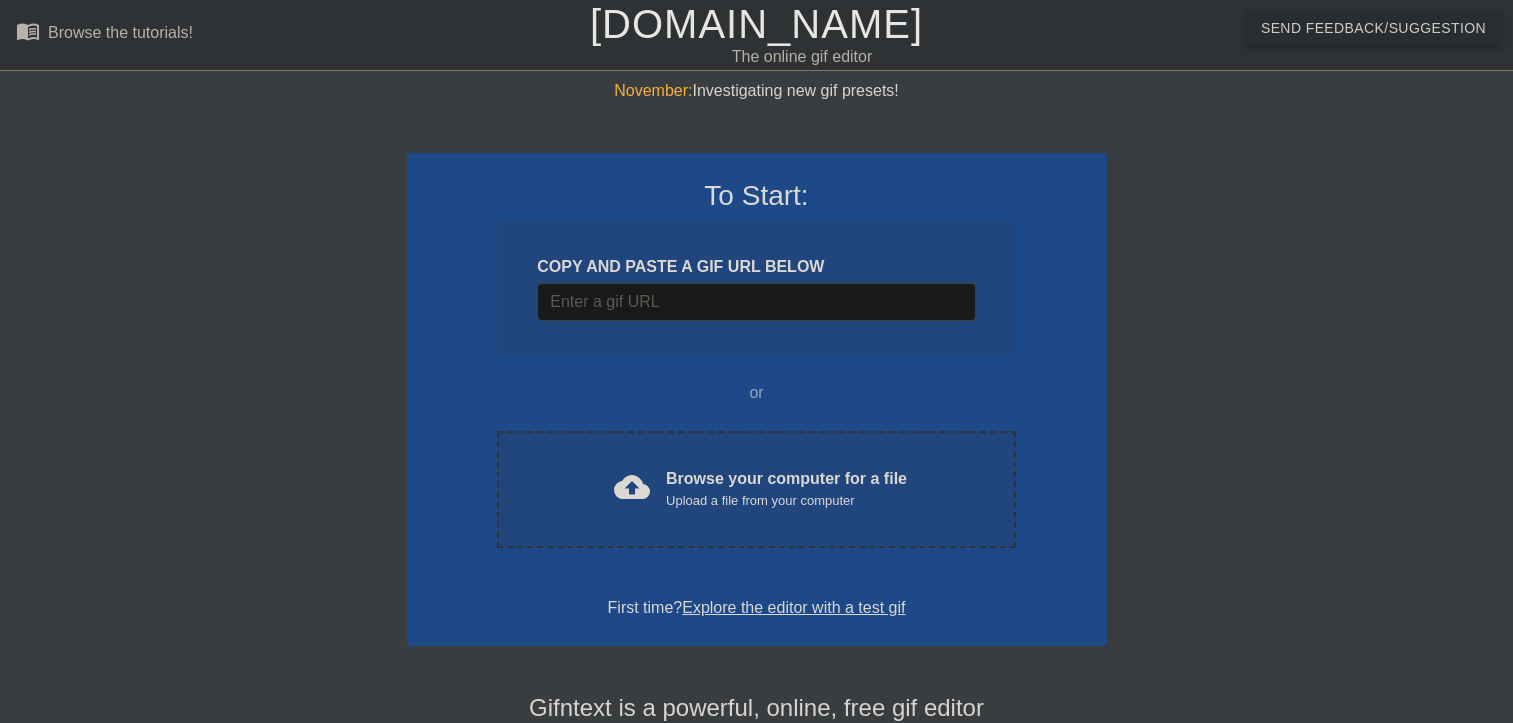 scroll, scrollTop: 0, scrollLeft: 0, axis: both 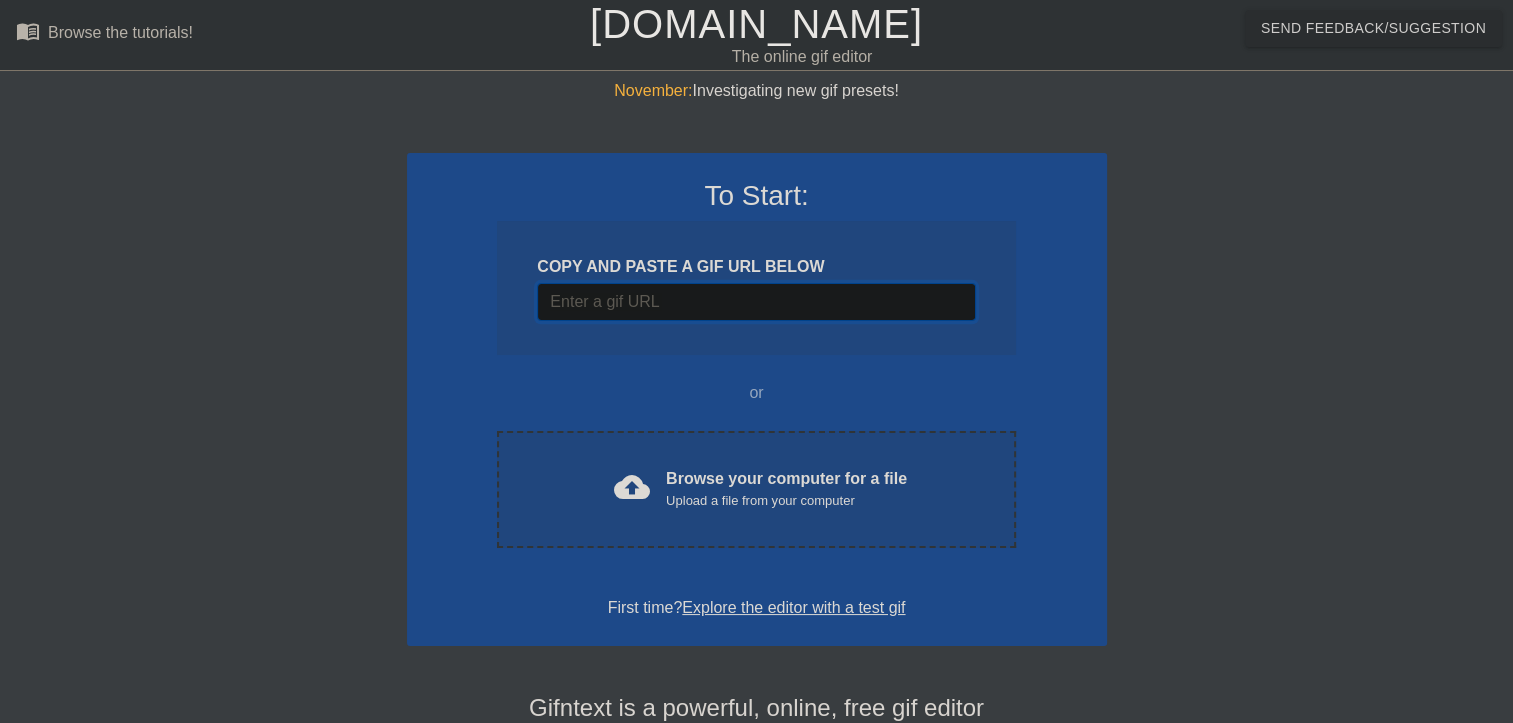 click at bounding box center (756, 302) 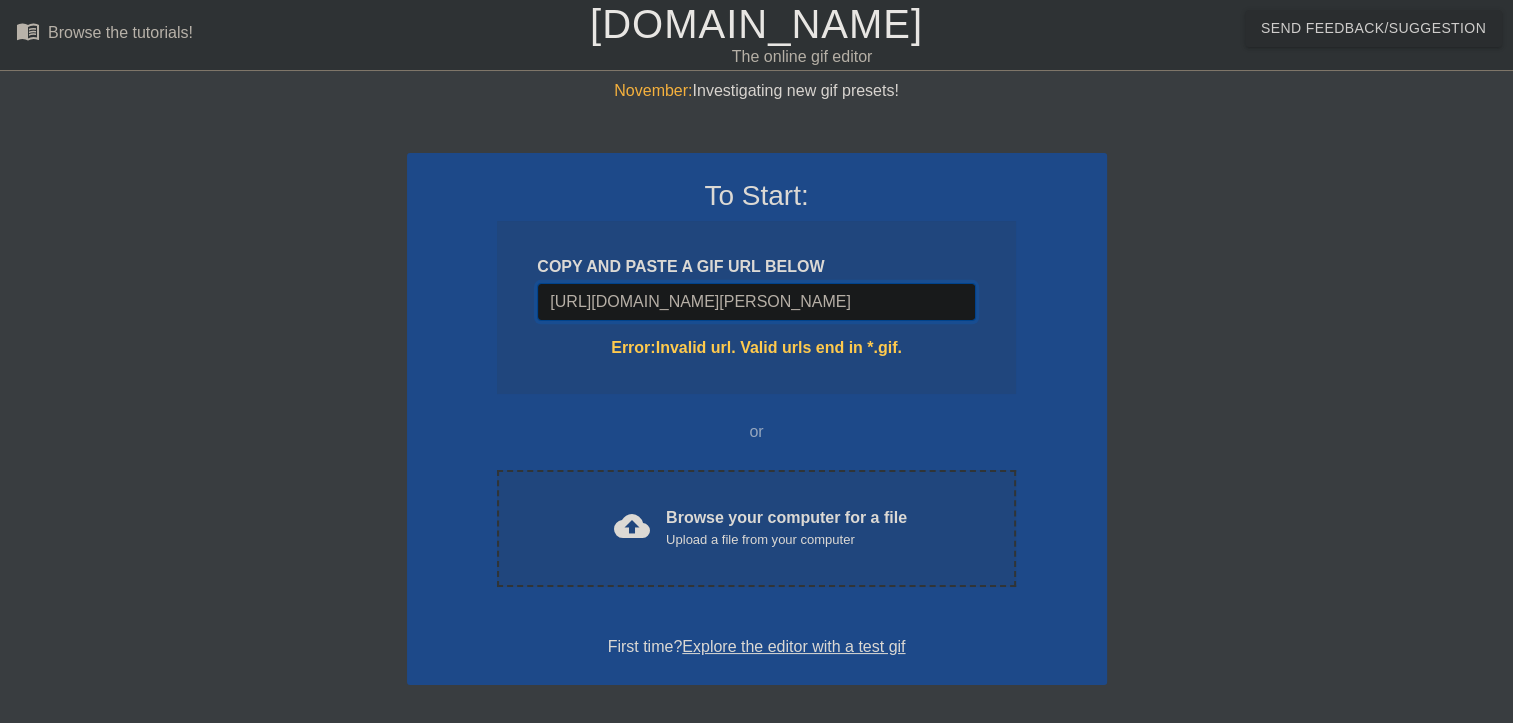 scroll, scrollTop: 0, scrollLeft: 589, axis: horizontal 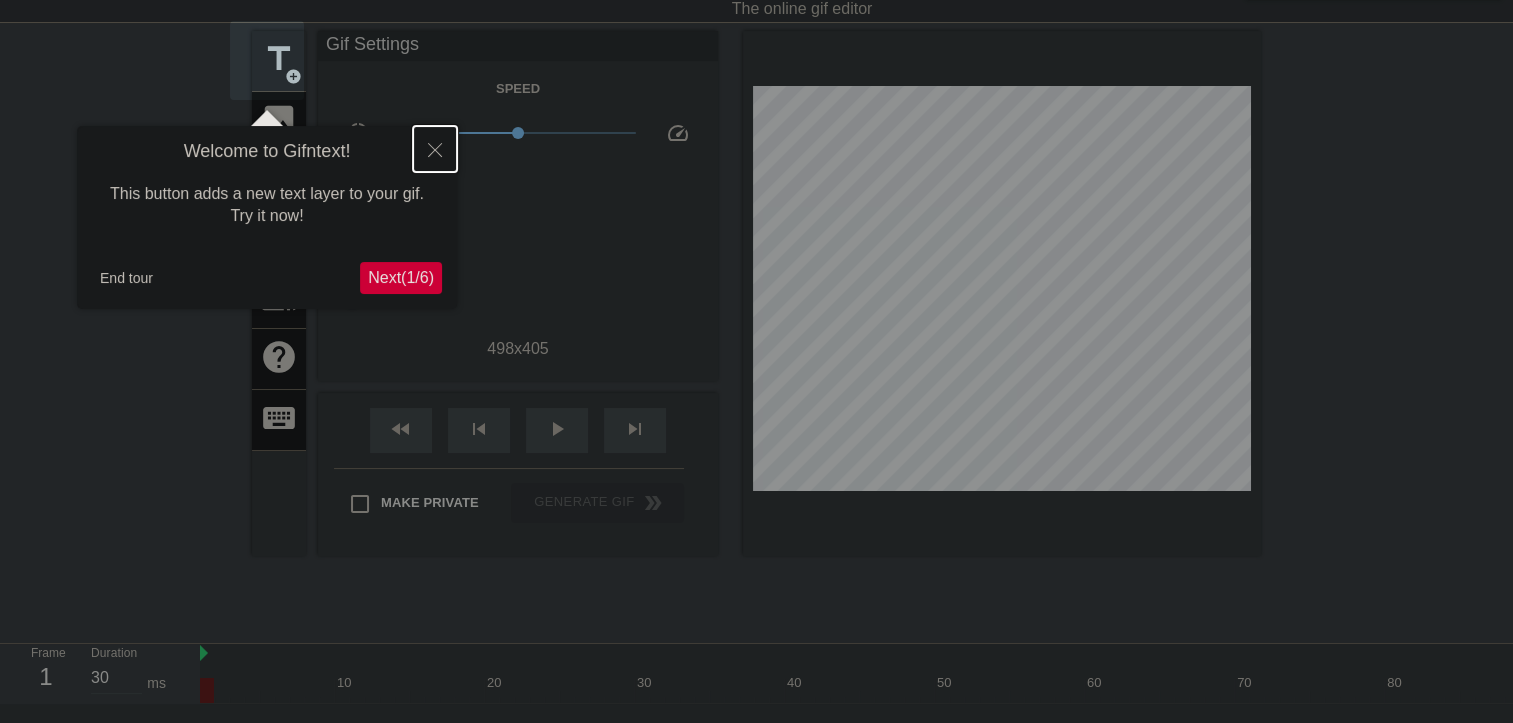 click at bounding box center (435, 149) 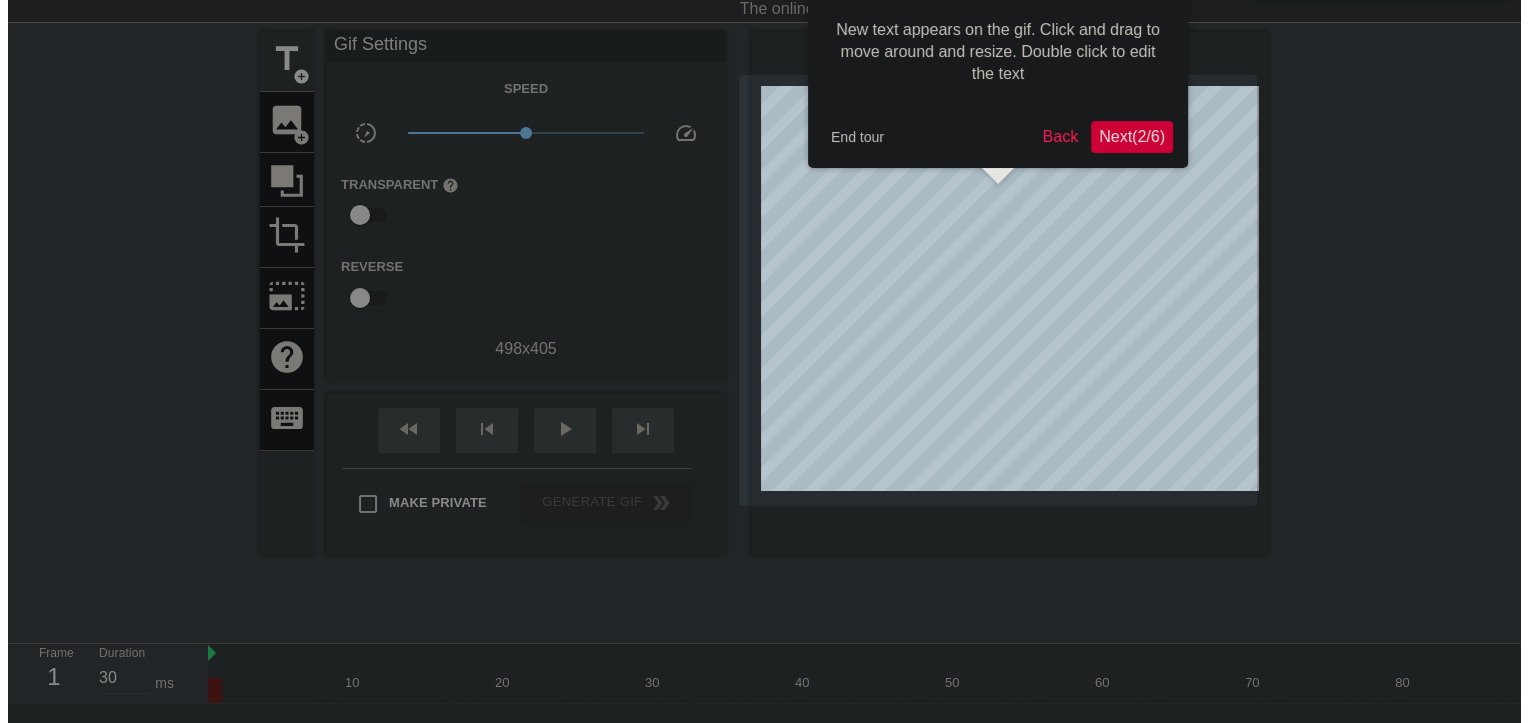scroll, scrollTop: 0, scrollLeft: 0, axis: both 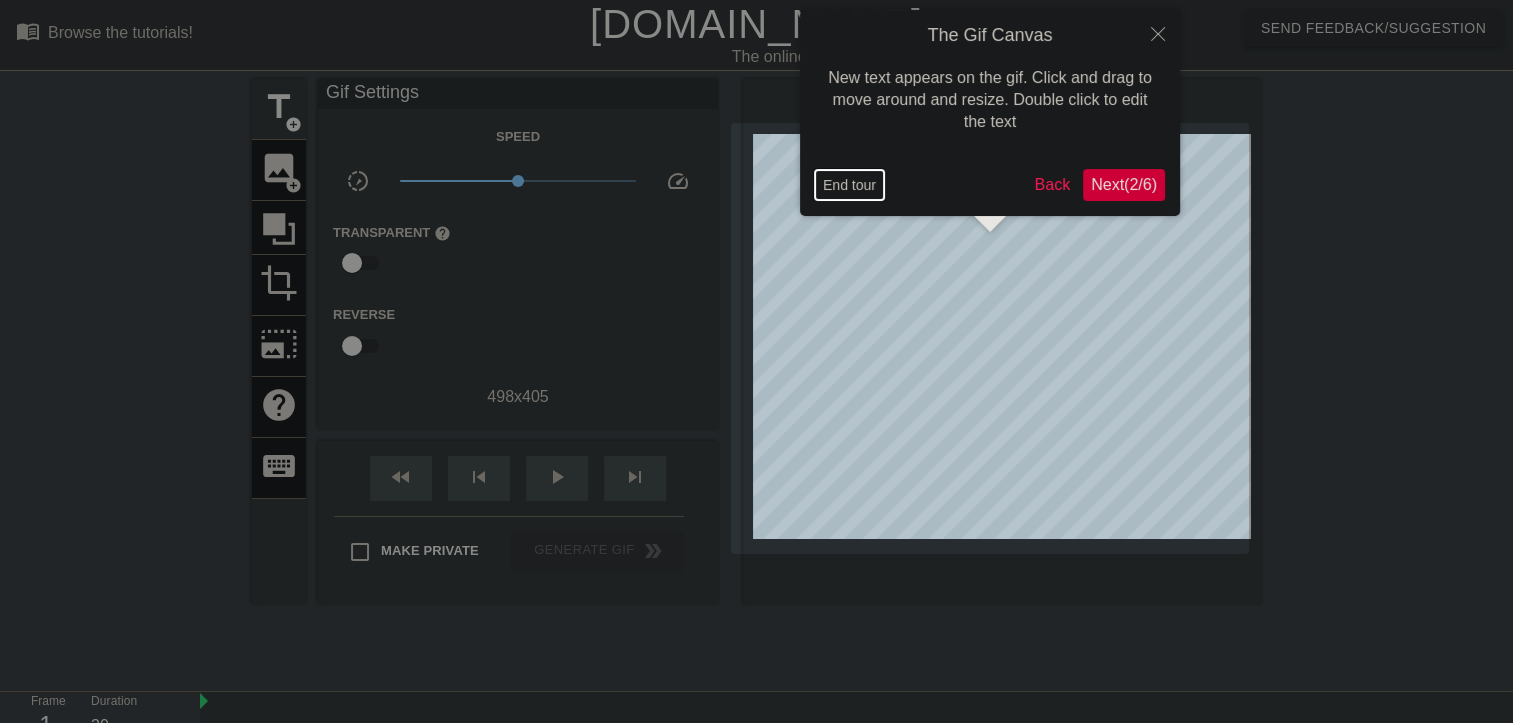 click on "End tour" at bounding box center (849, 185) 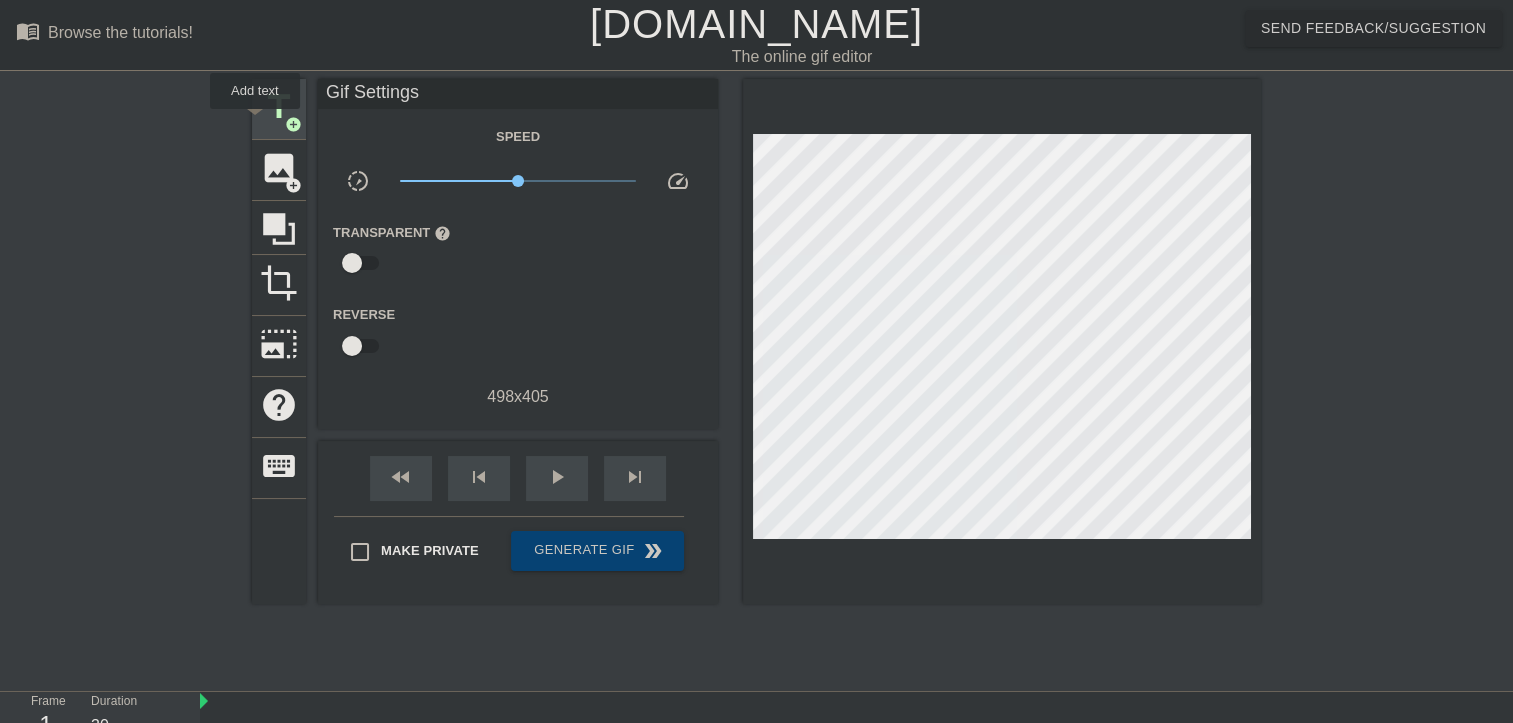 click on "title" at bounding box center (279, 107) 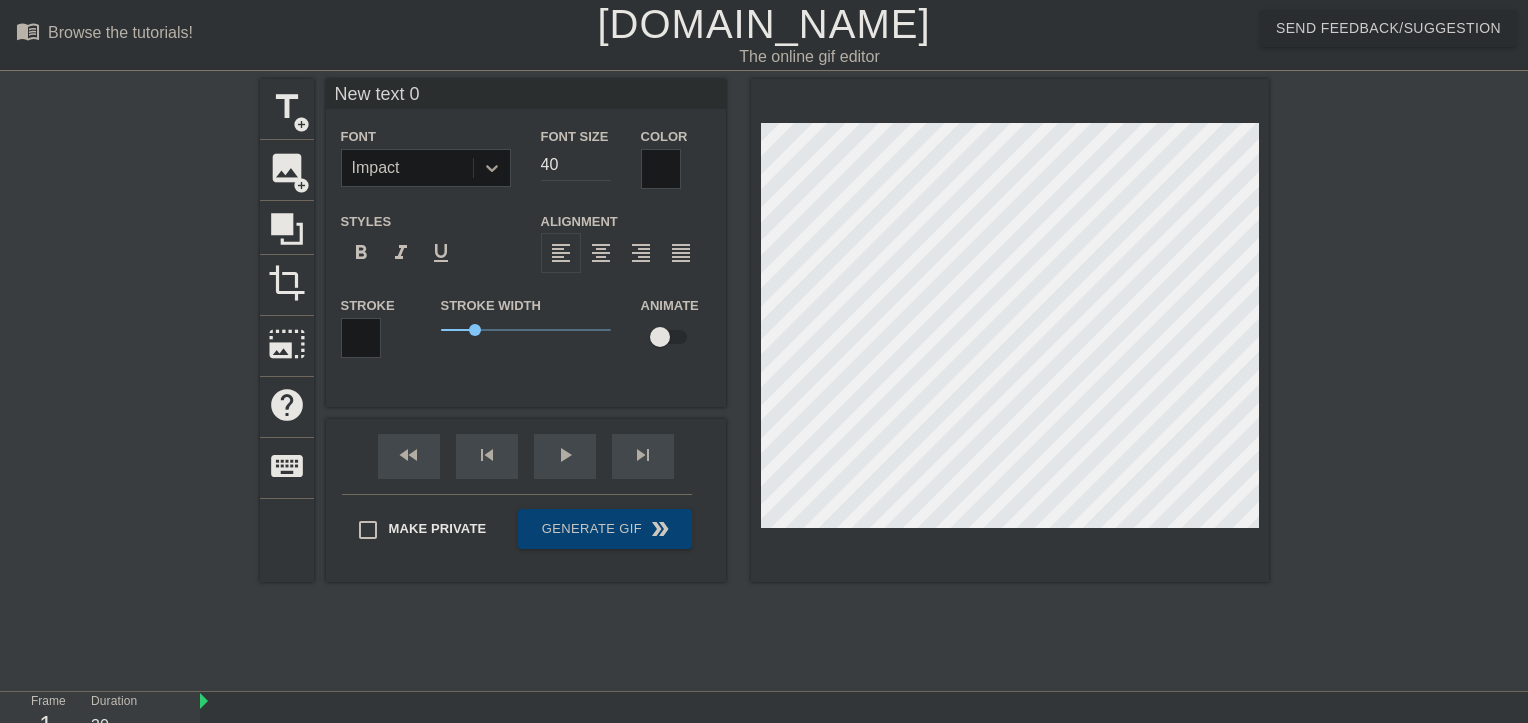 click at bounding box center (492, 168) 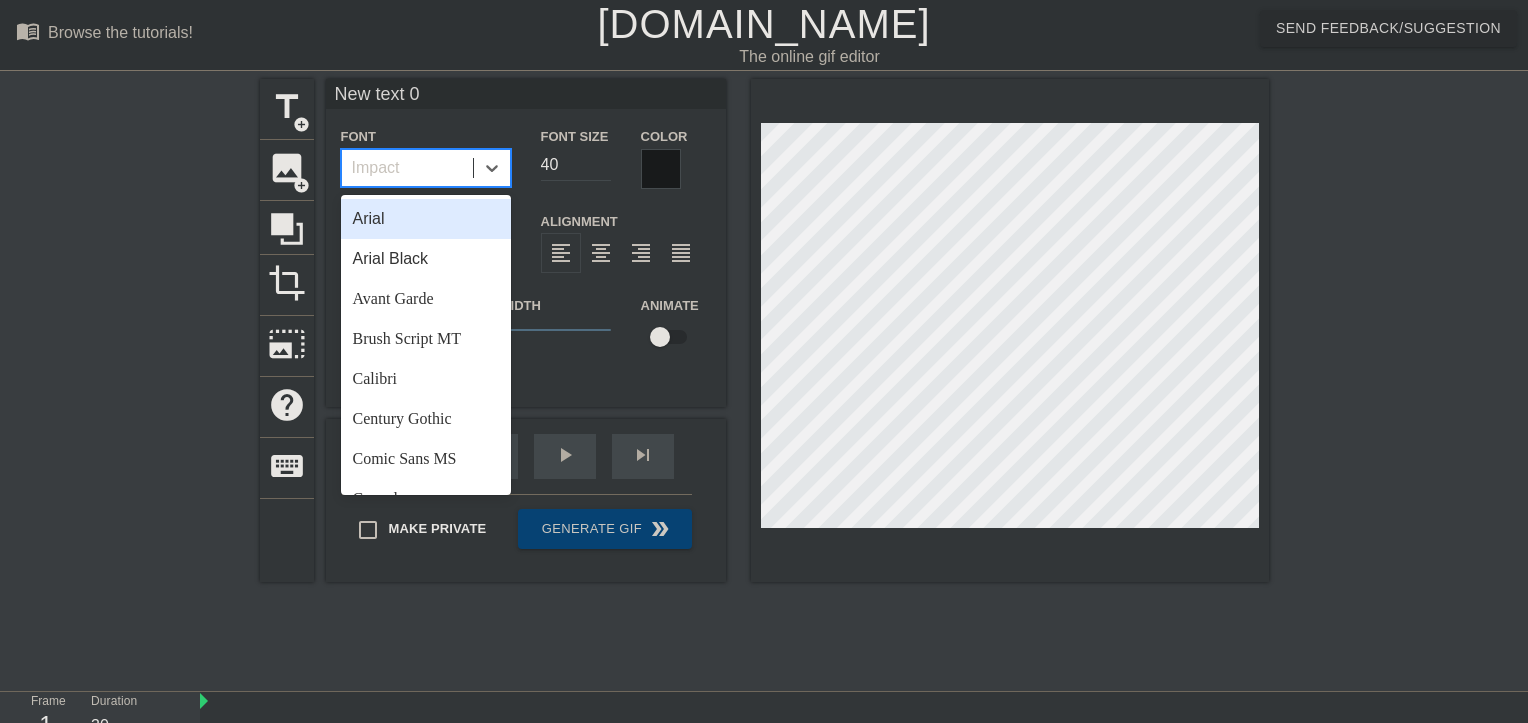 click on "Arial" at bounding box center [426, 219] 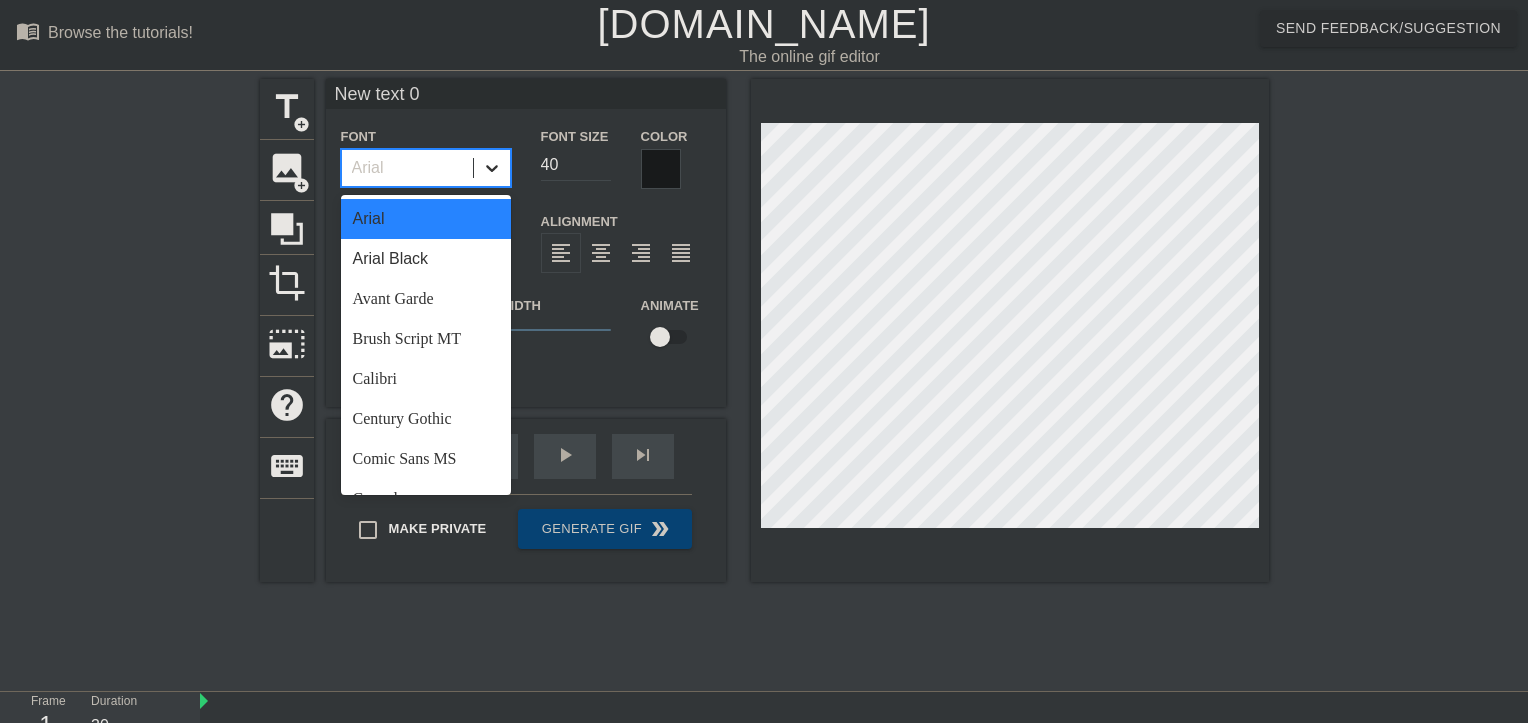 click at bounding box center [492, 168] 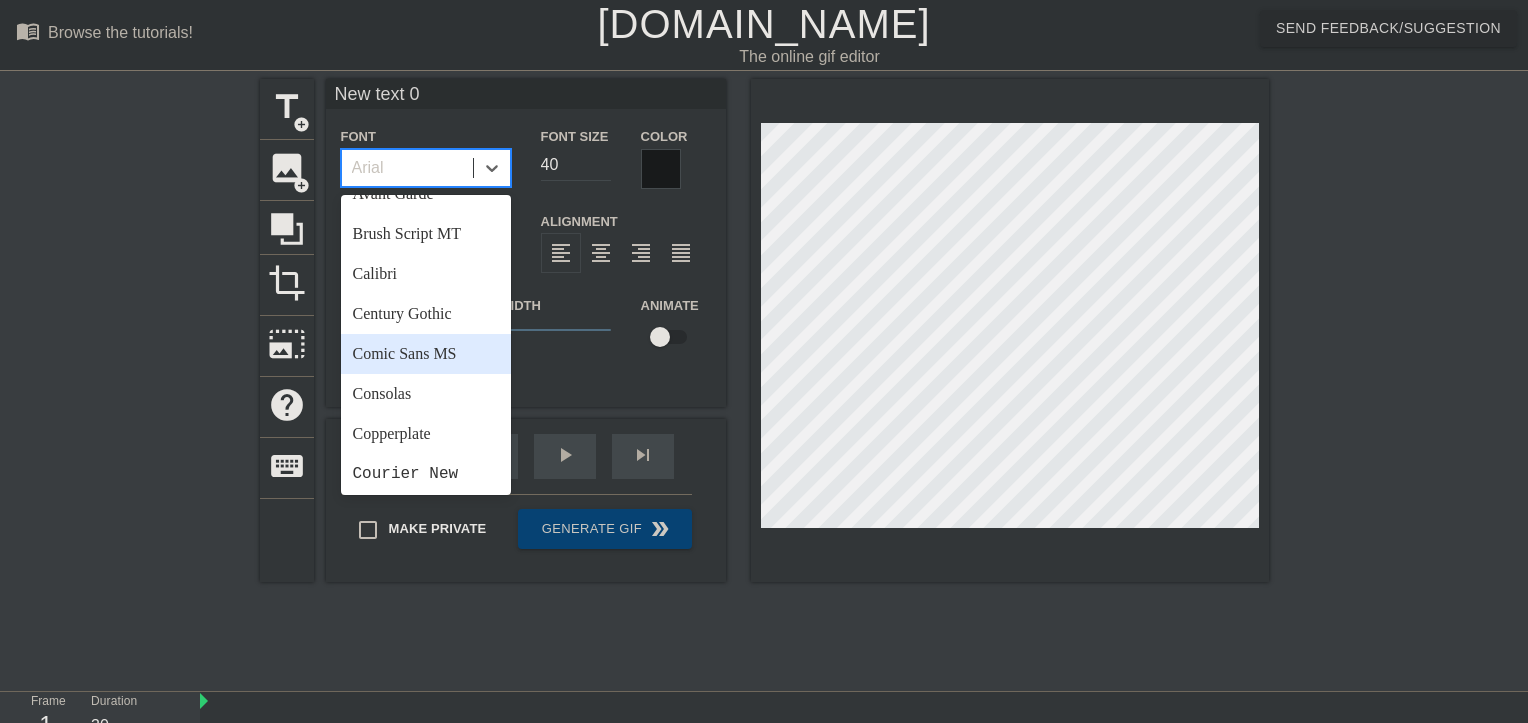 scroll, scrollTop: 200, scrollLeft: 0, axis: vertical 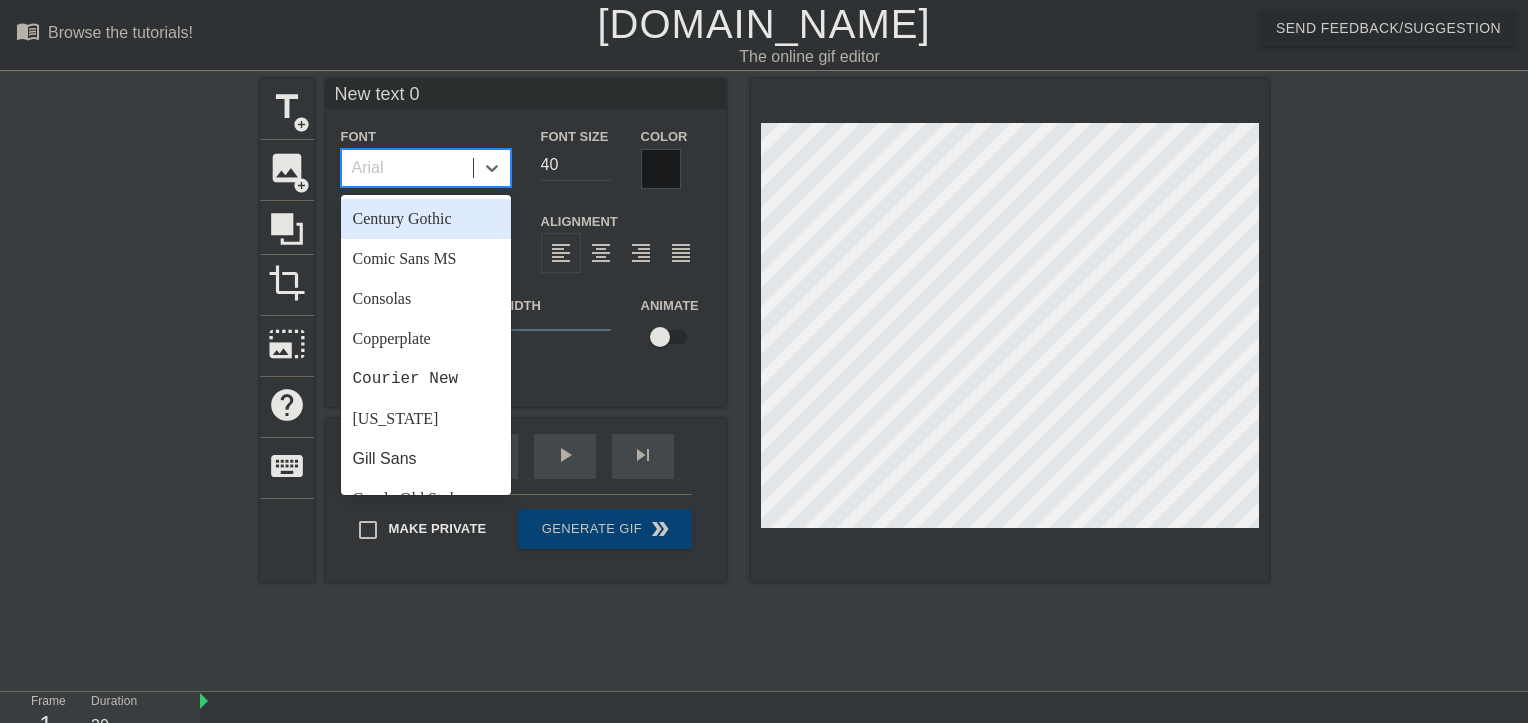 click on "Century Gothic" at bounding box center (426, 219) 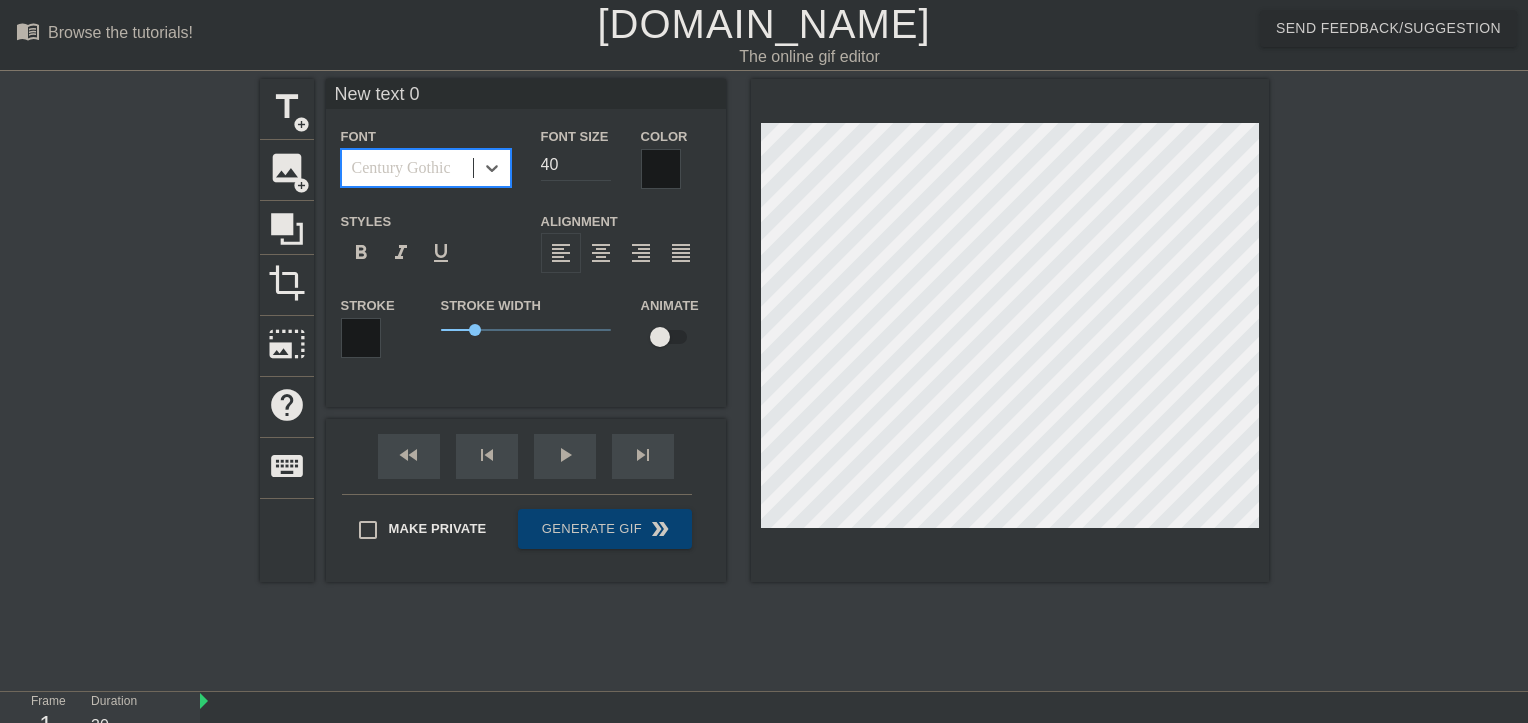 click on "Century Gothic" at bounding box center (401, 168) 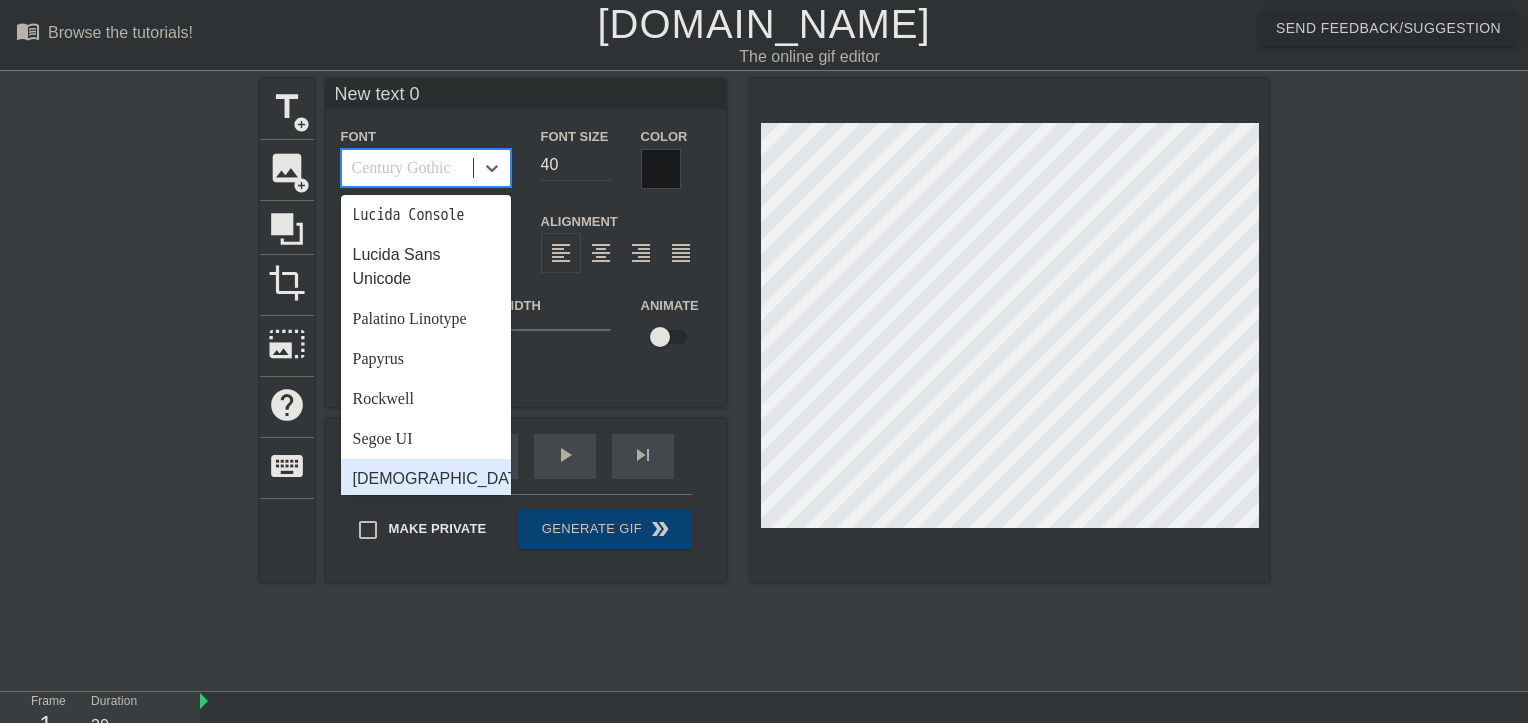 scroll, scrollTop: 516, scrollLeft: 0, axis: vertical 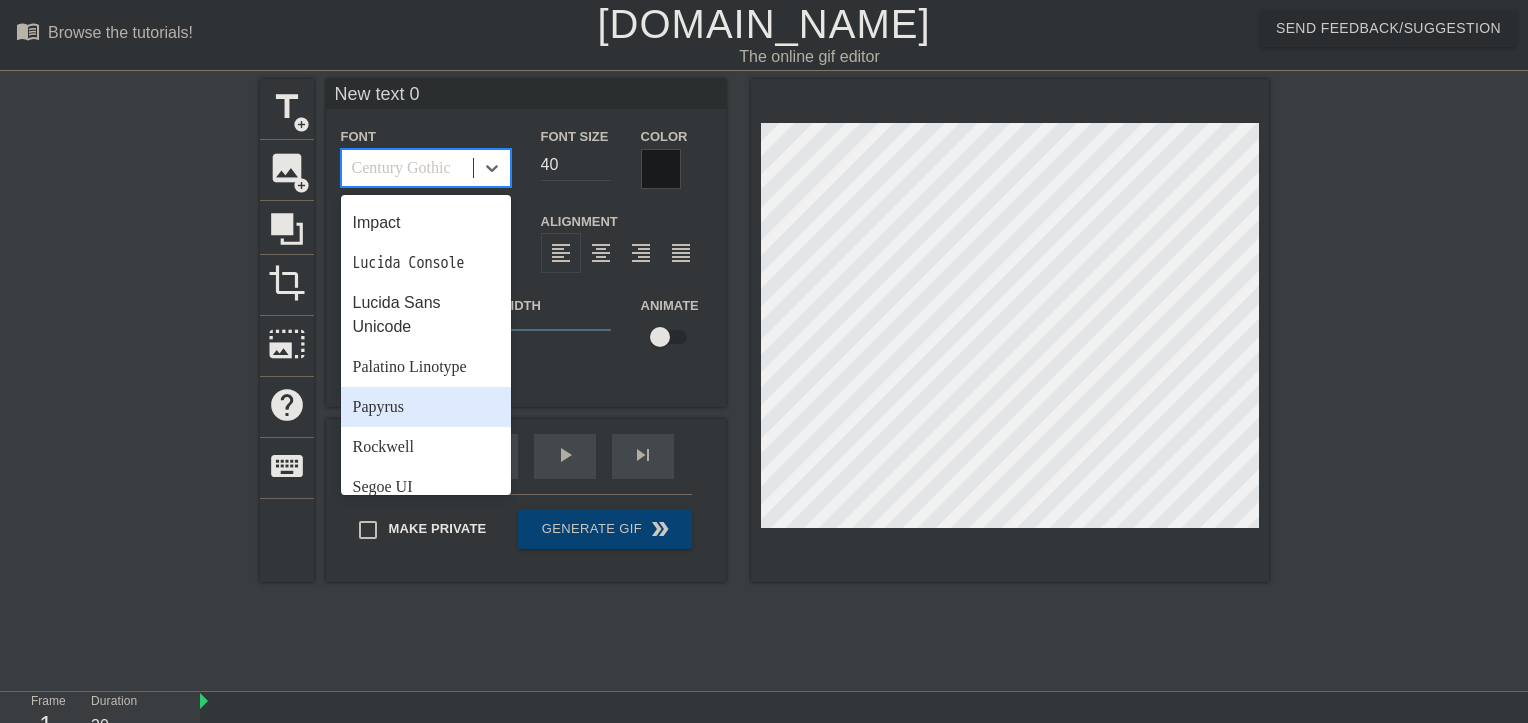 click on "Papyrus" at bounding box center [426, 407] 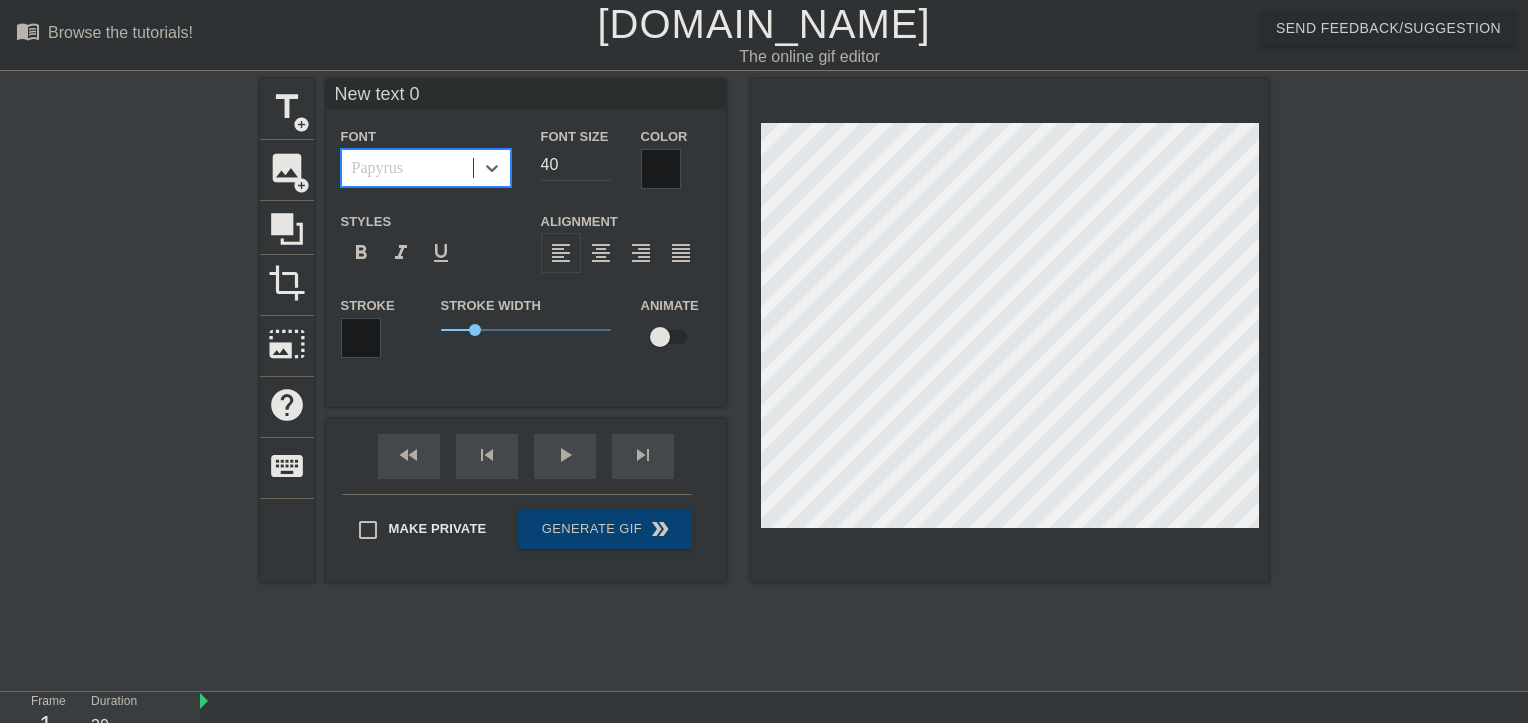 type on "f" 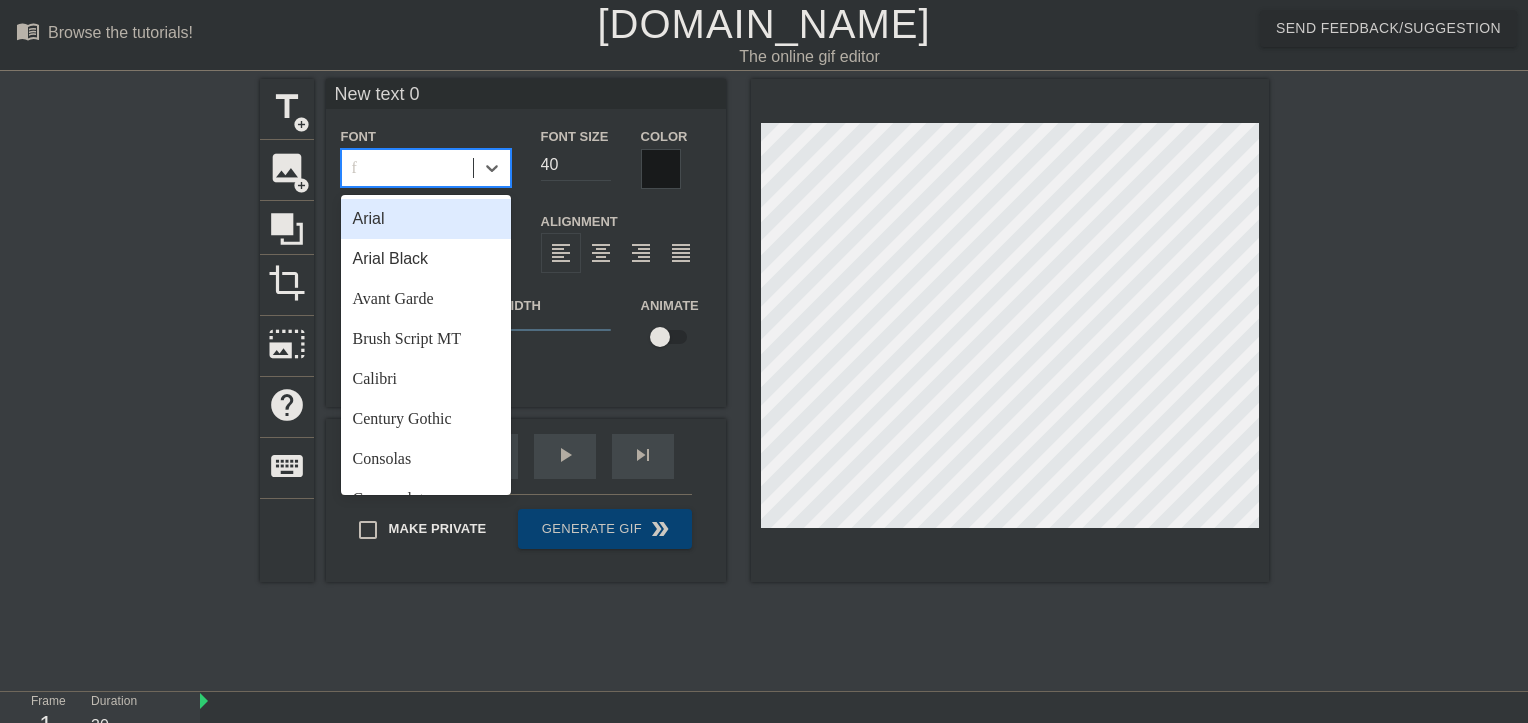 type 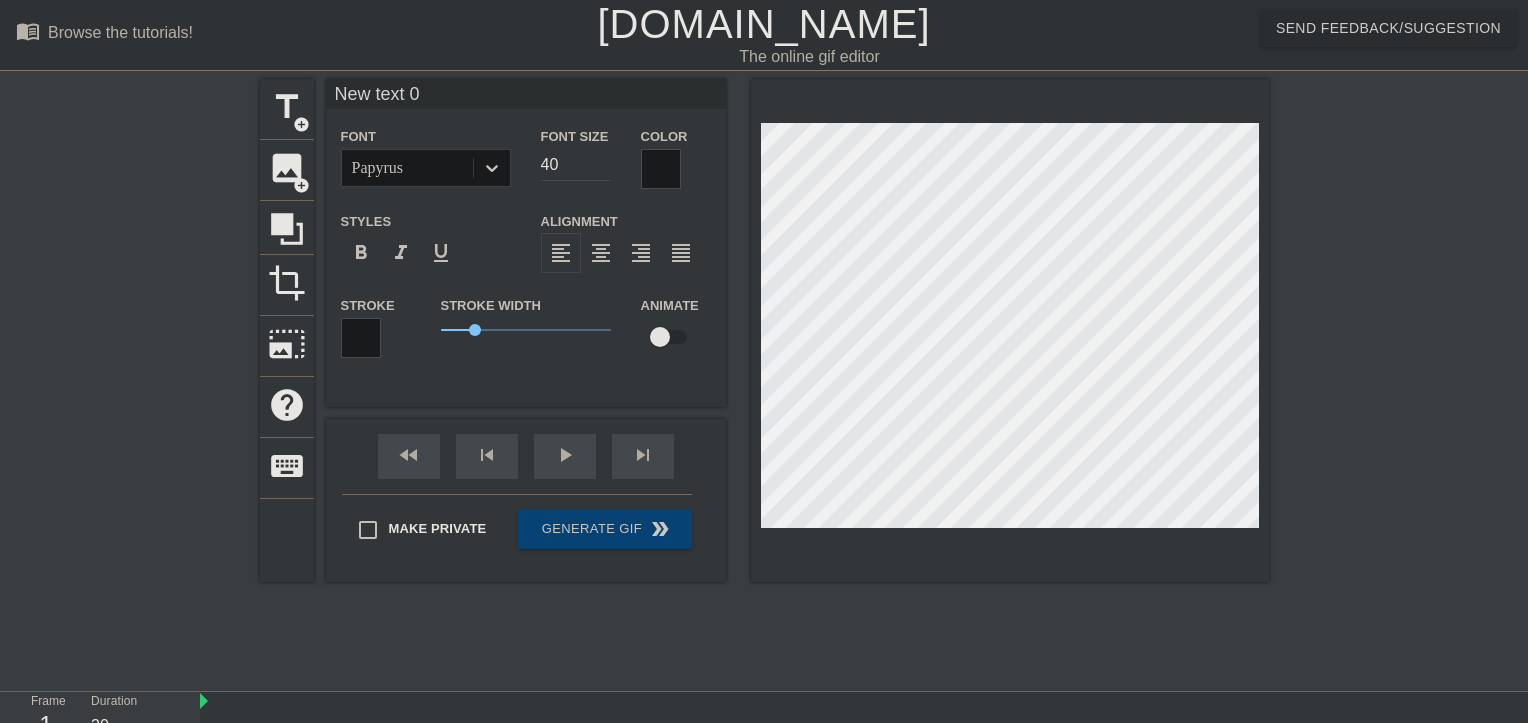 type on "Nfew text 0" 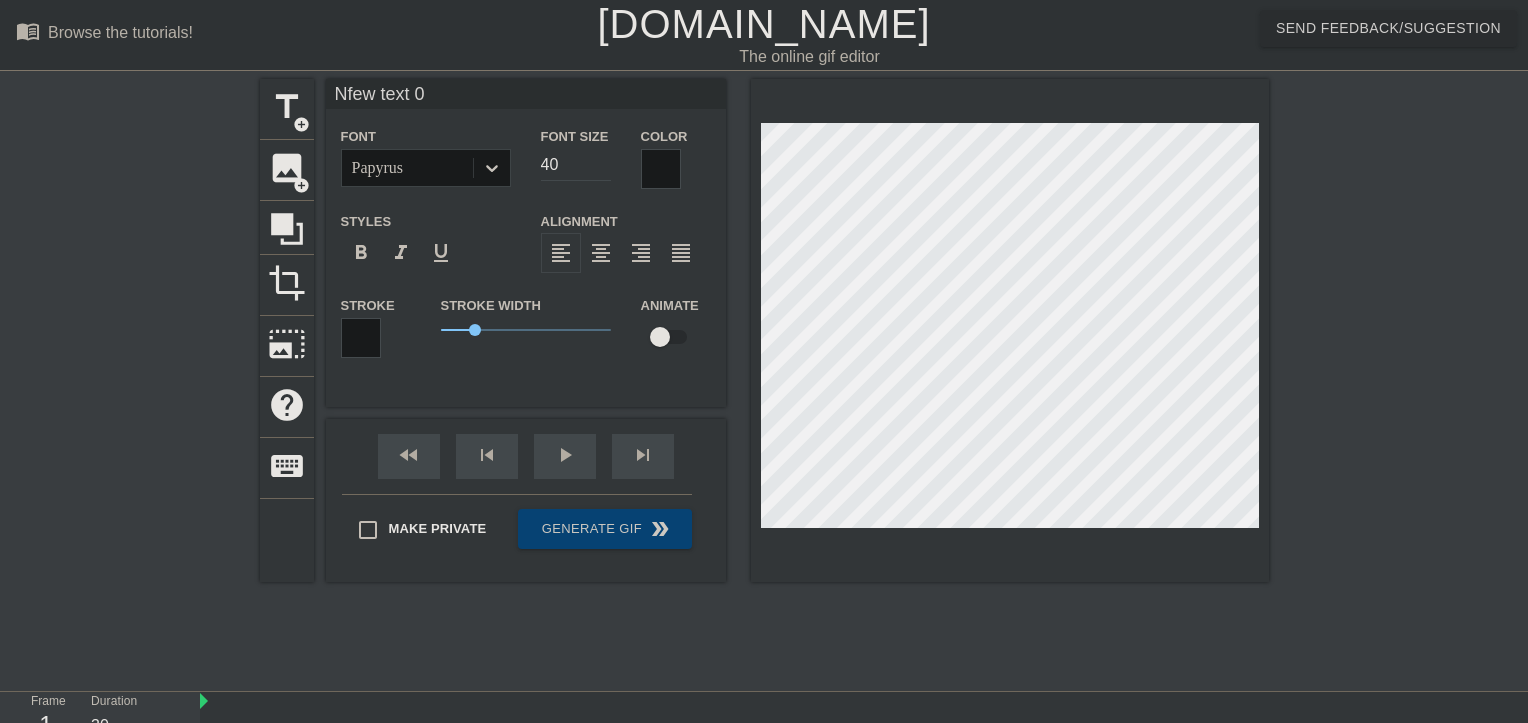 scroll, scrollTop: 2, scrollLeft: 2, axis: both 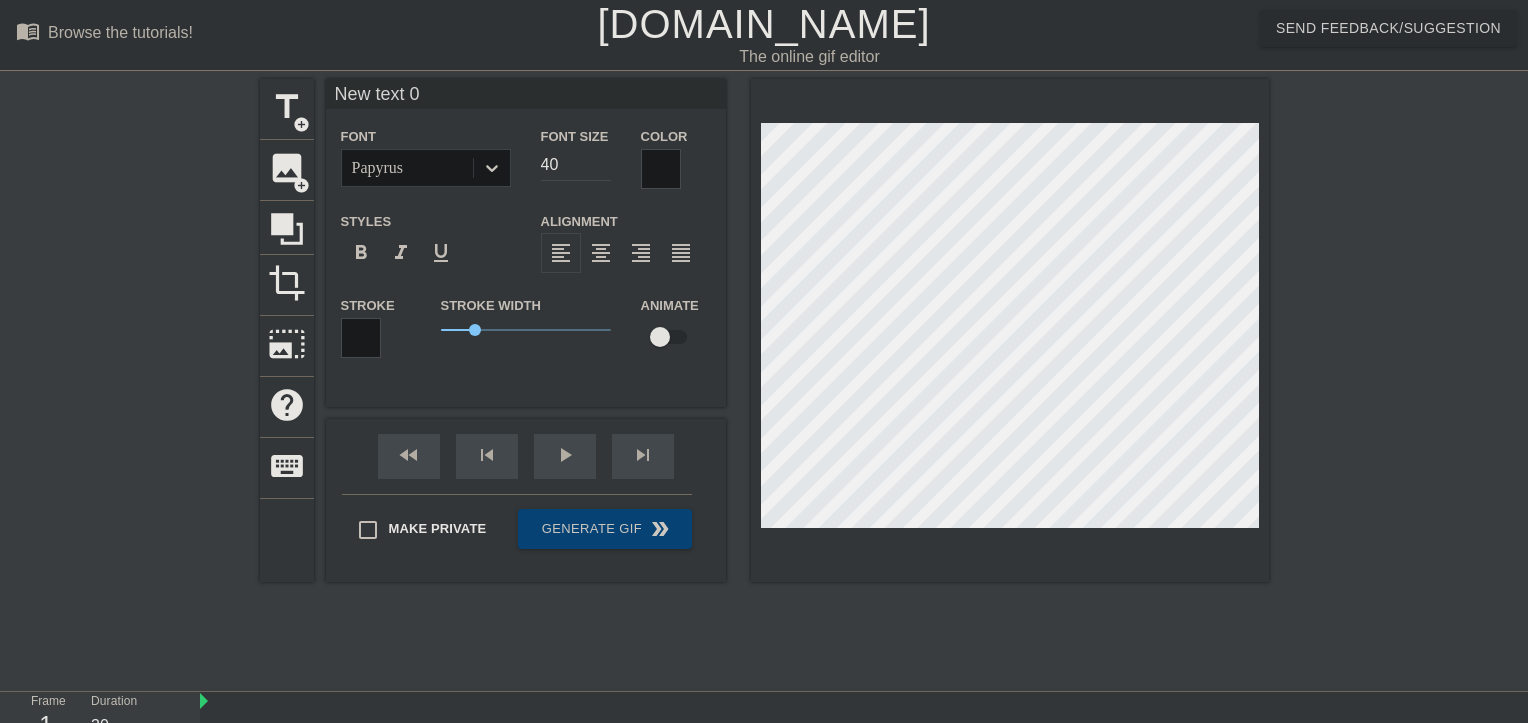 type on "ew text 0" 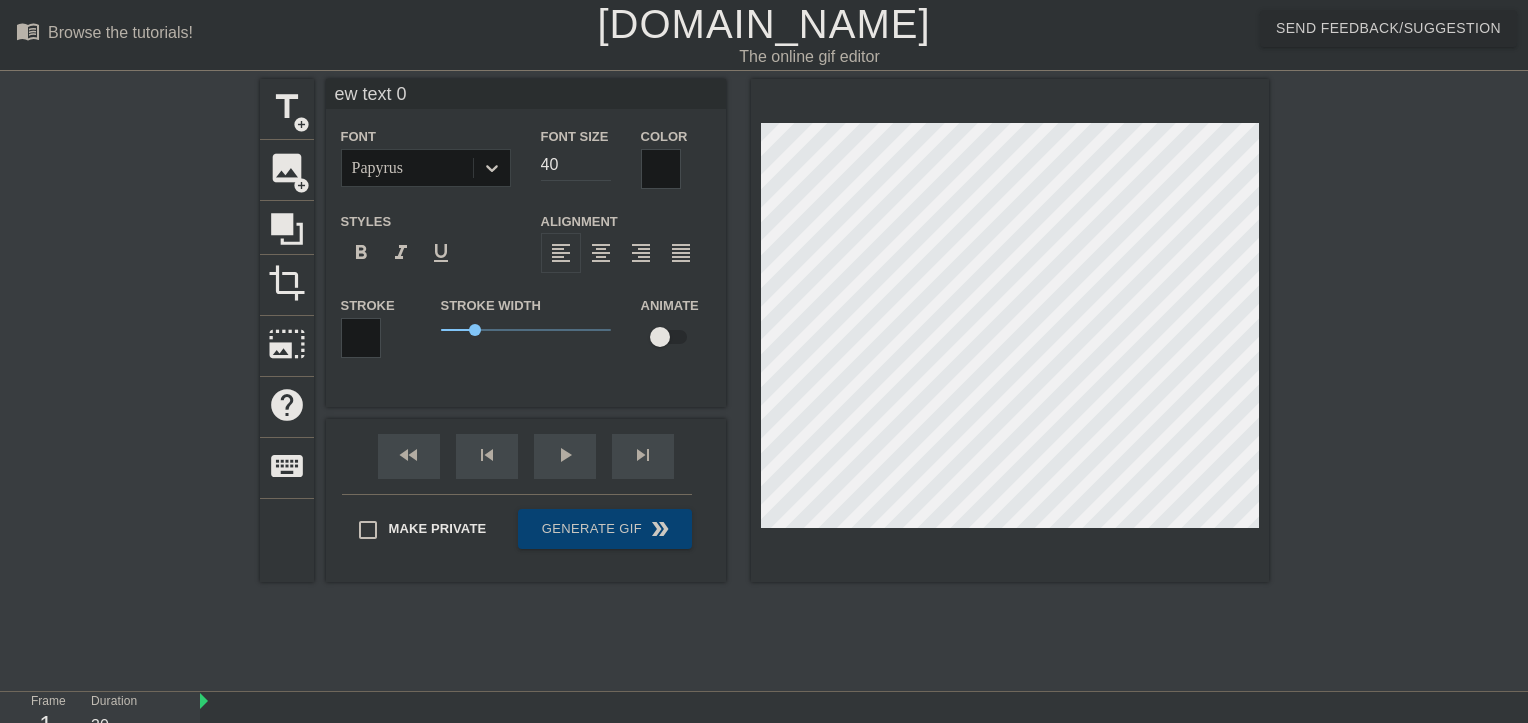type on "ew text" 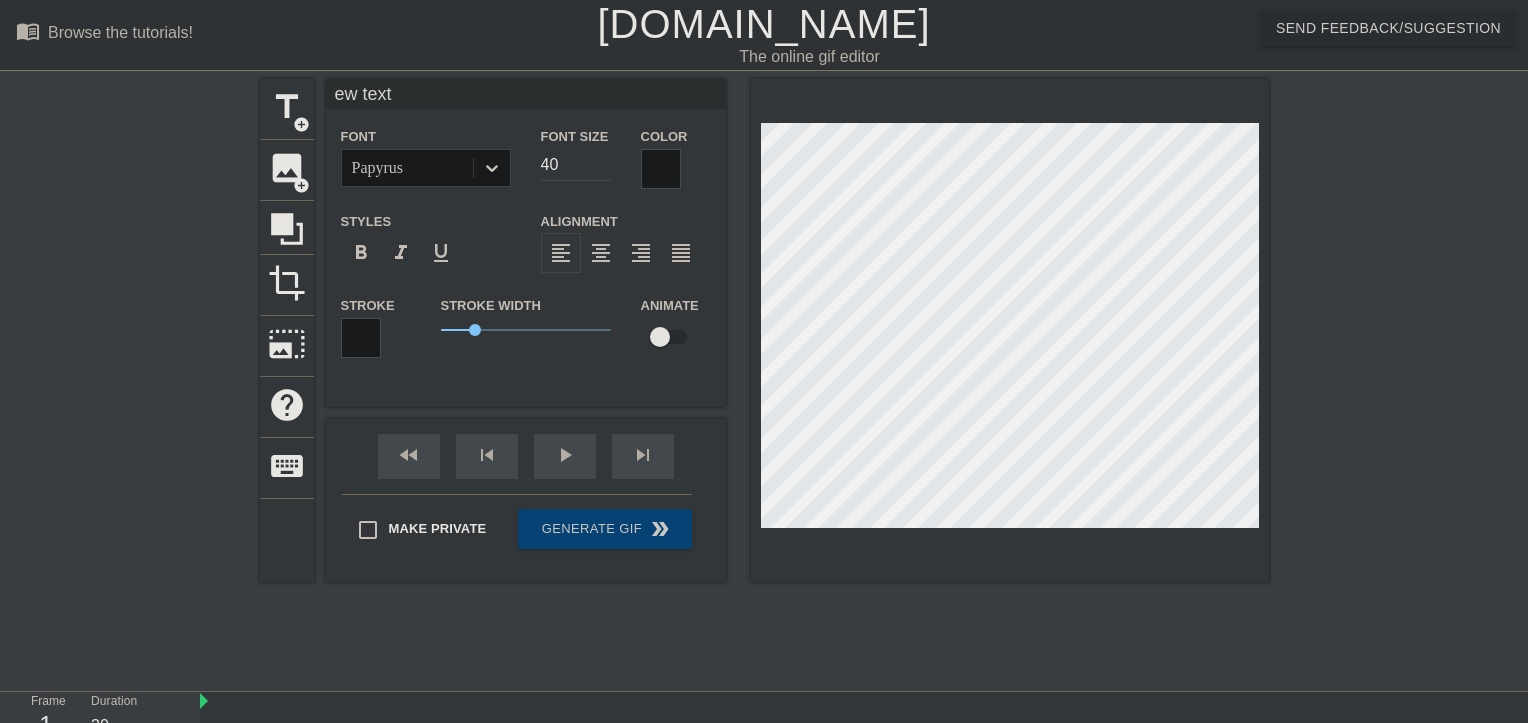 type on "ew text" 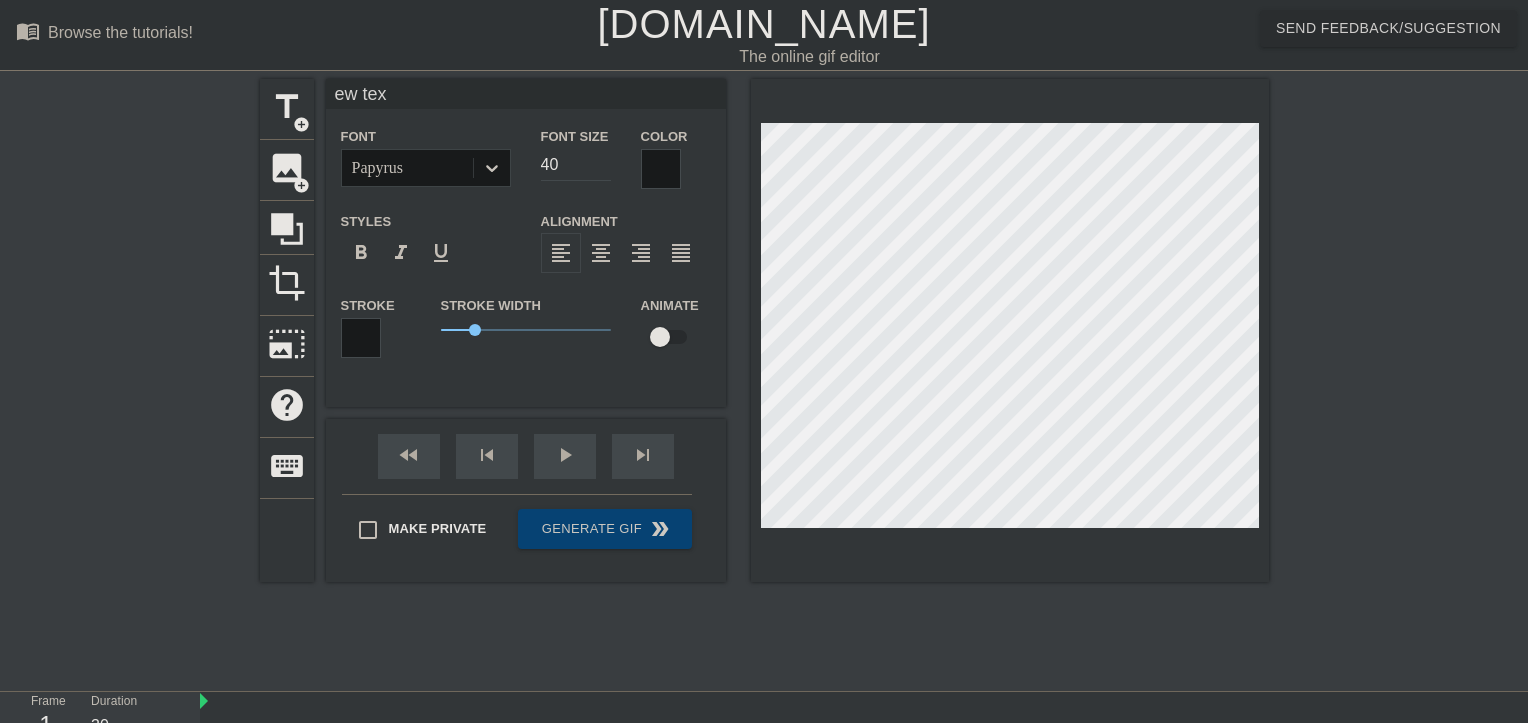 type on "ew te" 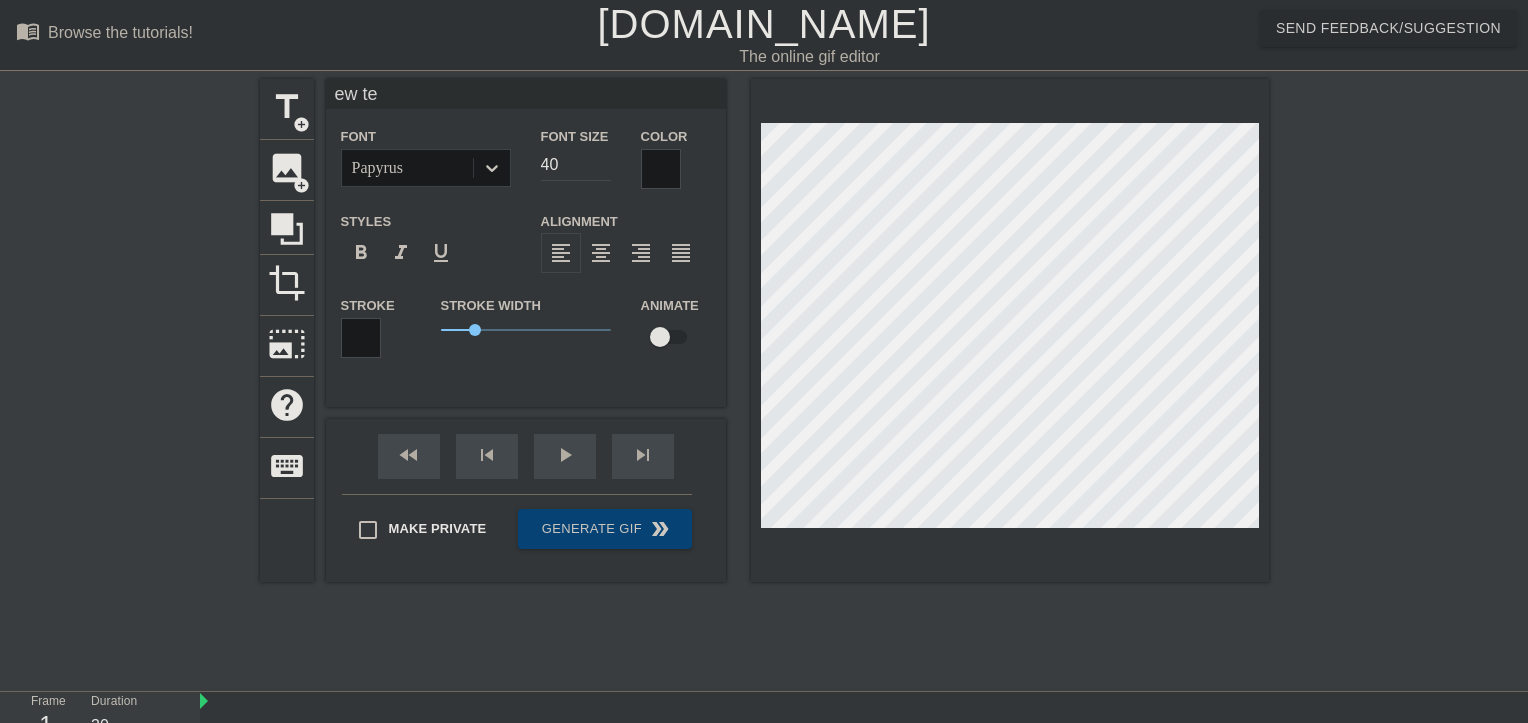 type on "ew t" 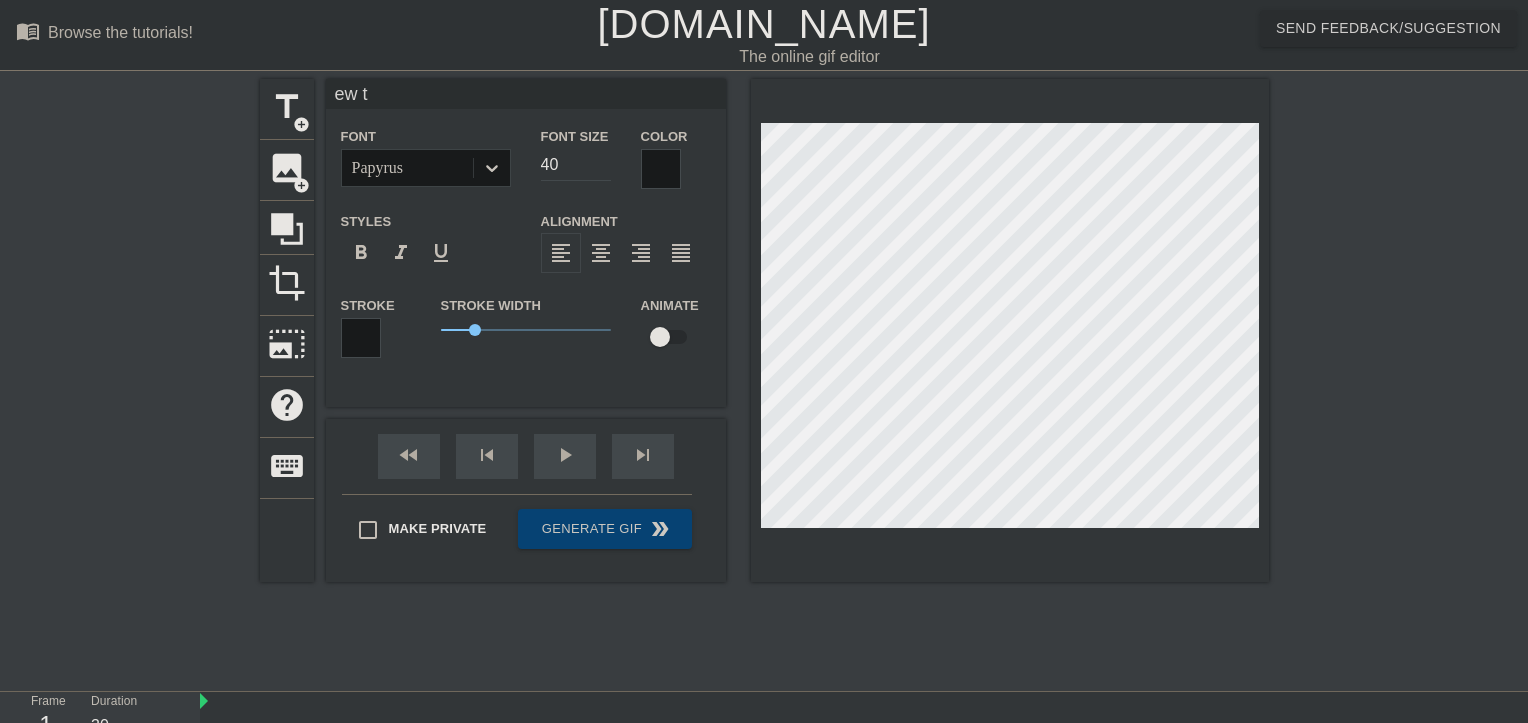 type on "ew" 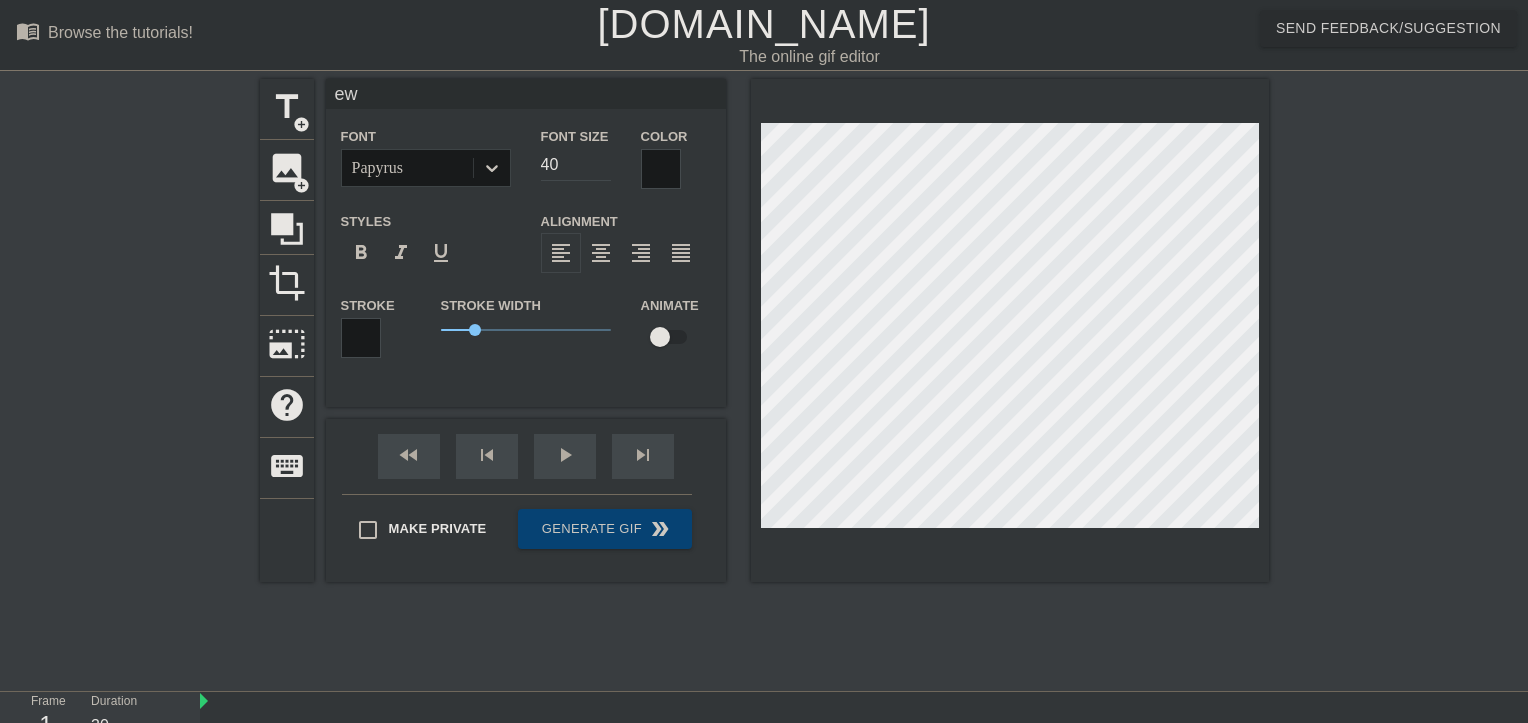type on "ew" 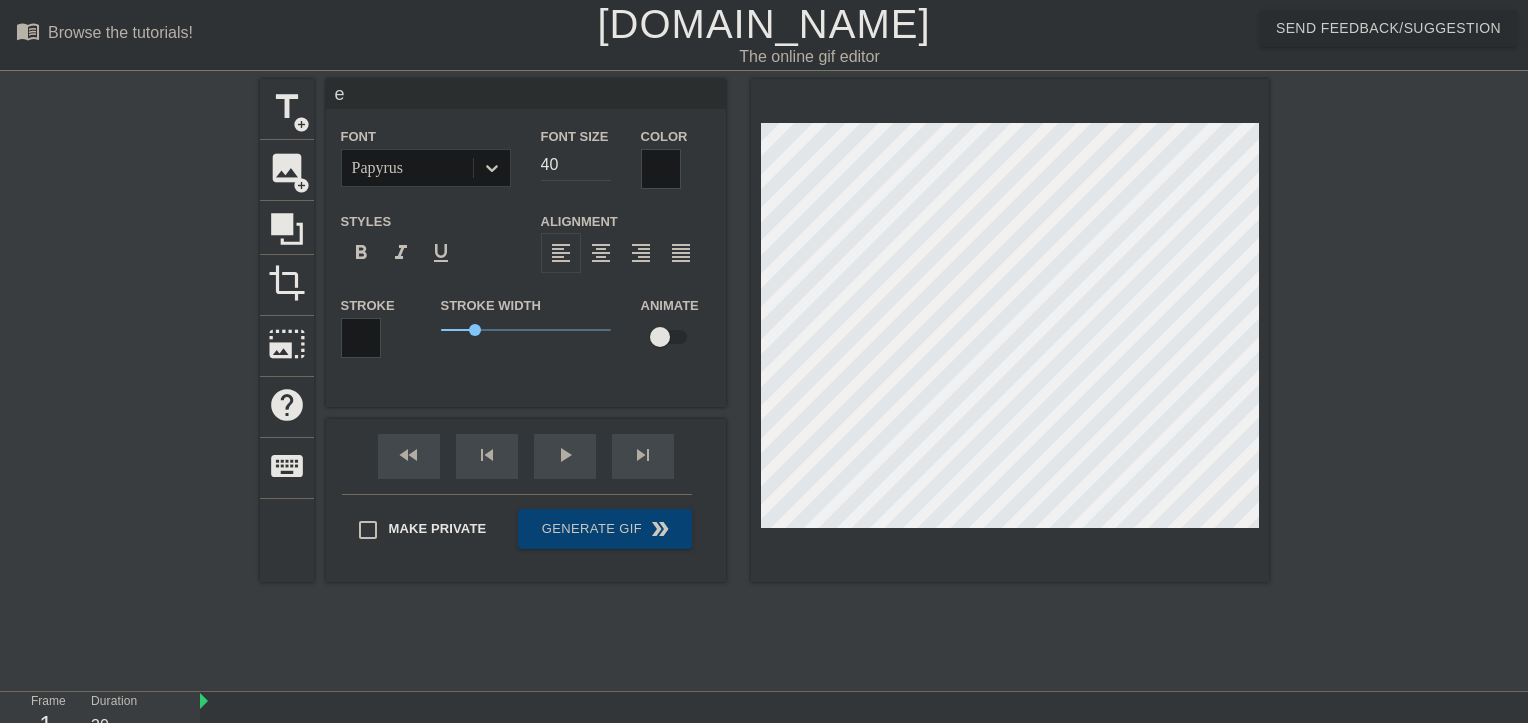 type 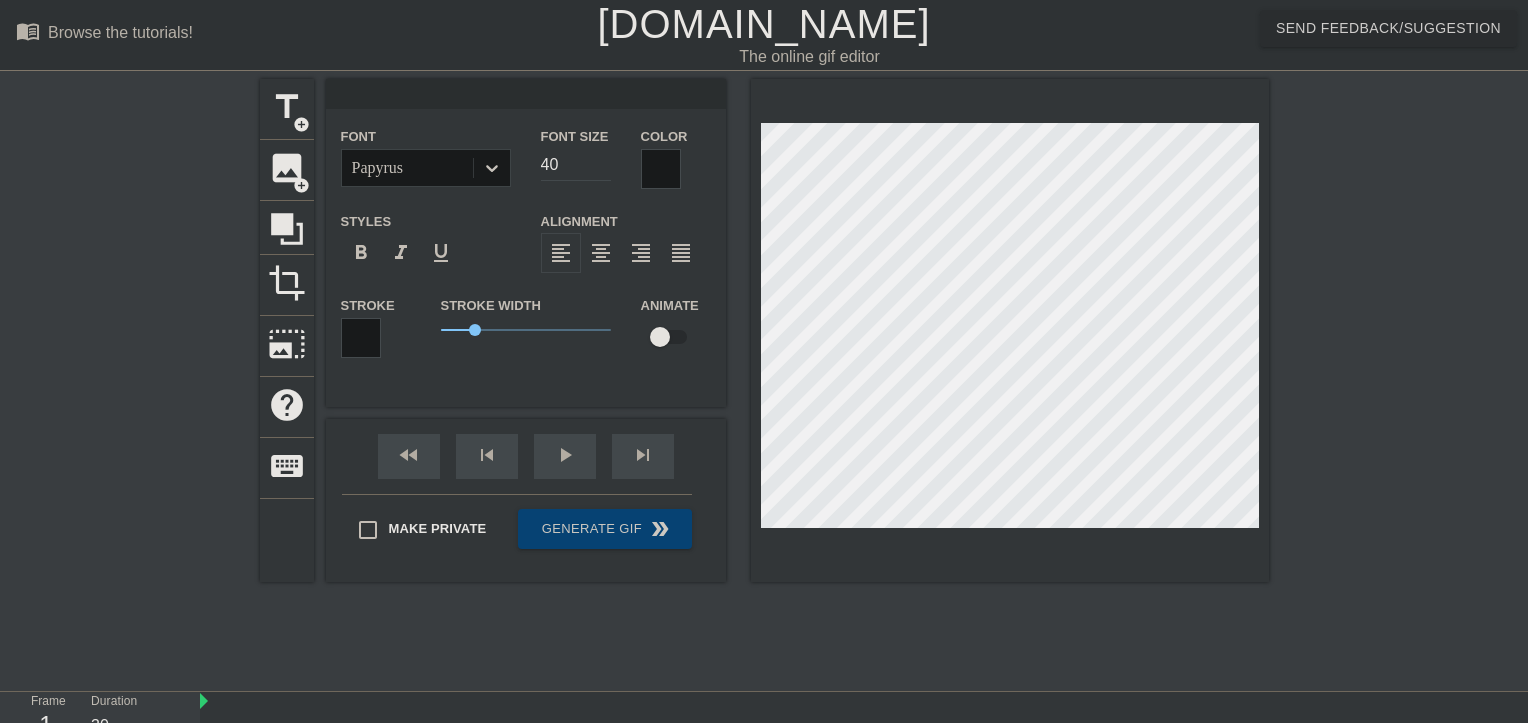 scroll, scrollTop: 2, scrollLeft: 2, axis: both 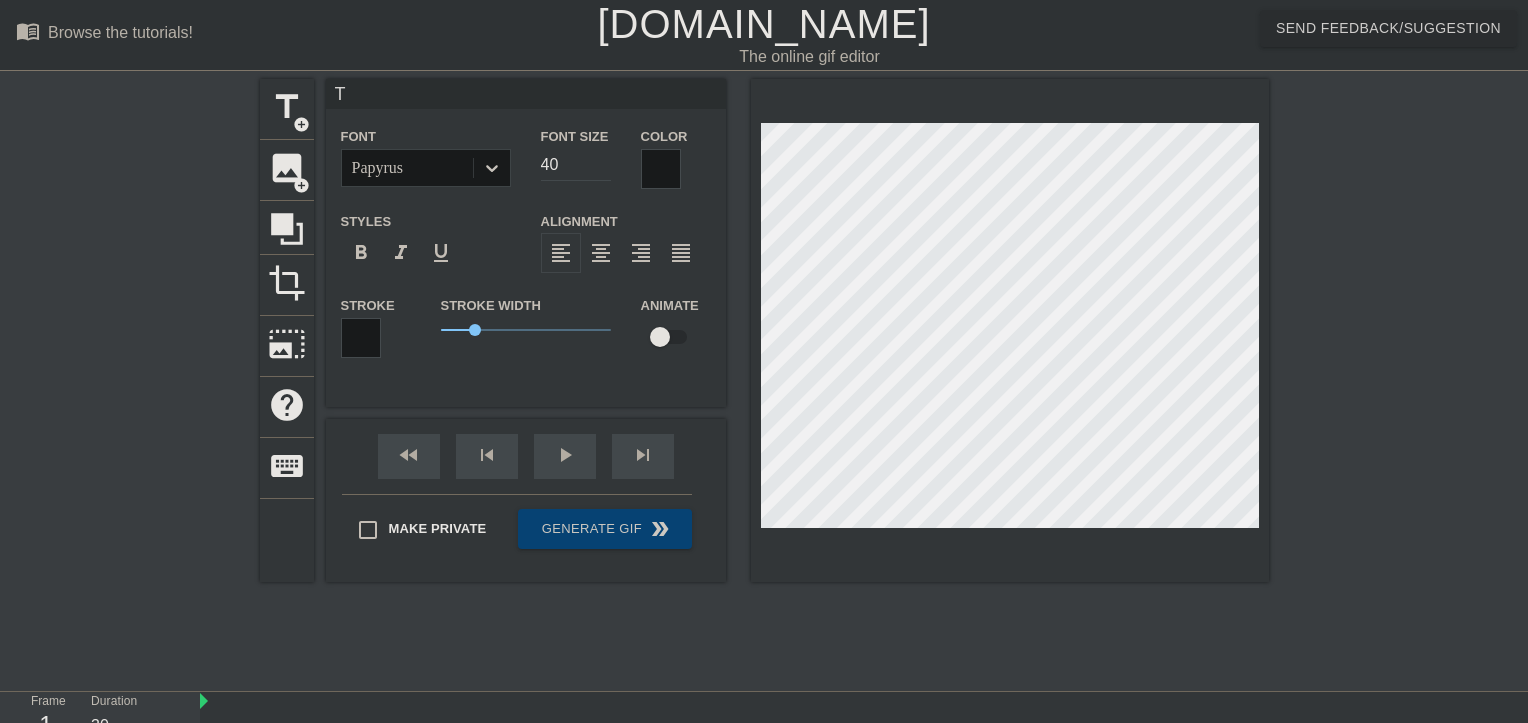 type on "TR" 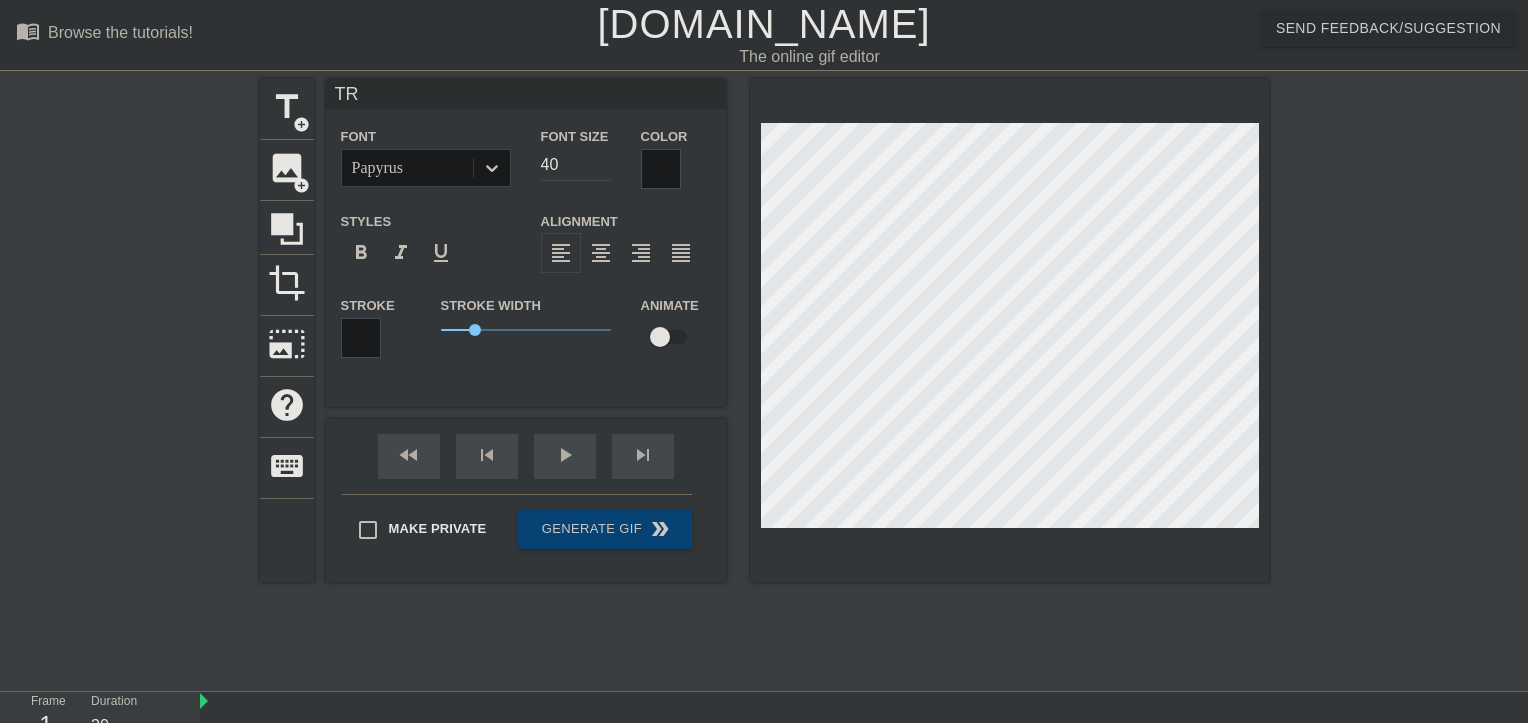 type on "TRA" 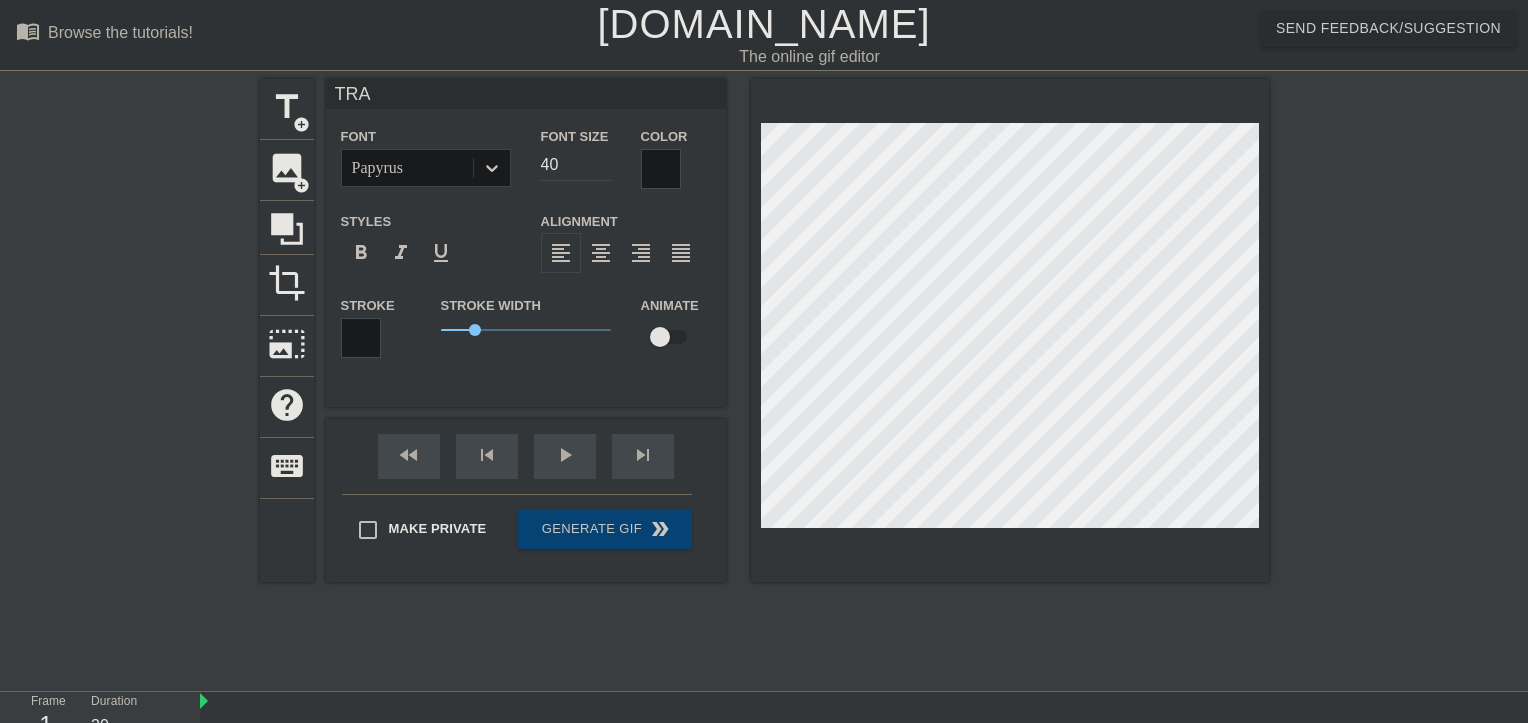 type on "[PERSON_NAME]" 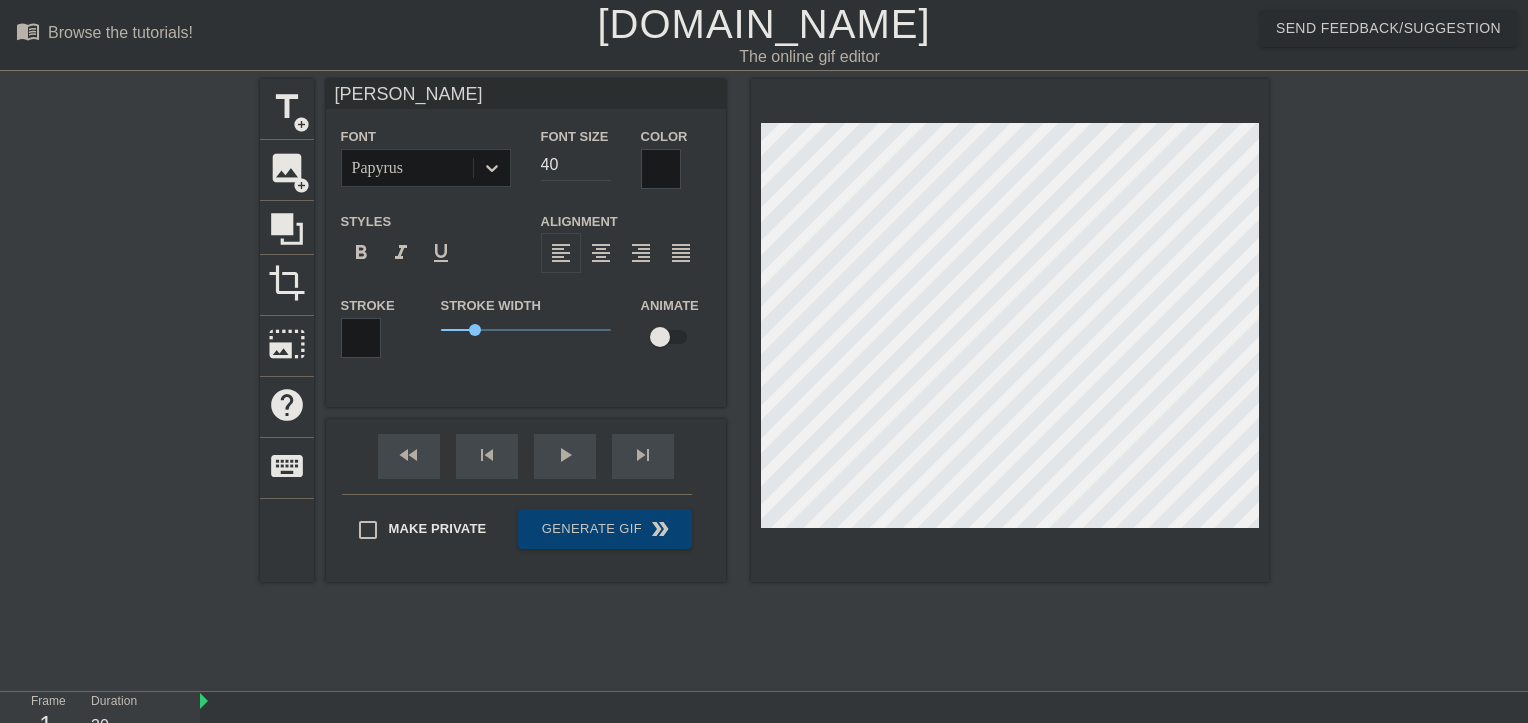 type on "TRANS" 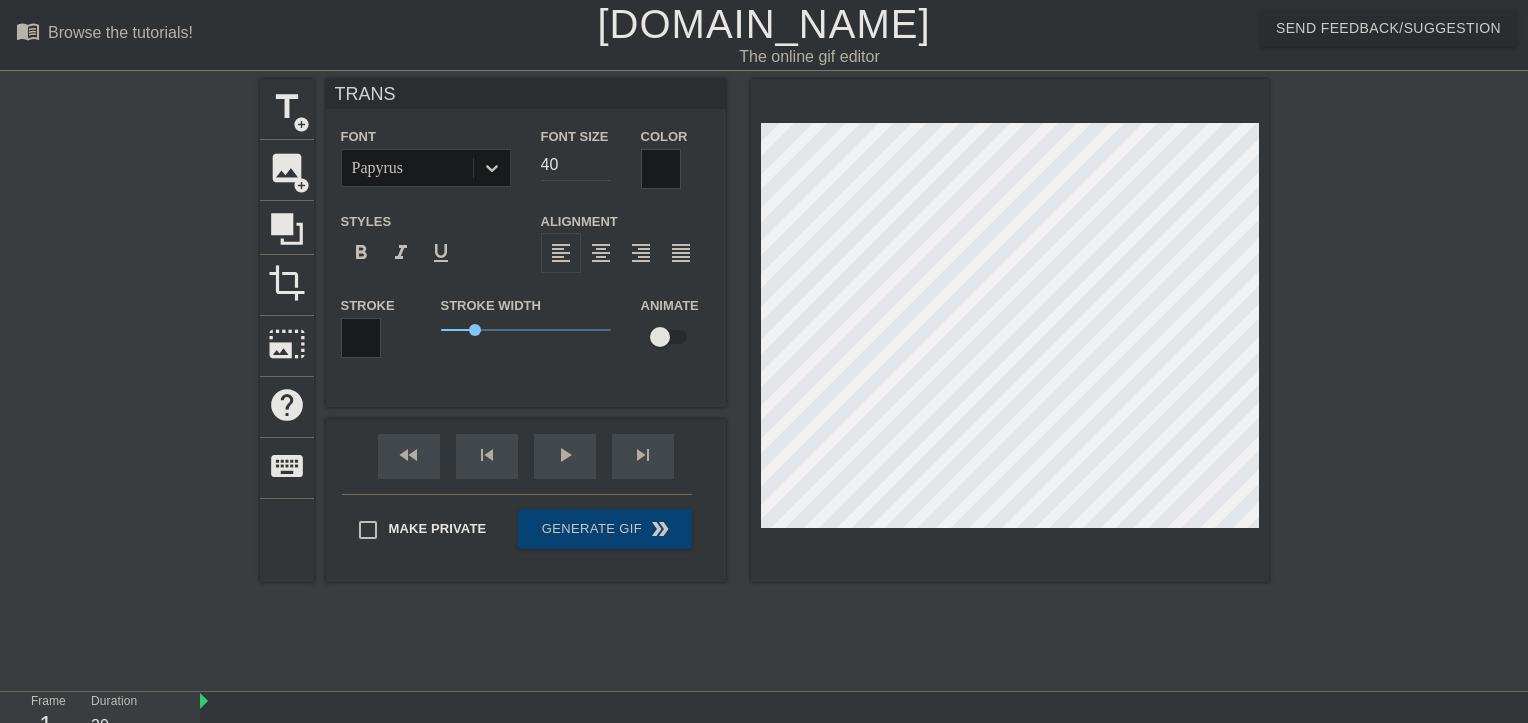 type on "TRANSG" 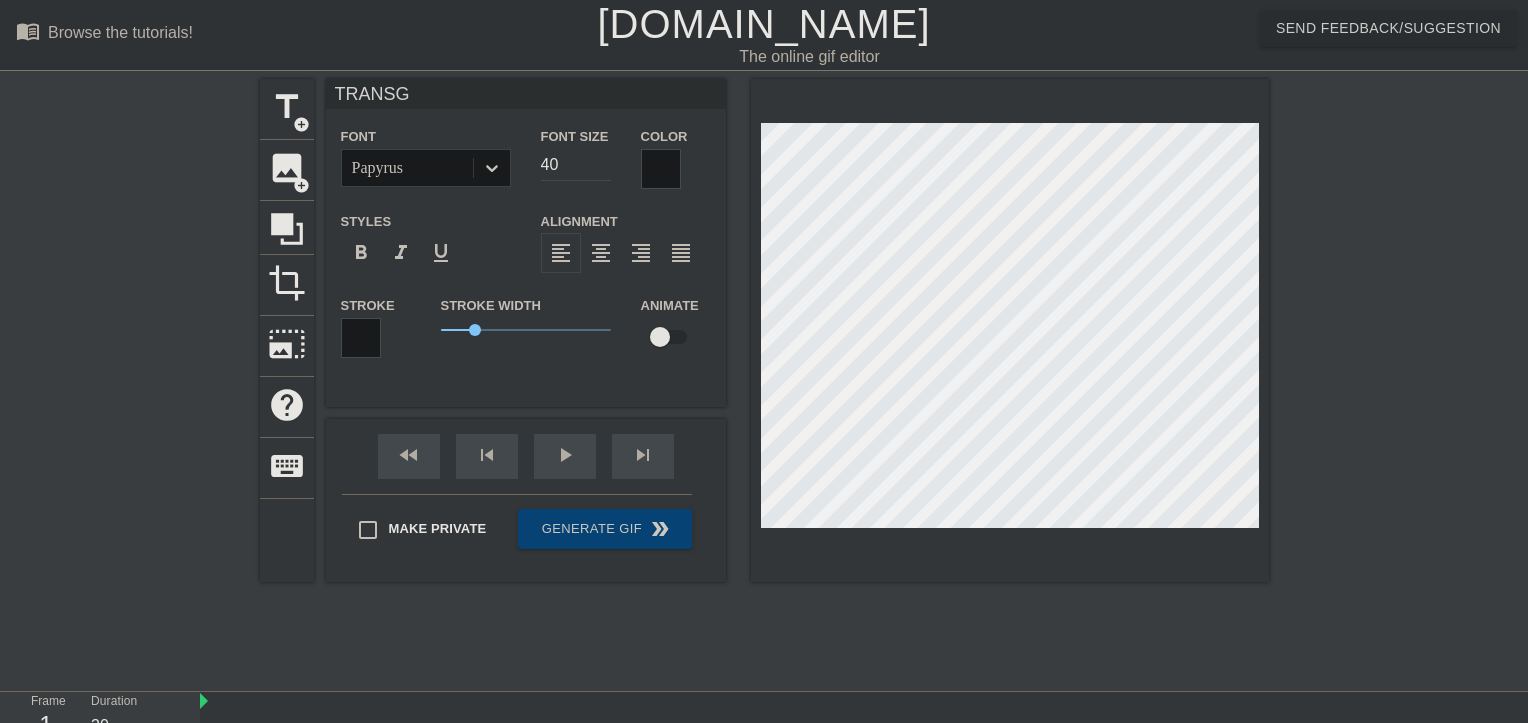 type on "TRANSGE" 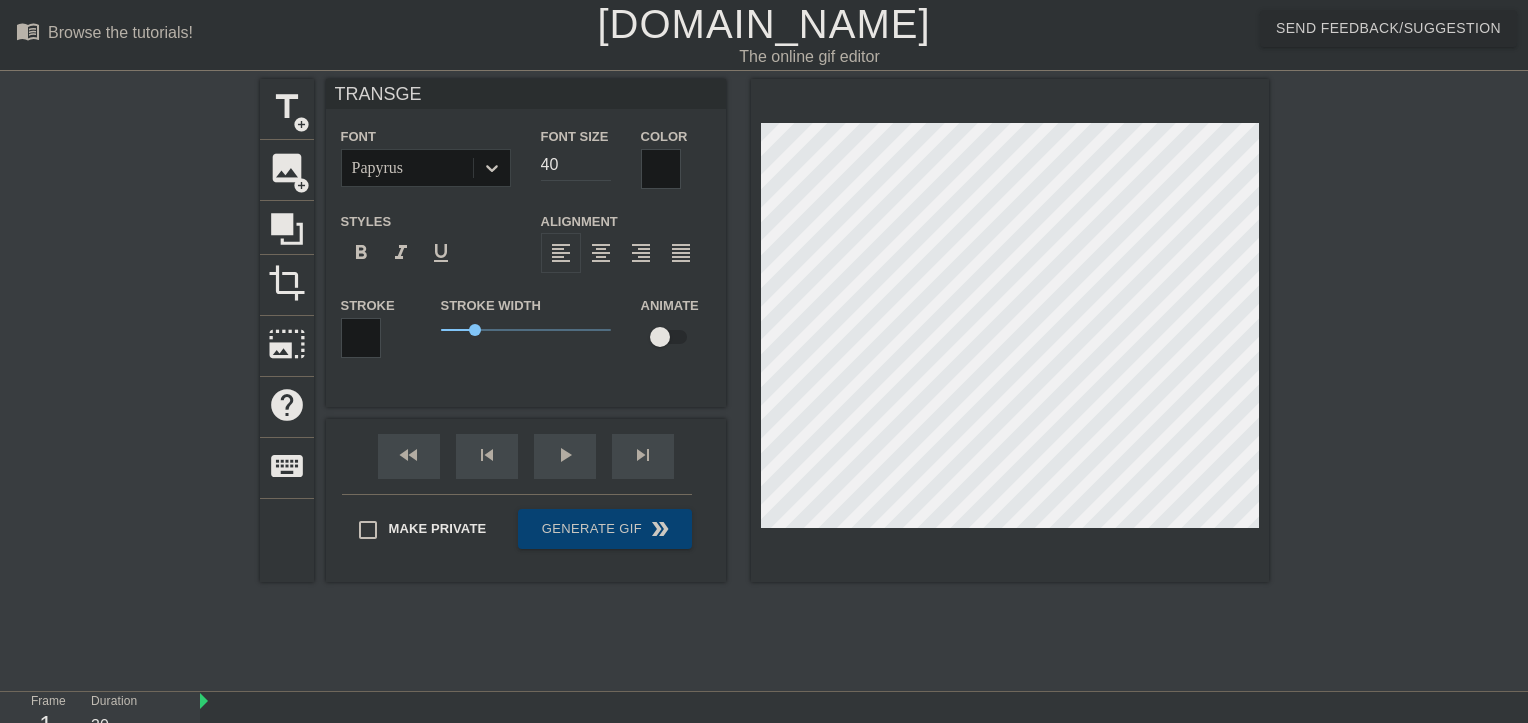 type on "TRANSGEN" 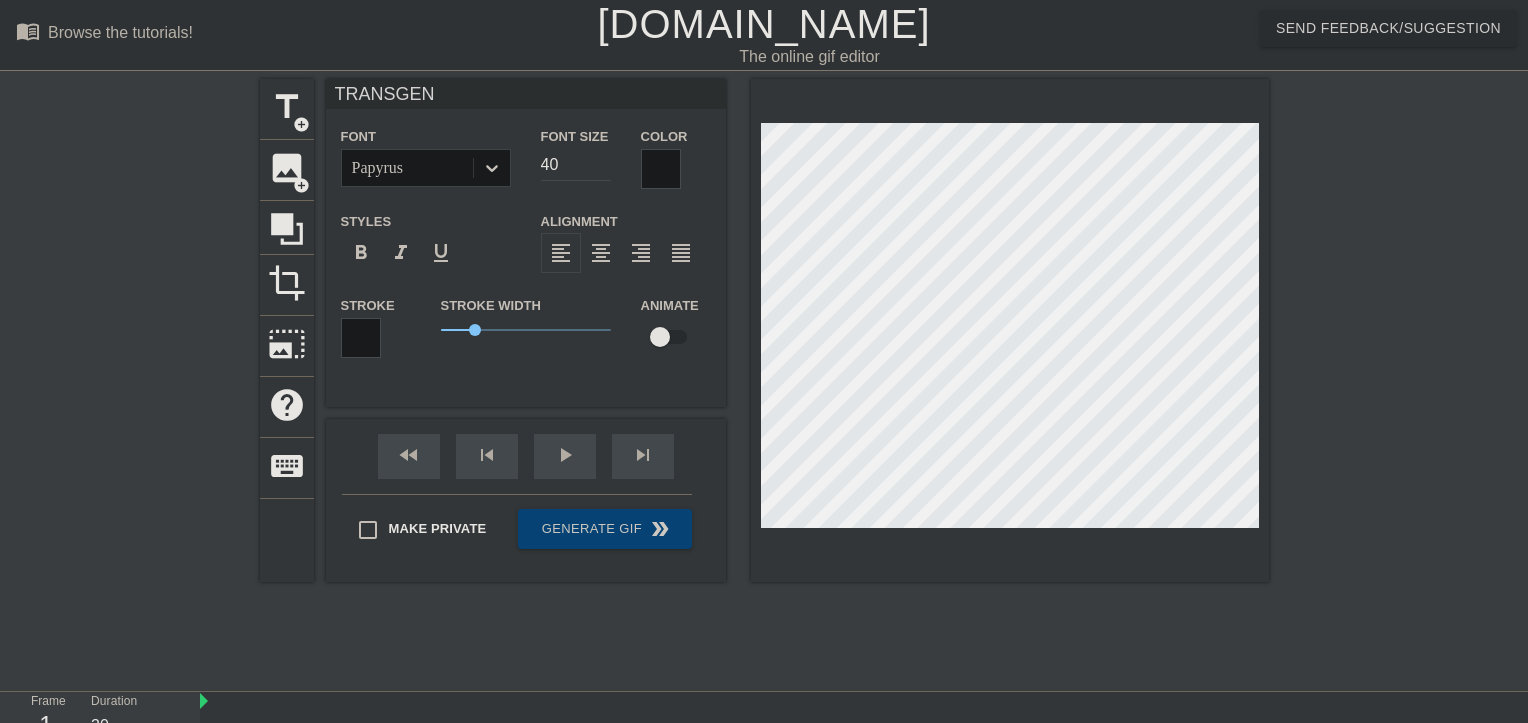 type on "TRANSGEND" 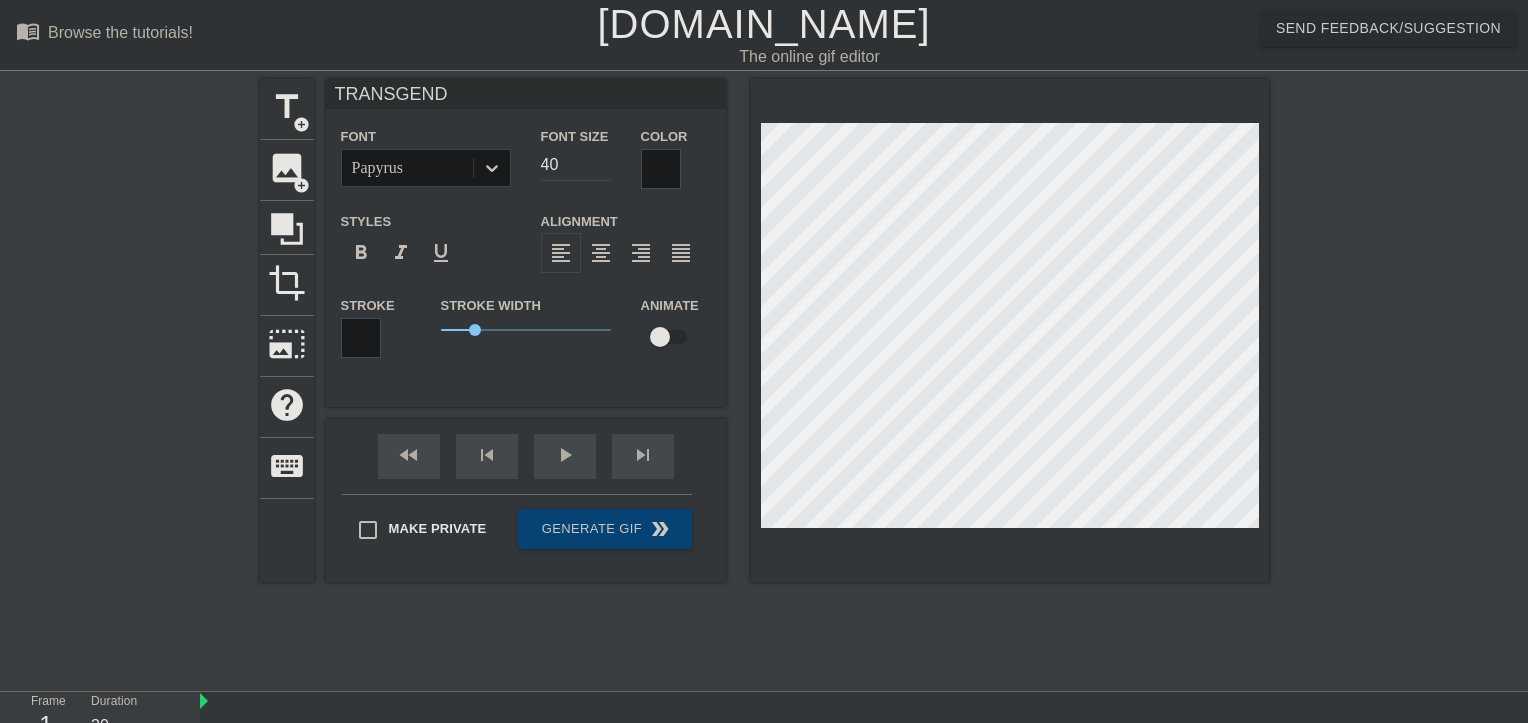 type on "TRANSGENDE" 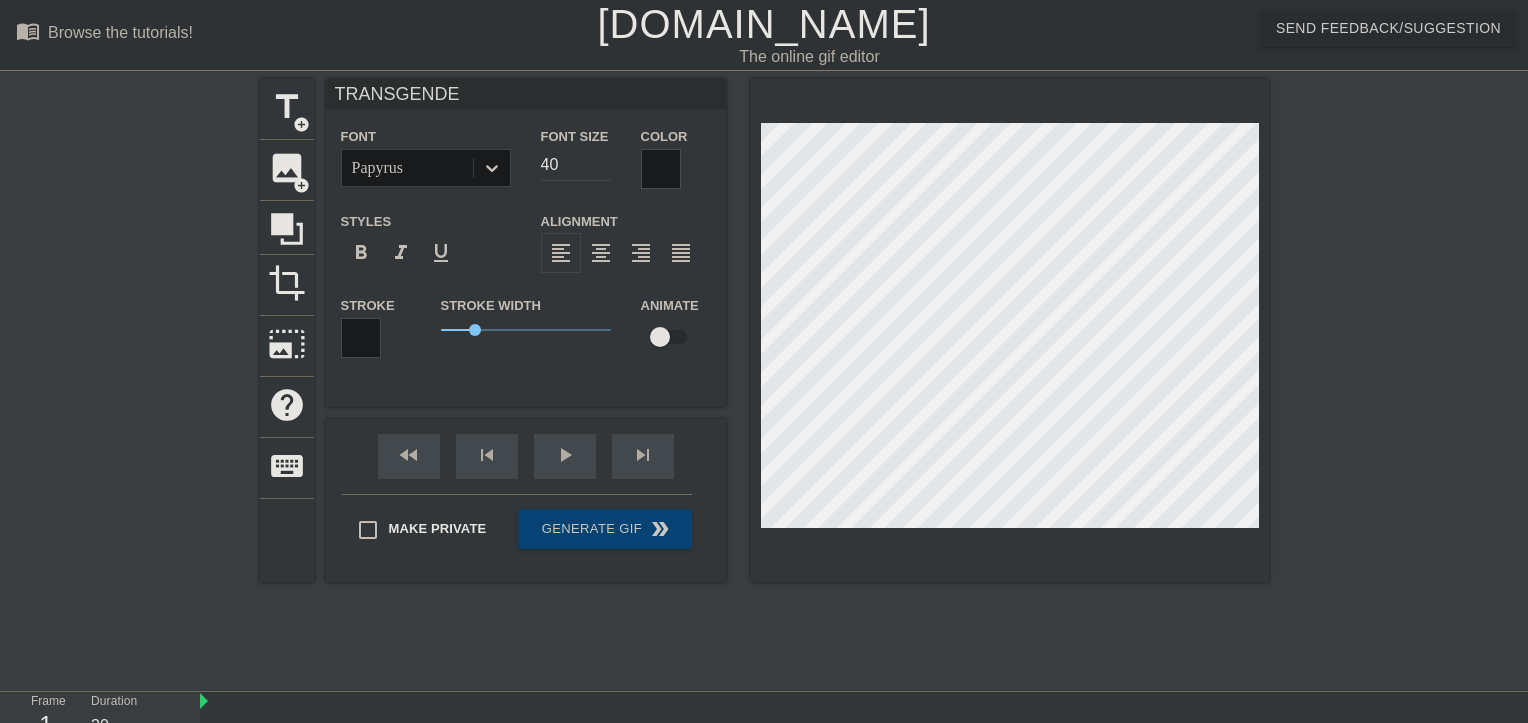 type on "[DEMOGRAPHIC_DATA]" 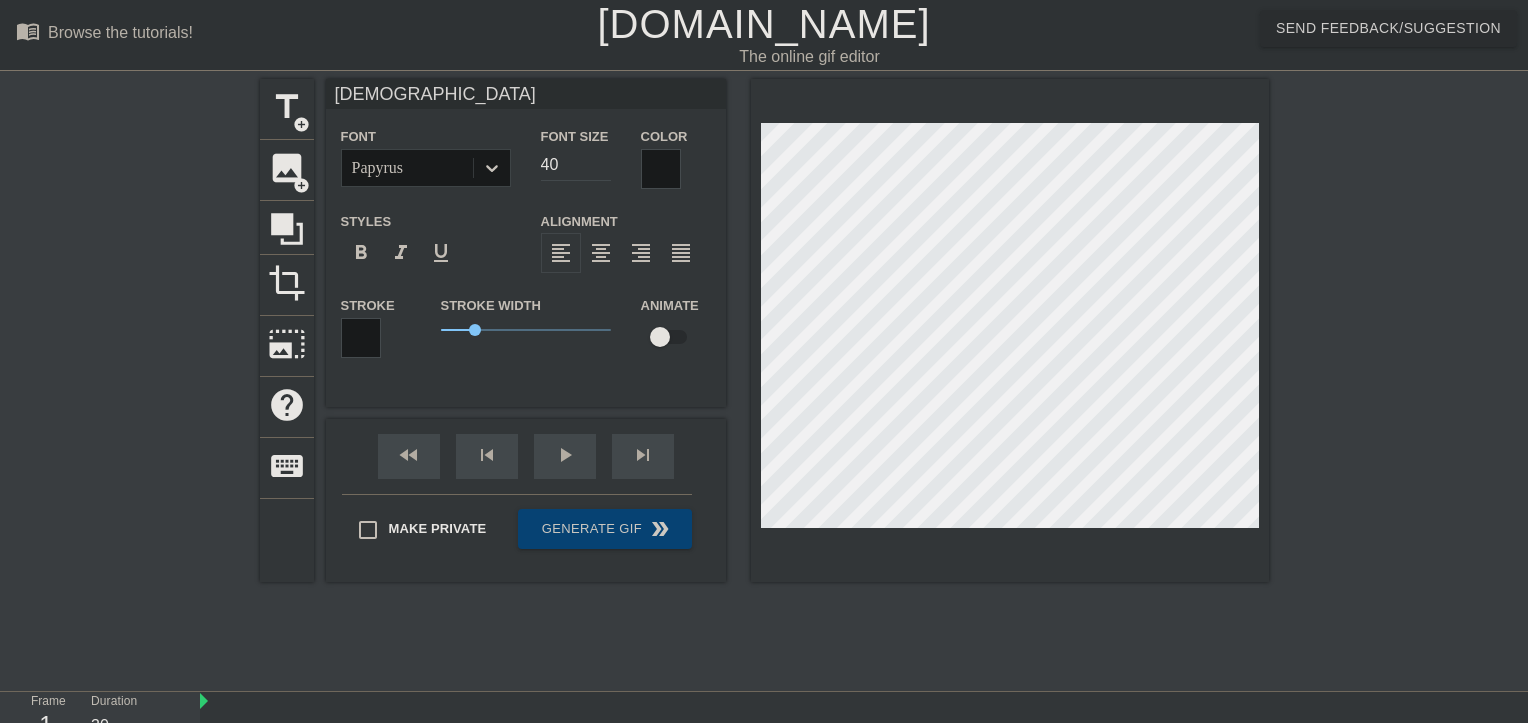 type on "[DEMOGRAPHIC_DATA]" 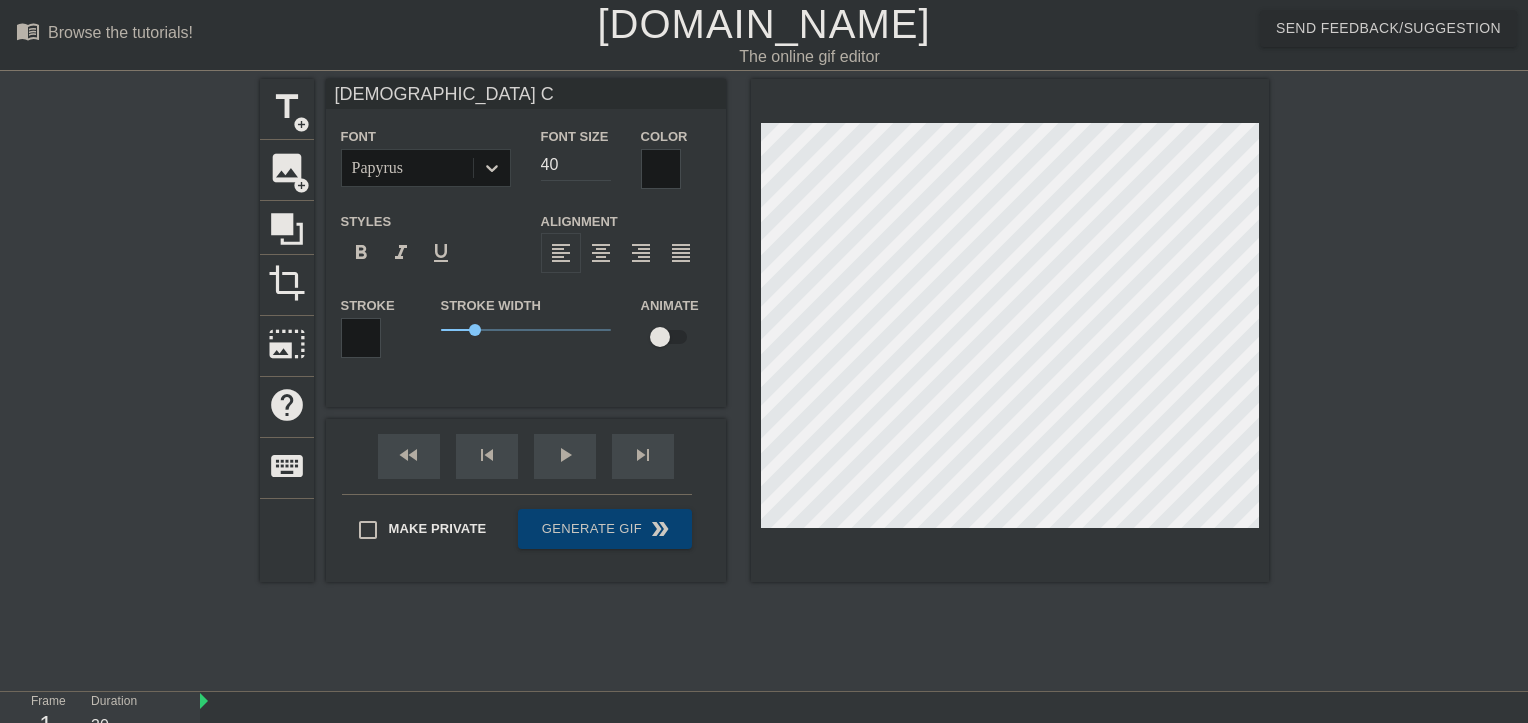 type on "[DEMOGRAPHIC_DATA] CA" 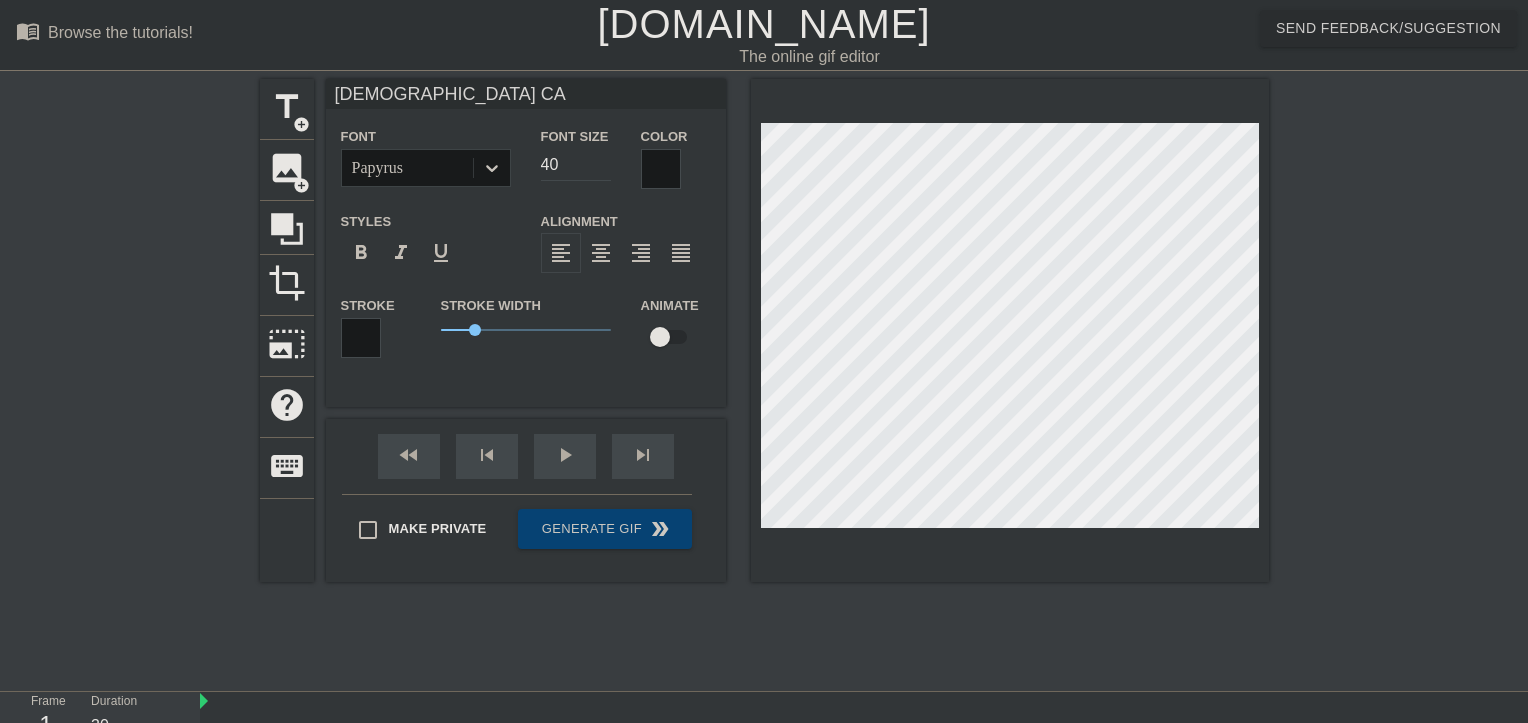 type on "[DEMOGRAPHIC_DATA] CA" 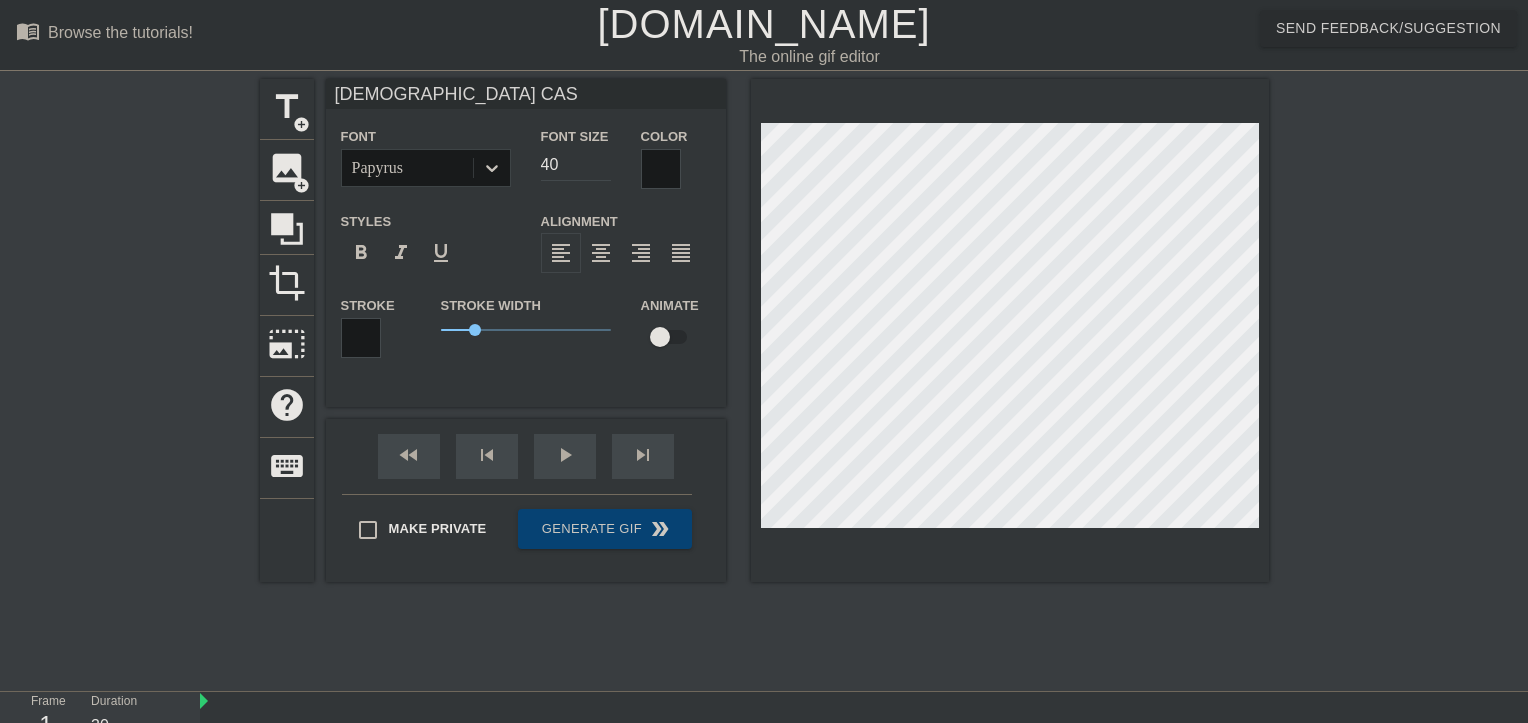 type on "[DEMOGRAPHIC_DATA] CAS" 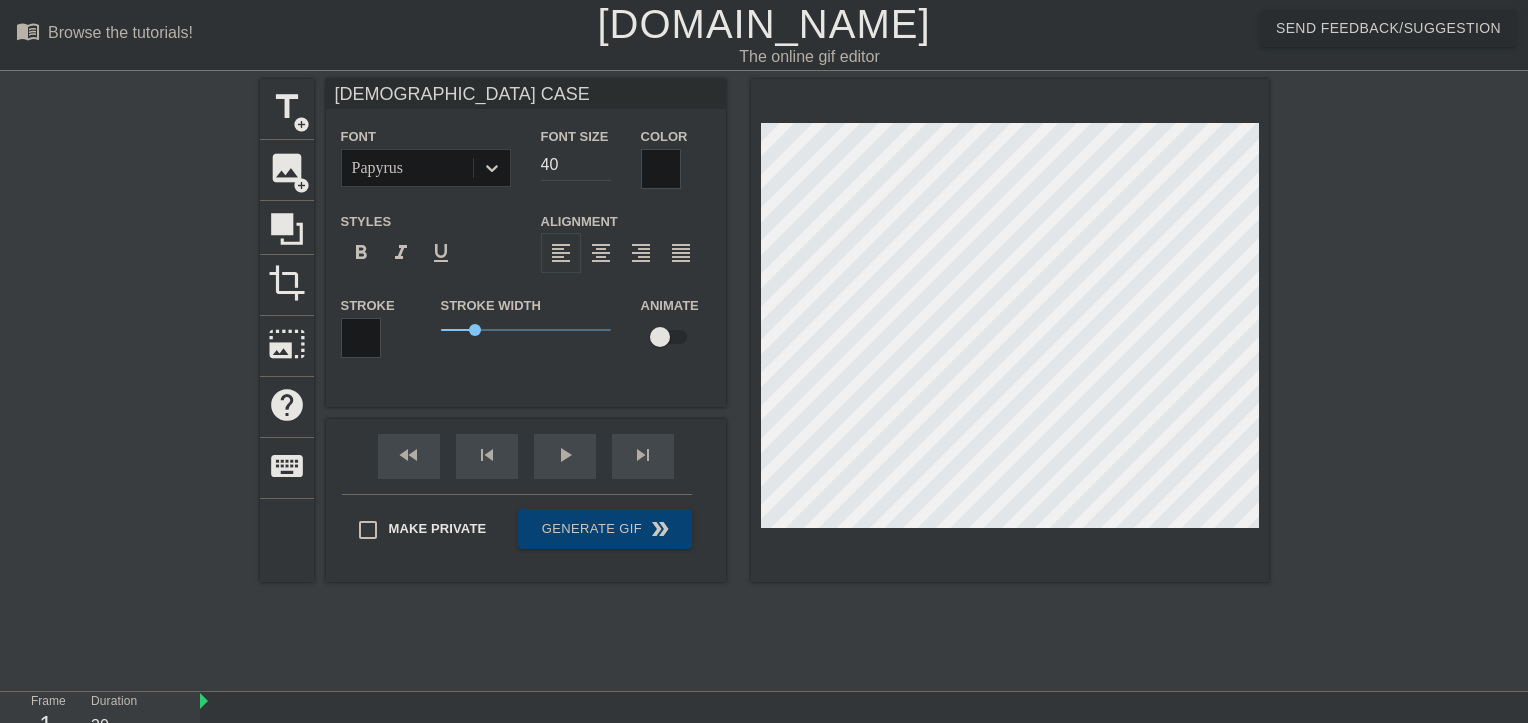 type on "[DEMOGRAPHIC_DATA] [PERSON_NAME]" 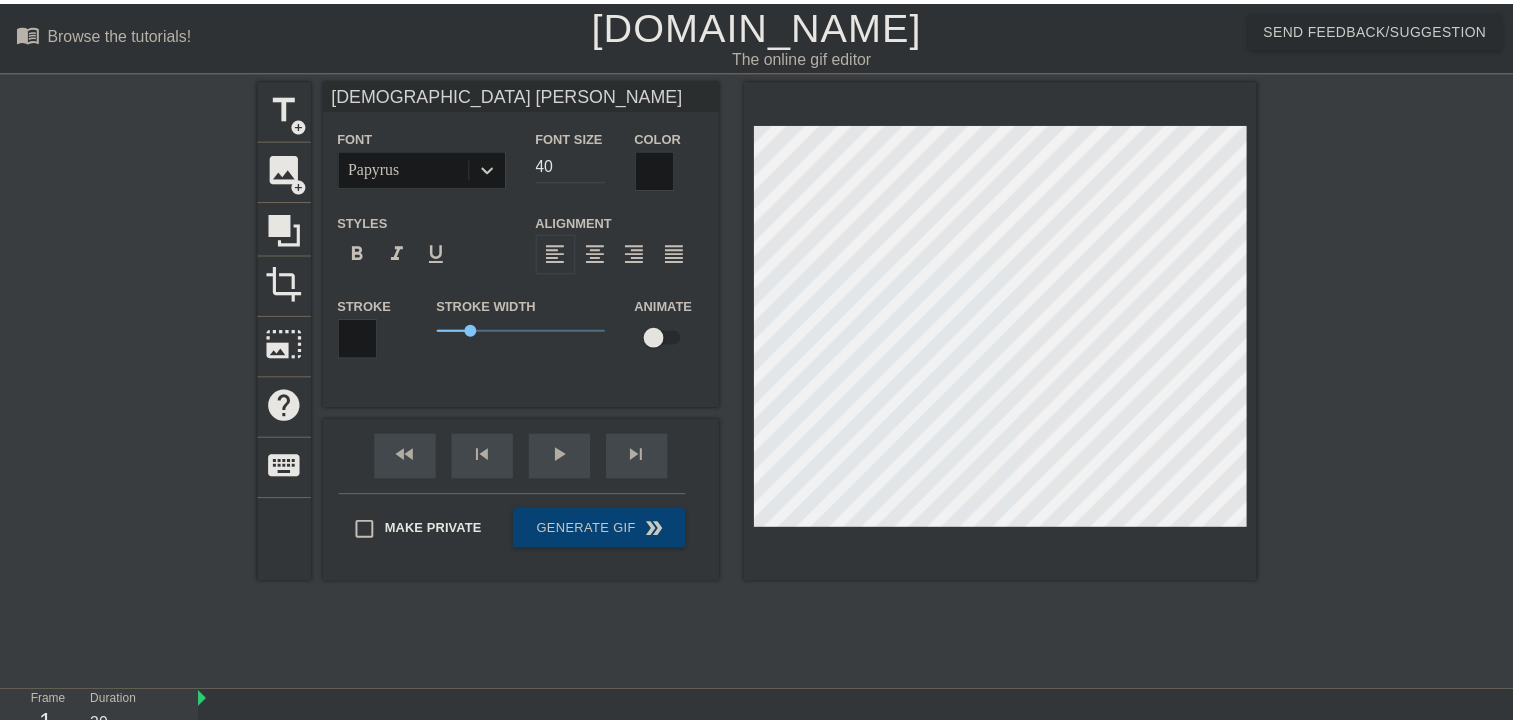 scroll, scrollTop: 2, scrollLeft: 10, axis: both 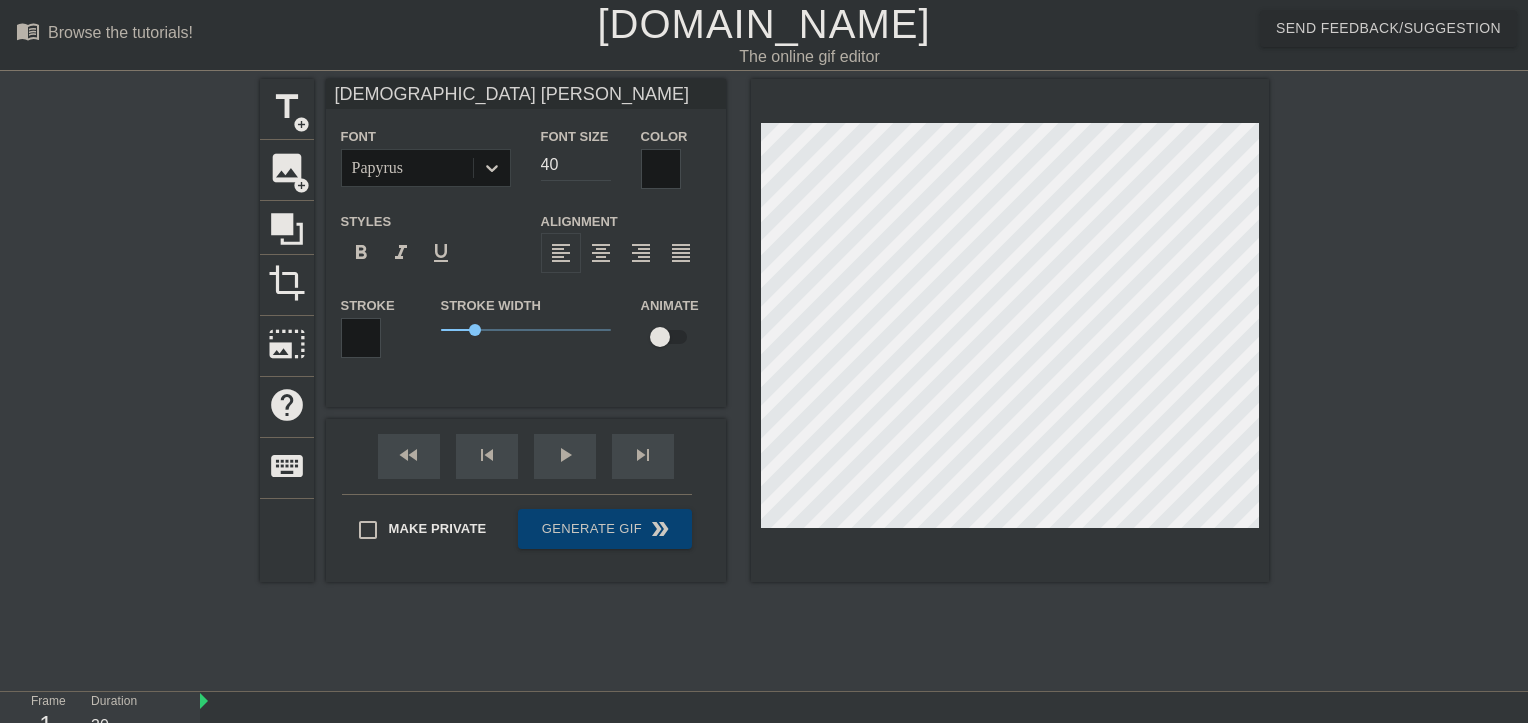 type on "[DEMOGRAPHIC_DATA] [PERSON_NAME]" 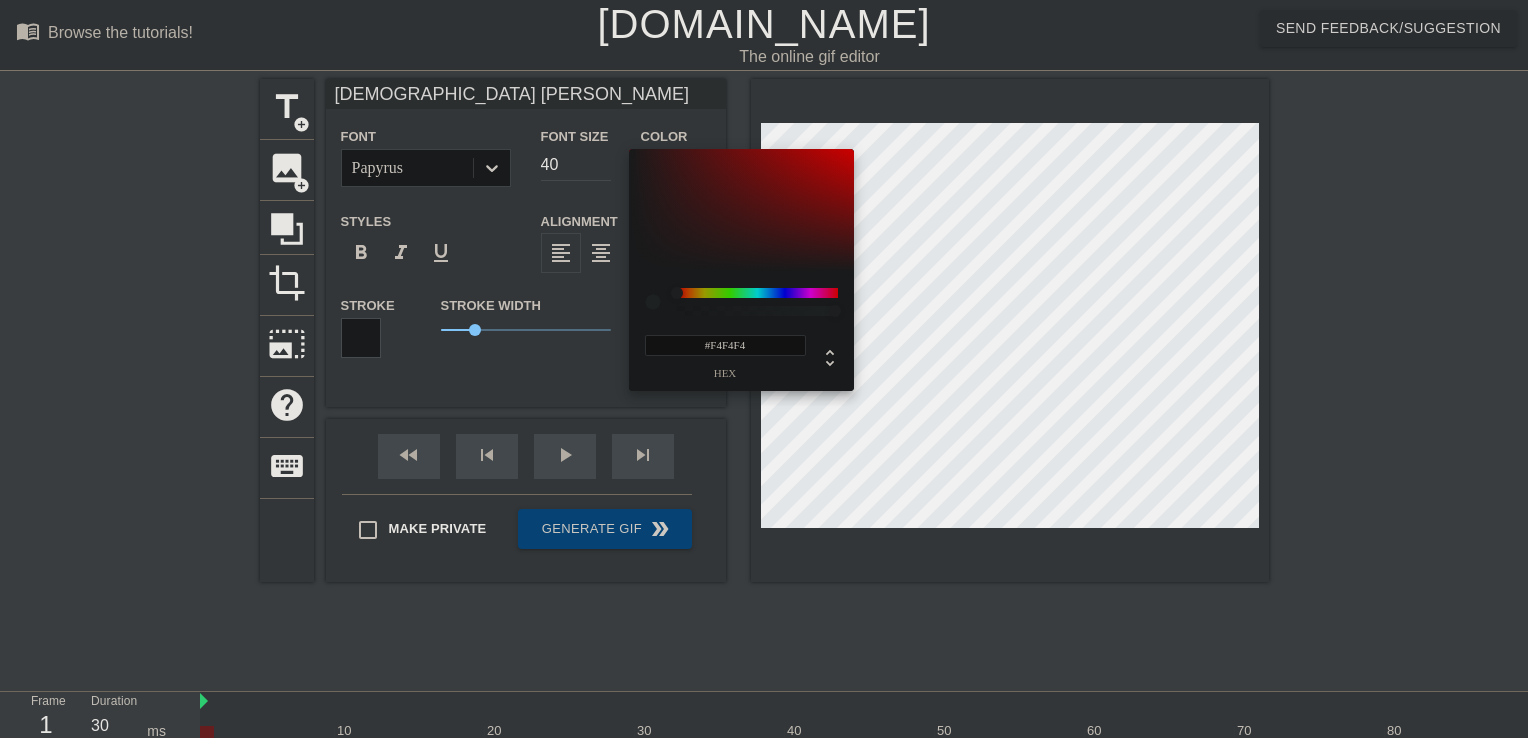type on "#FFFFFF" 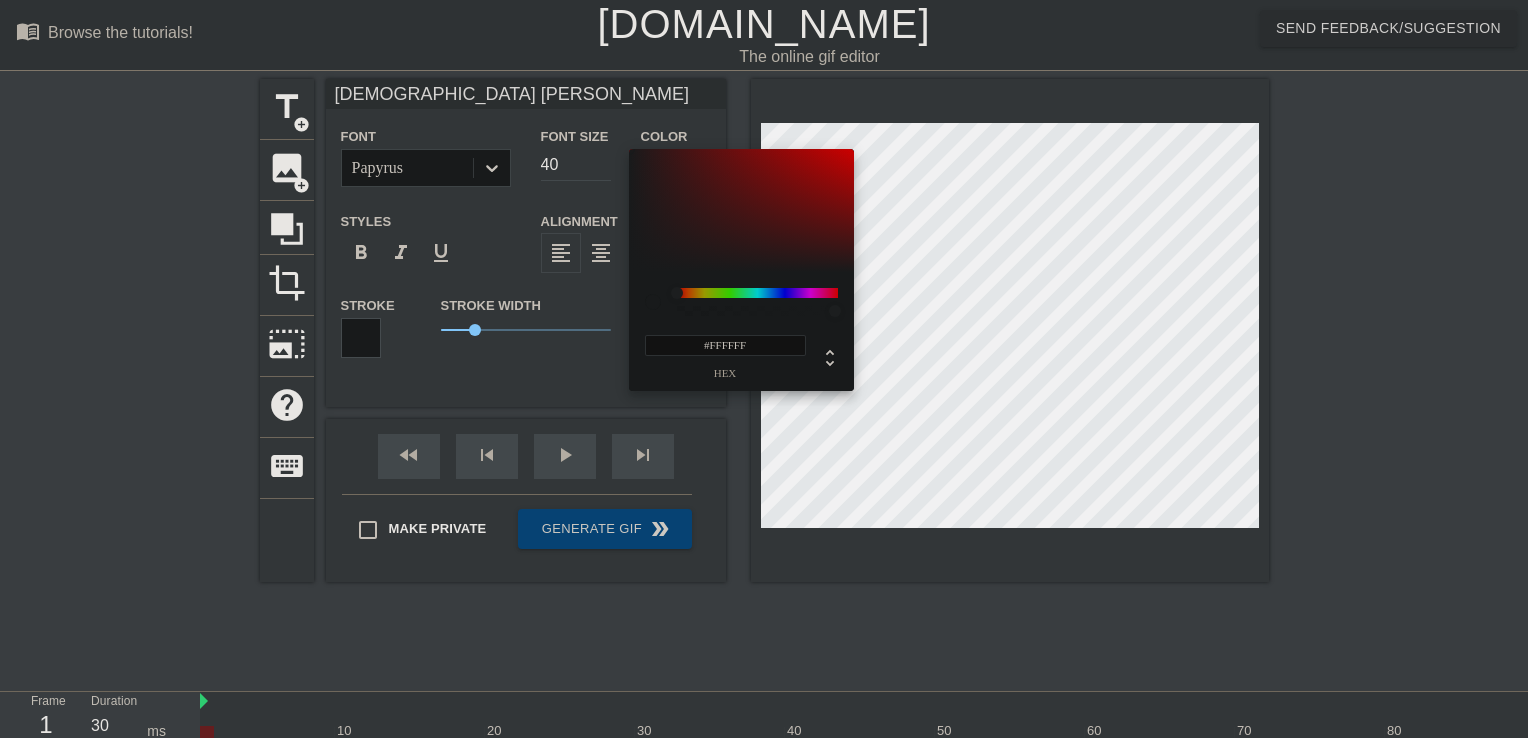 drag, startPoint x: 686, startPoint y: 223, endPoint x: 588, endPoint y: 126, distance: 137.88763 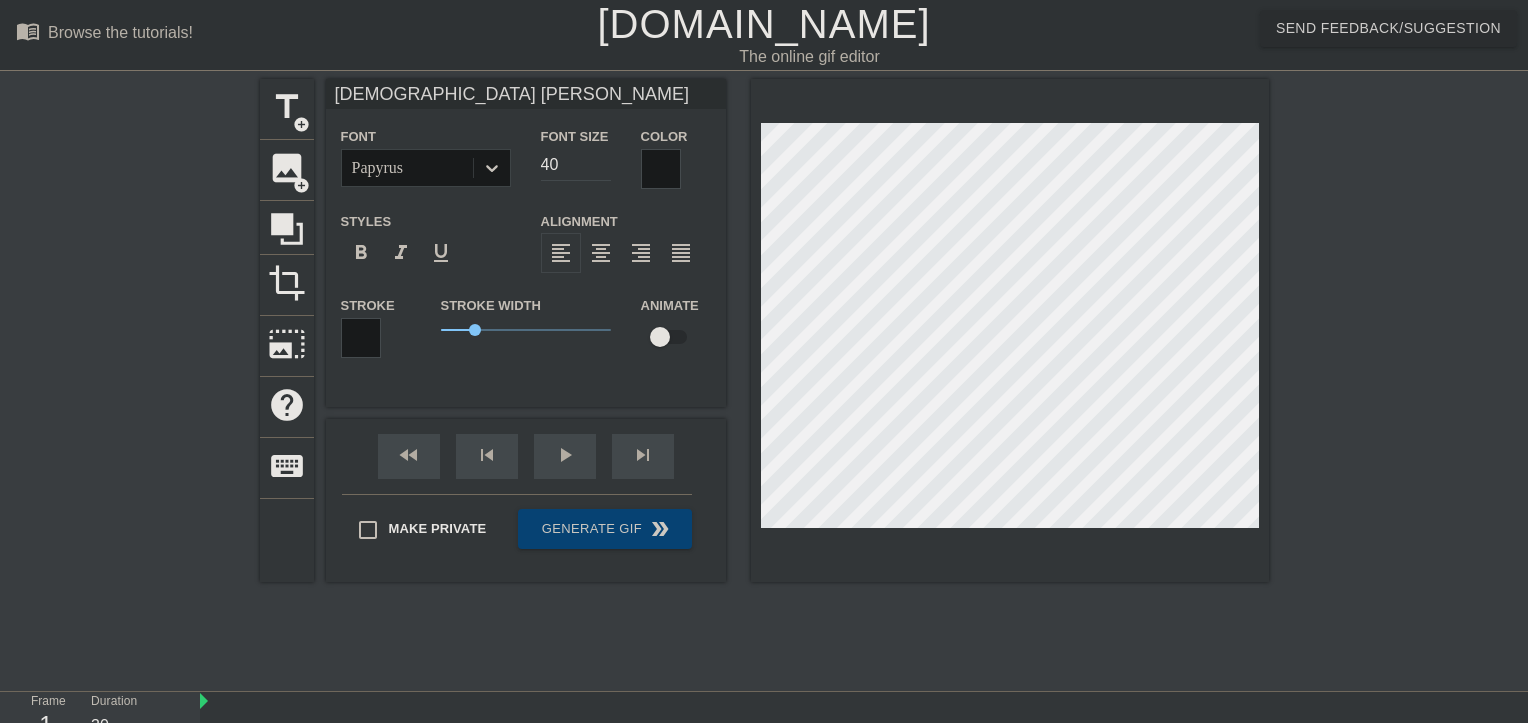 click at bounding box center [361, 338] 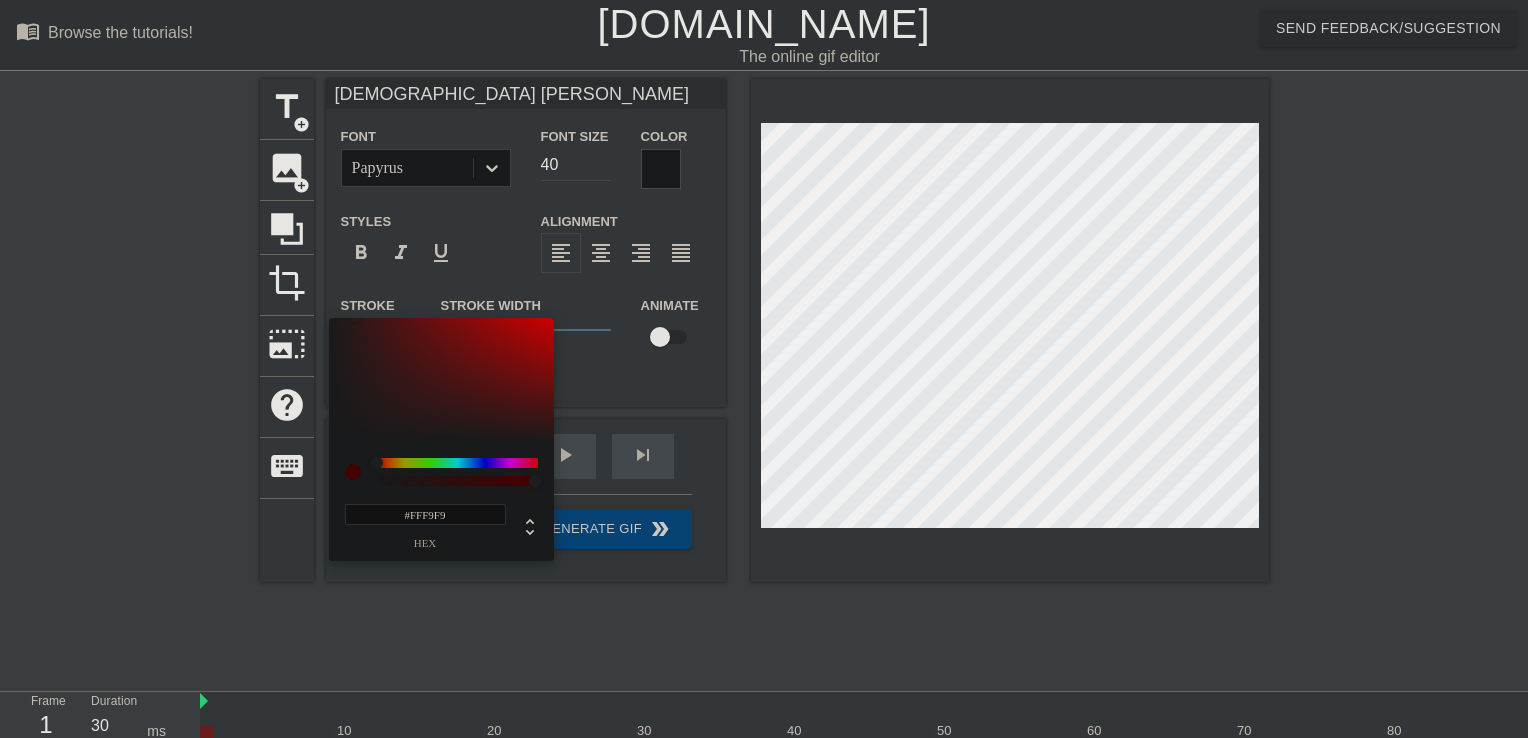 type on "#FFFFFF" 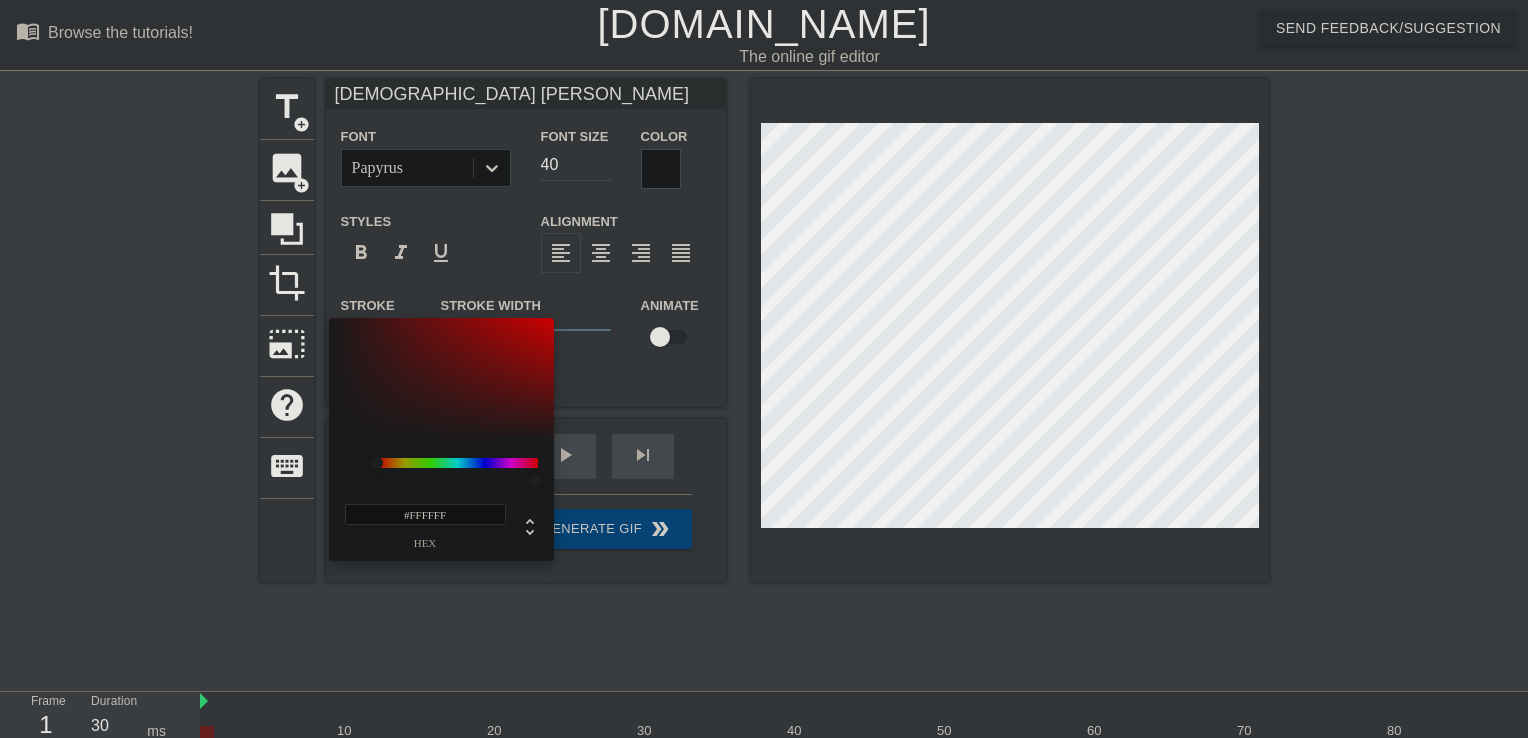 drag, startPoint x: 457, startPoint y: 370, endPoint x: 323, endPoint y: 305, distance: 148.93288 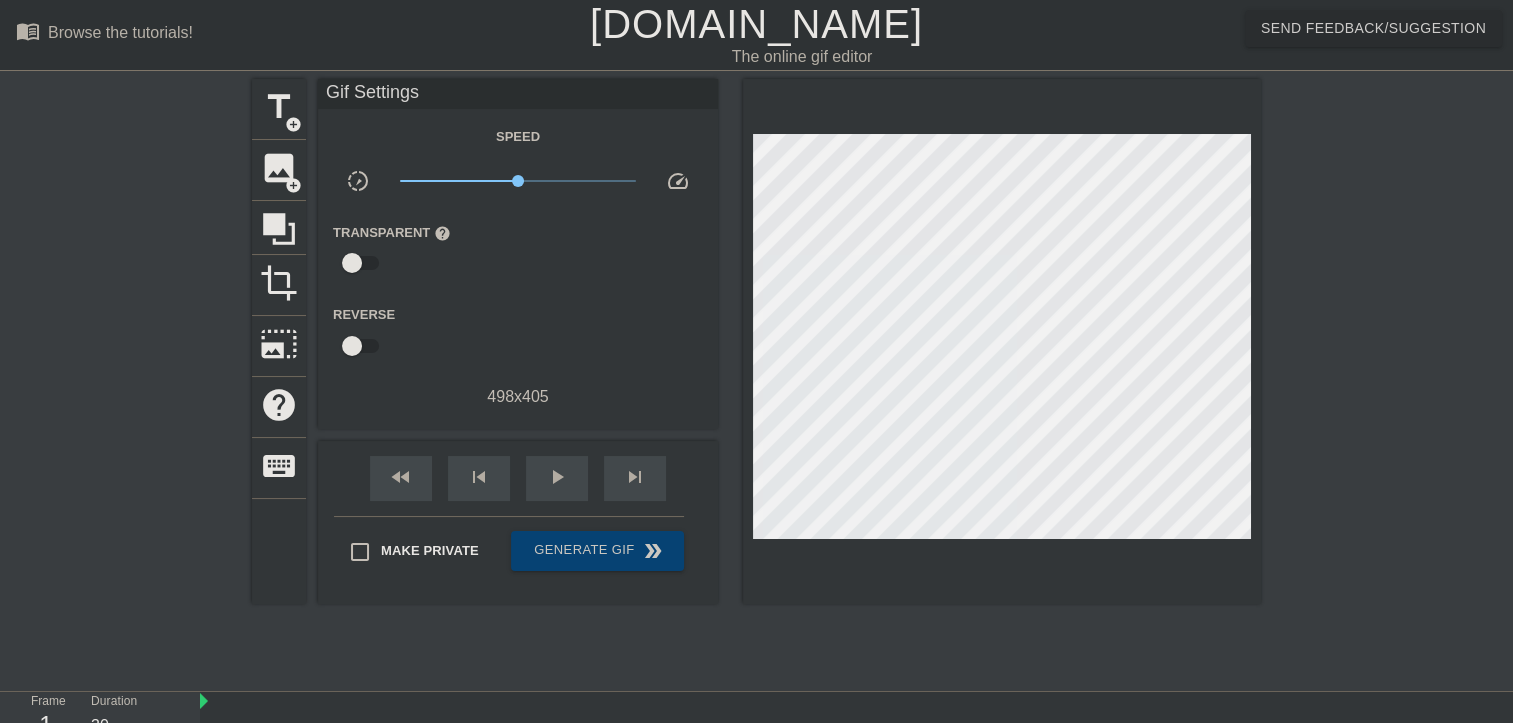 click on "Speed slow_motion_video x1.00 speed Transparent help Reverse 498  x  405" at bounding box center (518, 266) 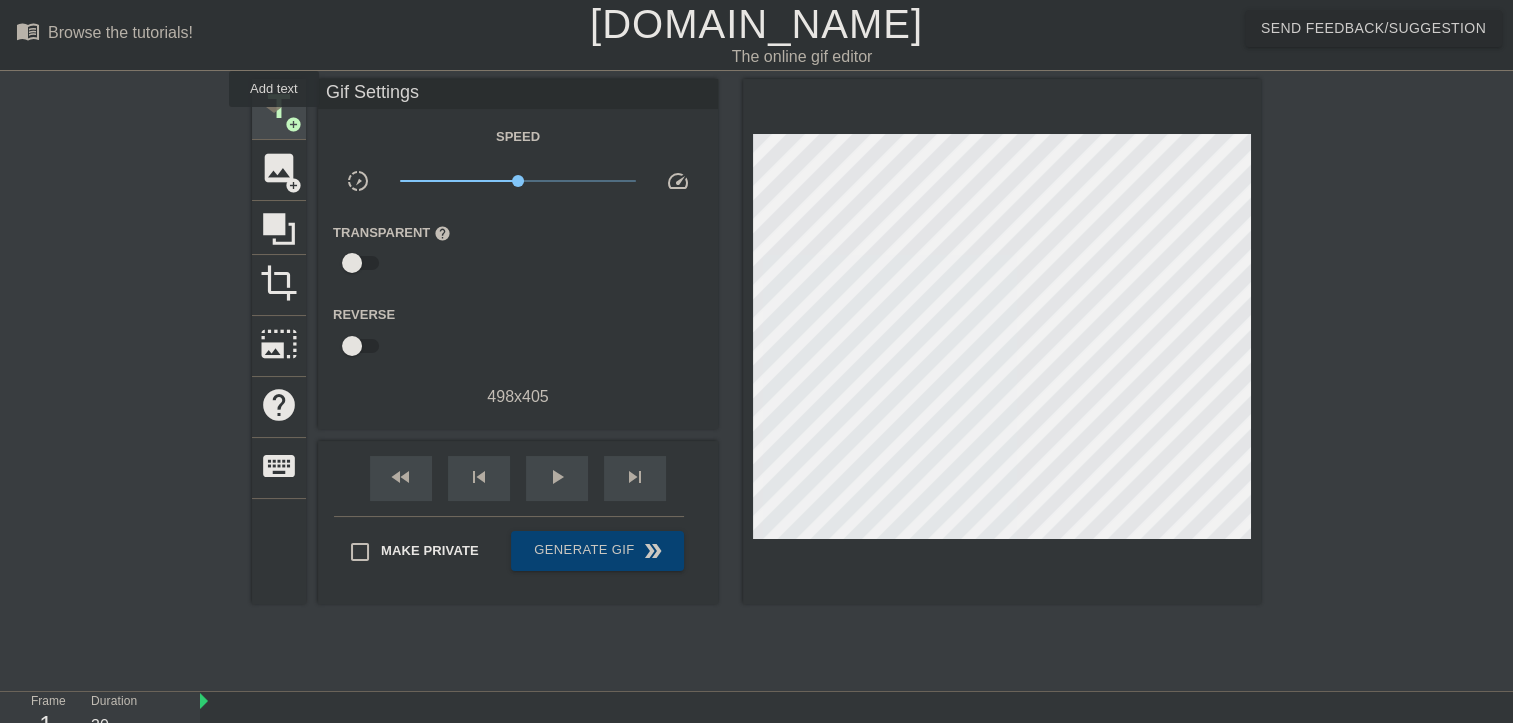 click on "add_circle" at bounding box center (293, 124) 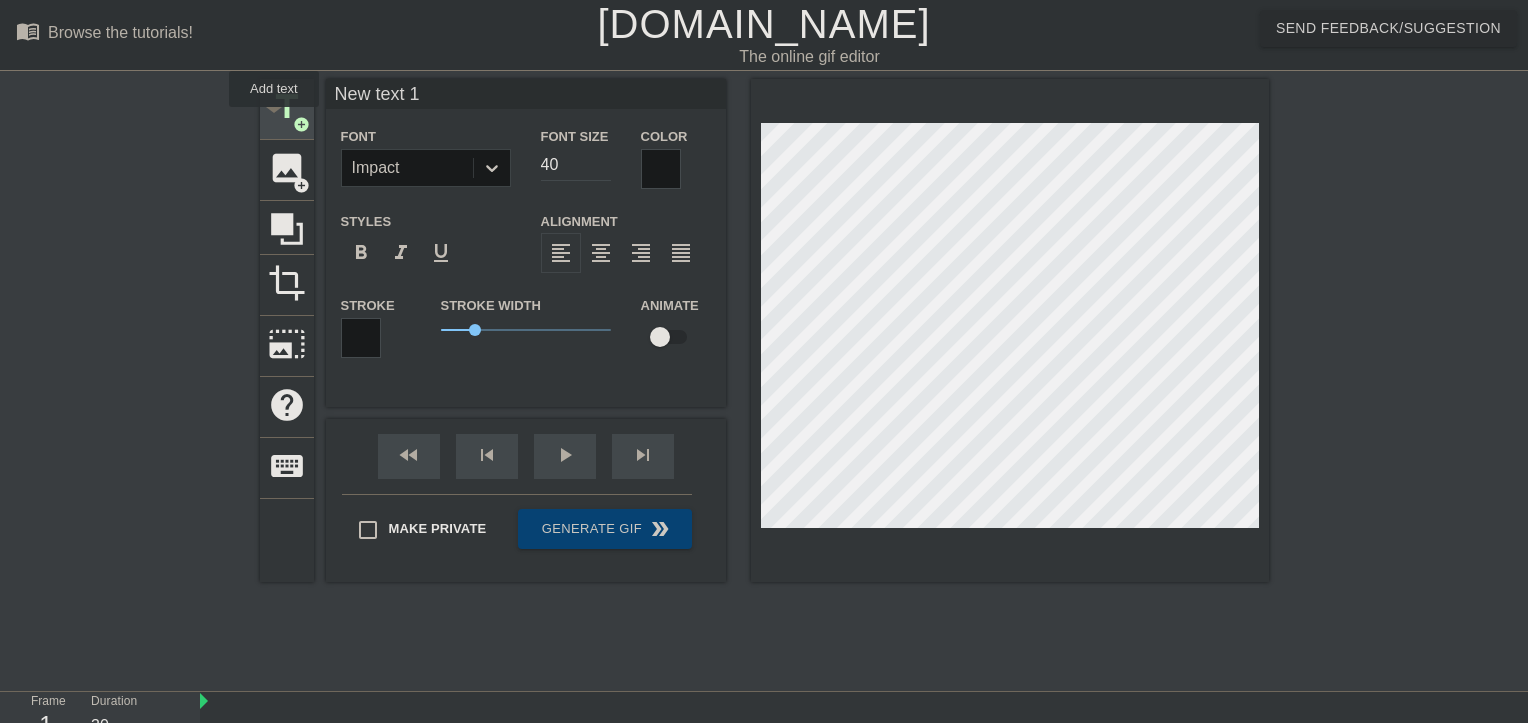 click on "title" at bounding box center (287, 107) 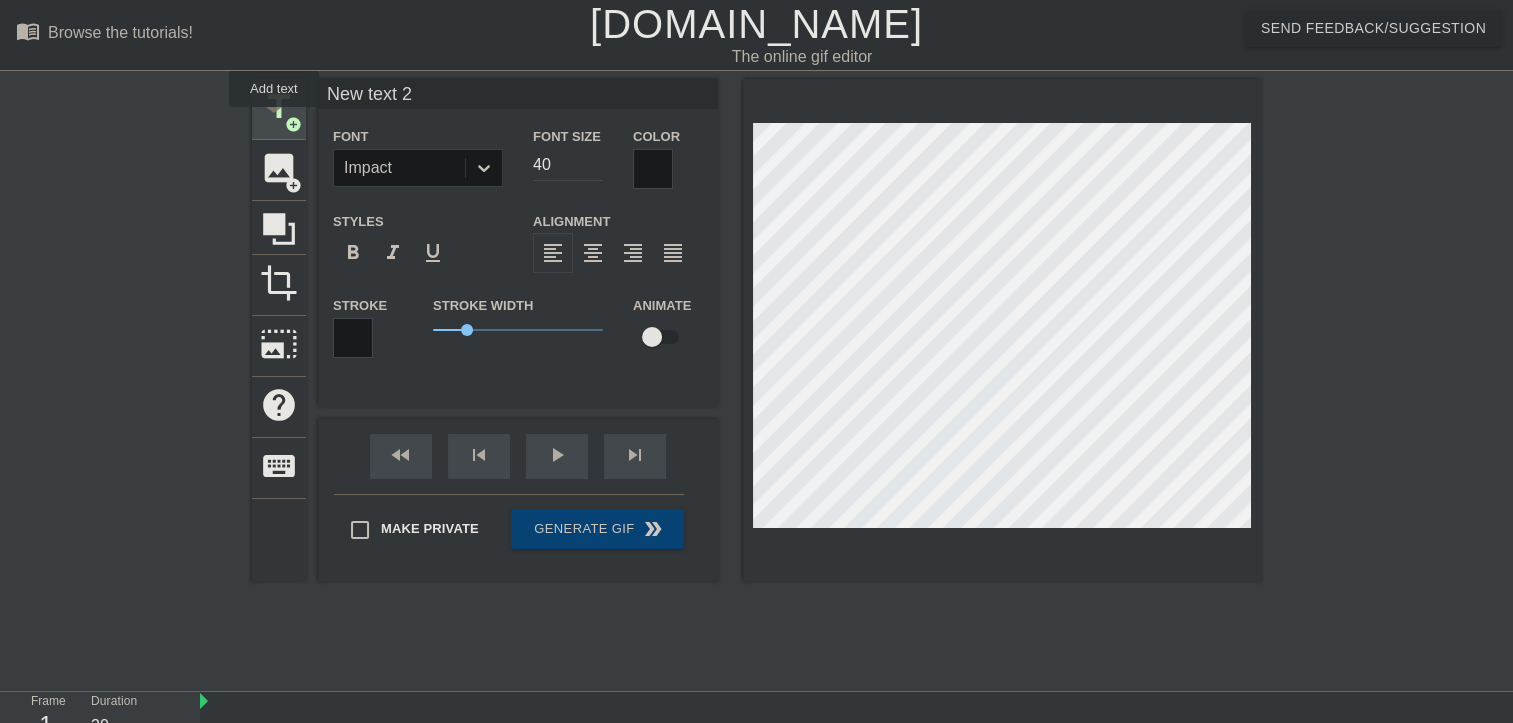 click on "add_circle" at bounding box center (293, 124) 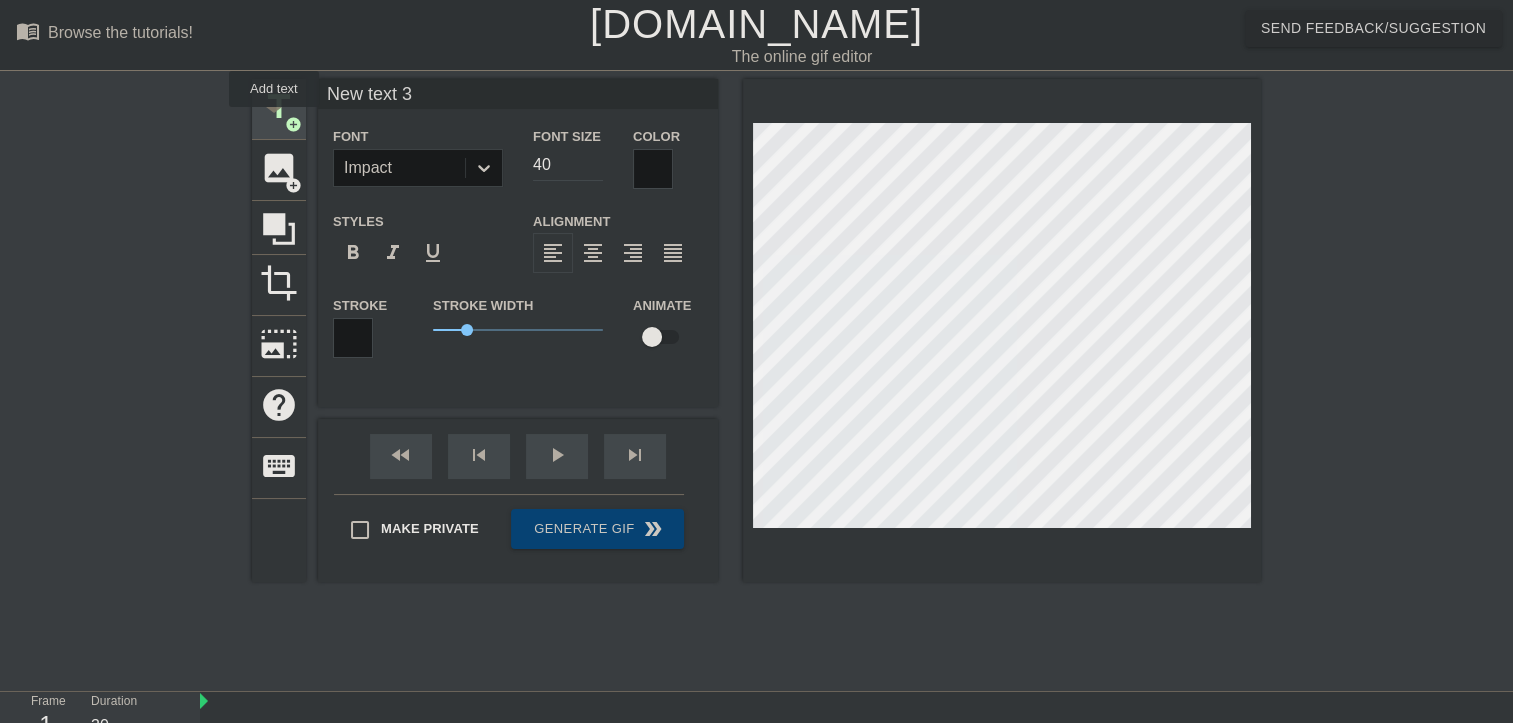 click on "add_circle" at bounding box center (293, 124) 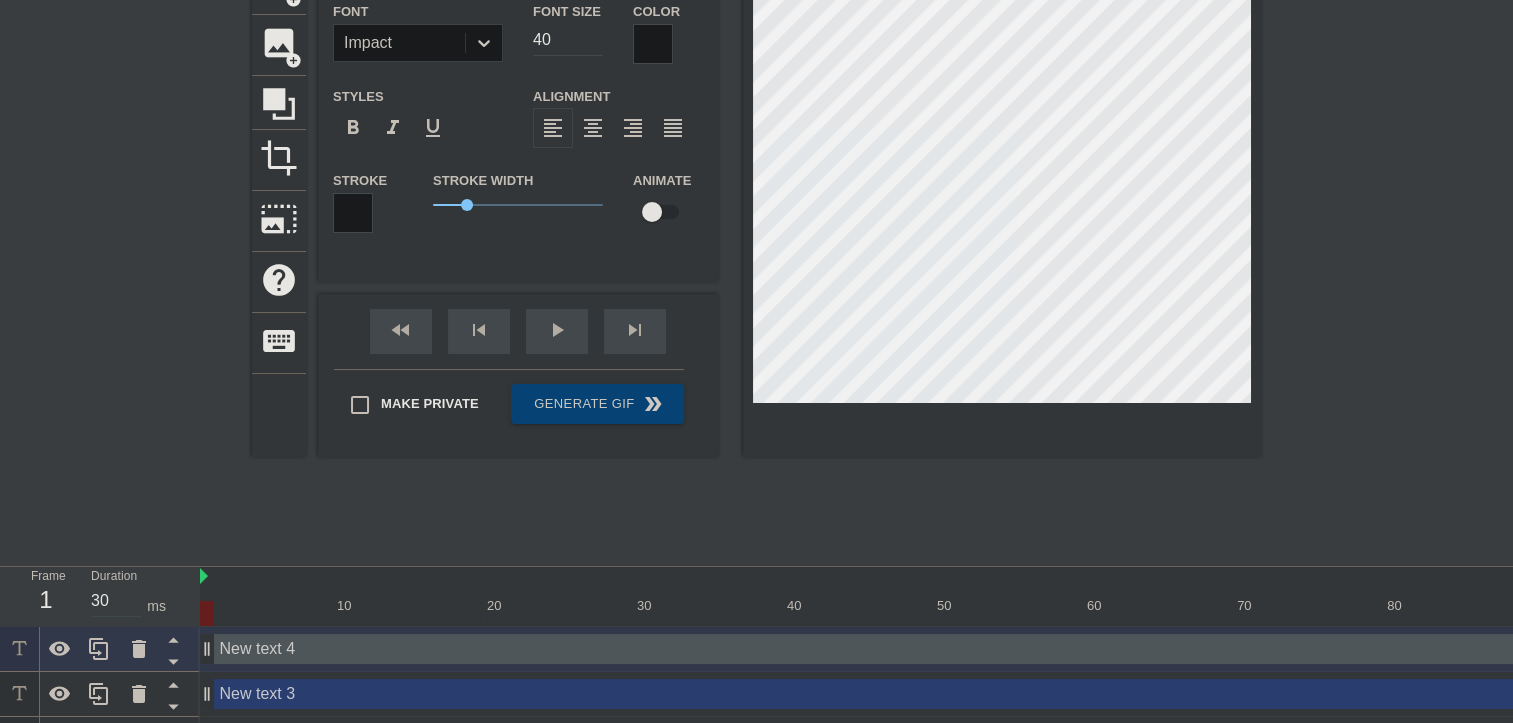 scroll, scrollTop: 127, scrollLeft: 0, axis: vertical 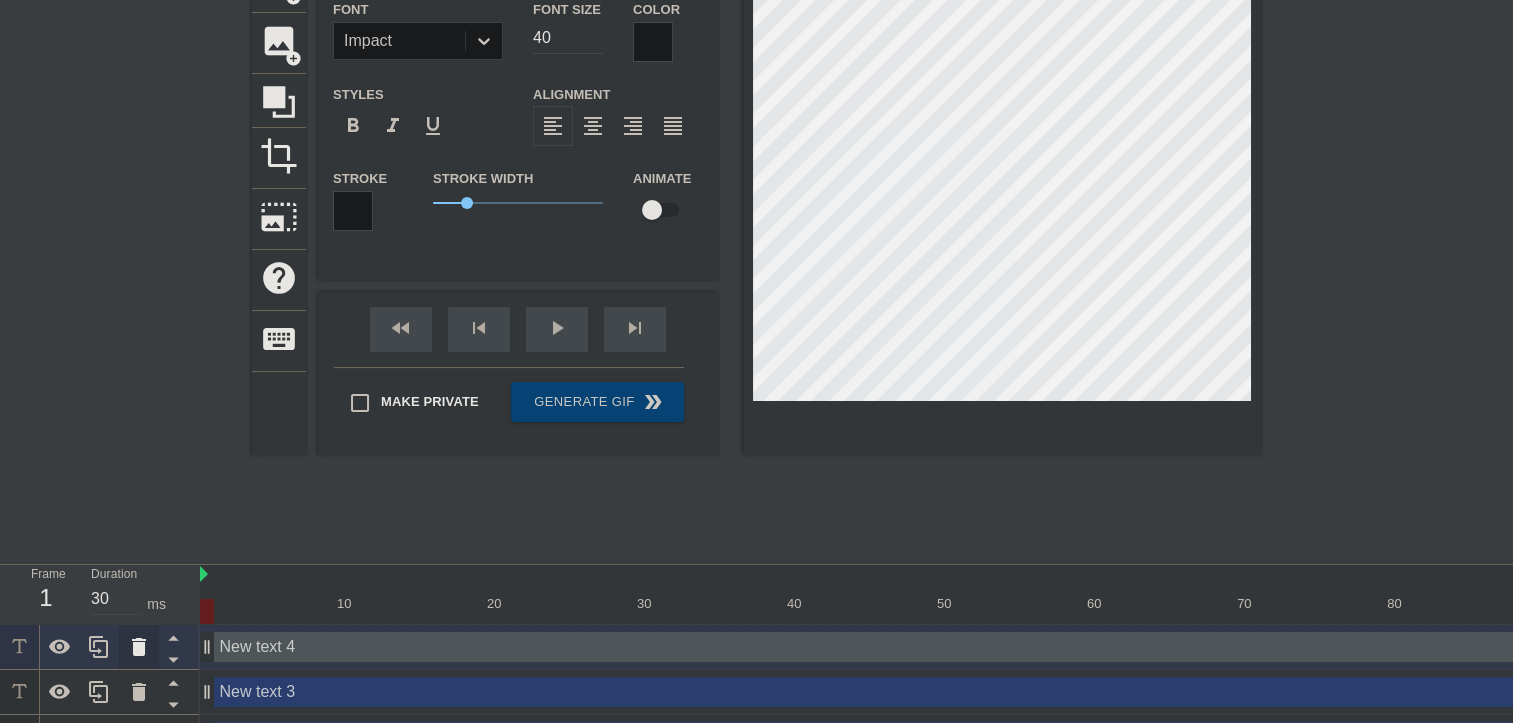 click 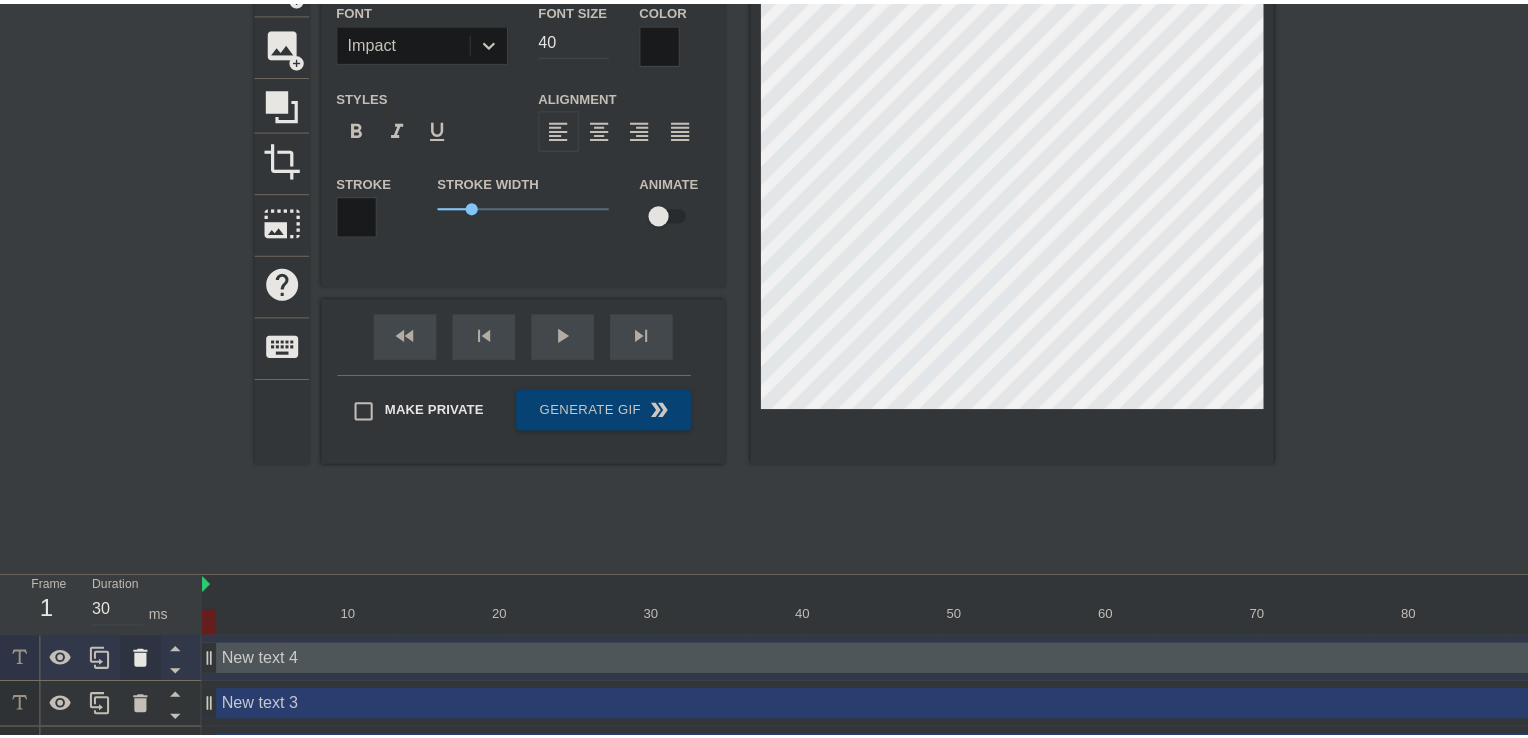 scroll, scrollTop: 112, scrollLeft: 0, axis: vertical 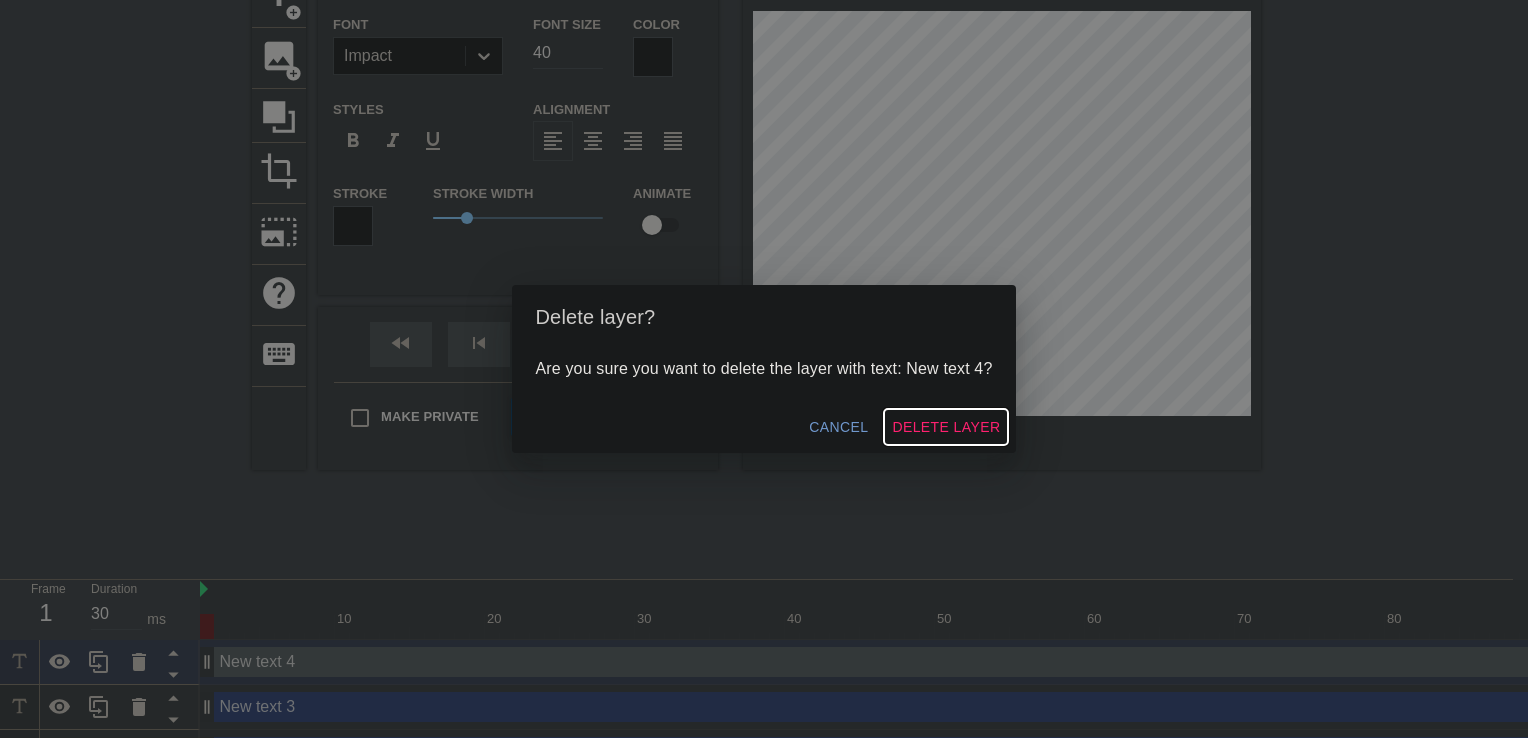 click on "Delete Layer" at bounding box center [946, 427] 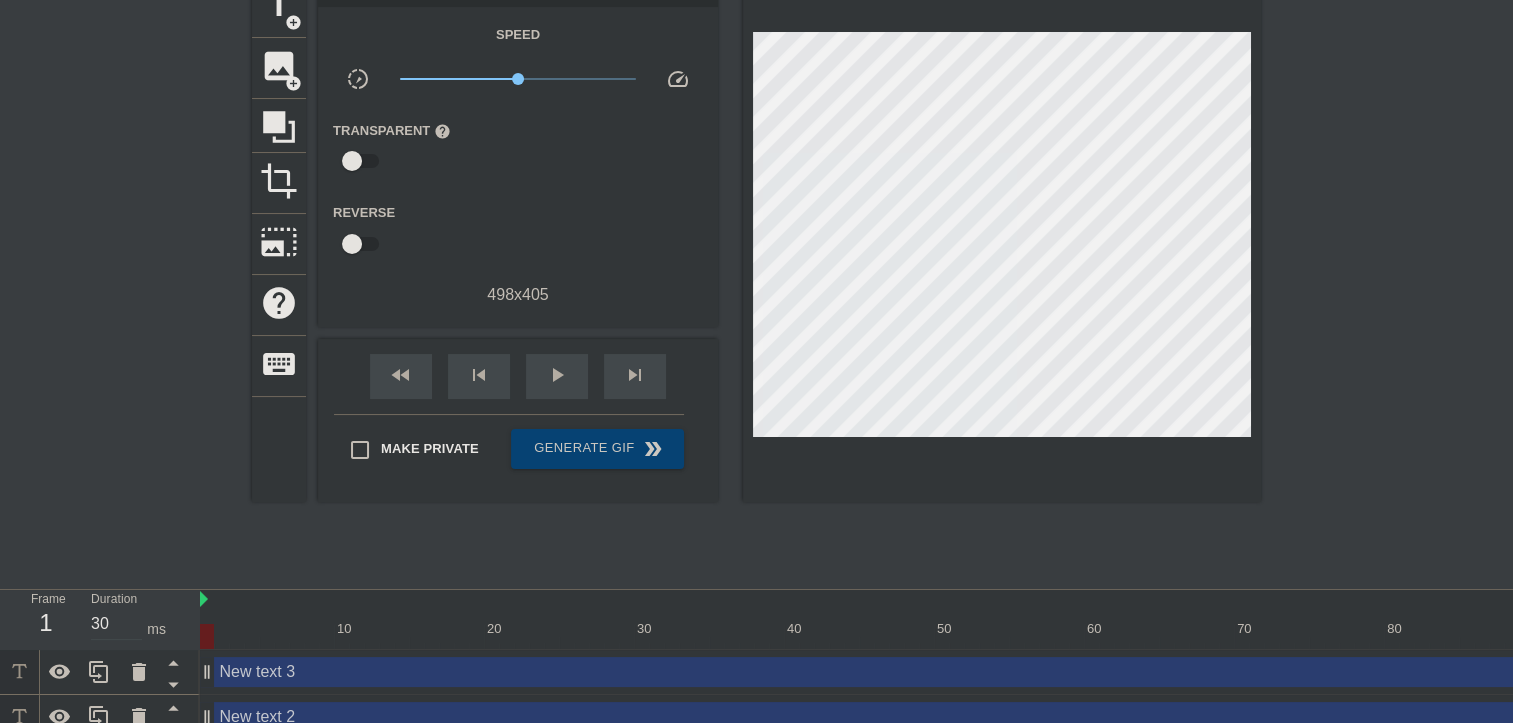 click 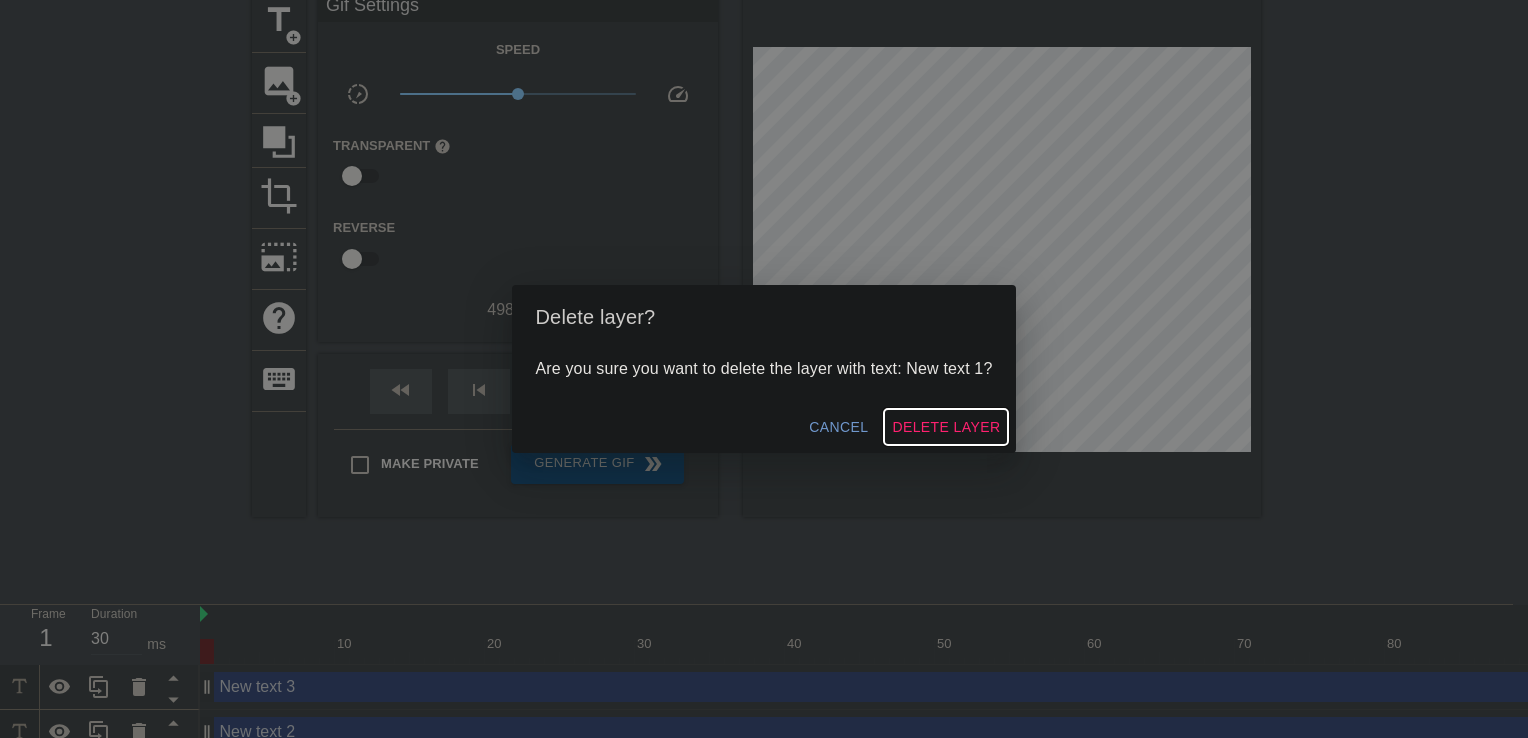 click on "Delete Layer" at bounding box center [946, 427] 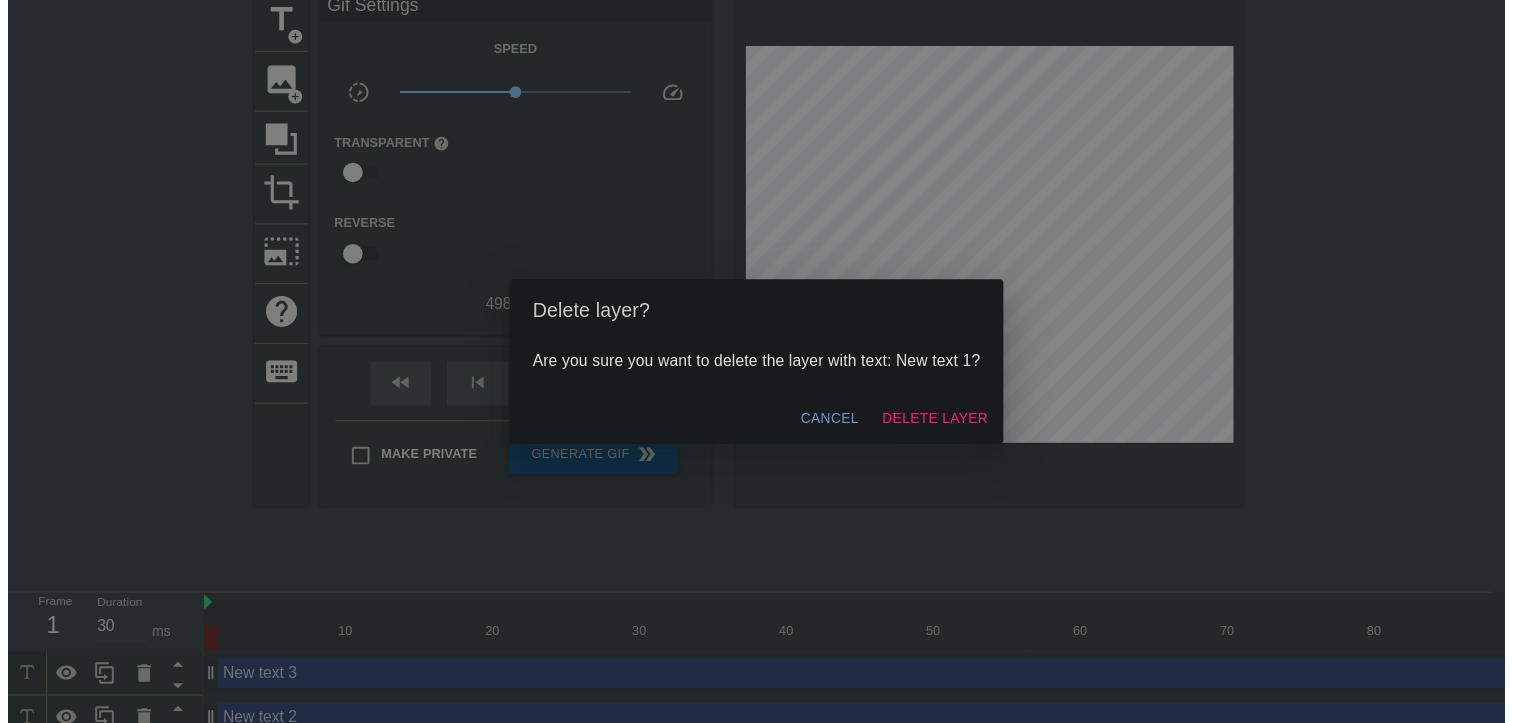 scroll, scrollTop: 57, scrollLeft: 0, axis: vertical 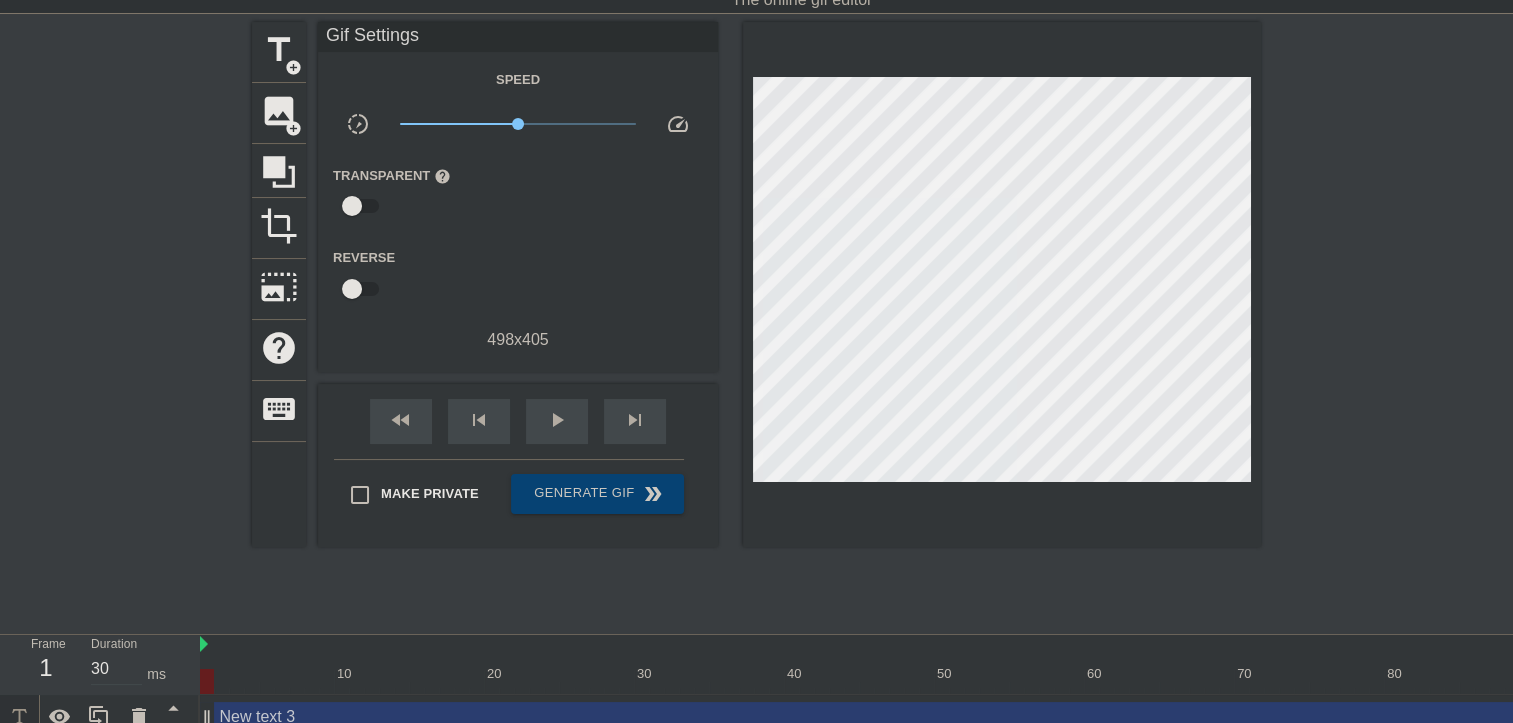 click 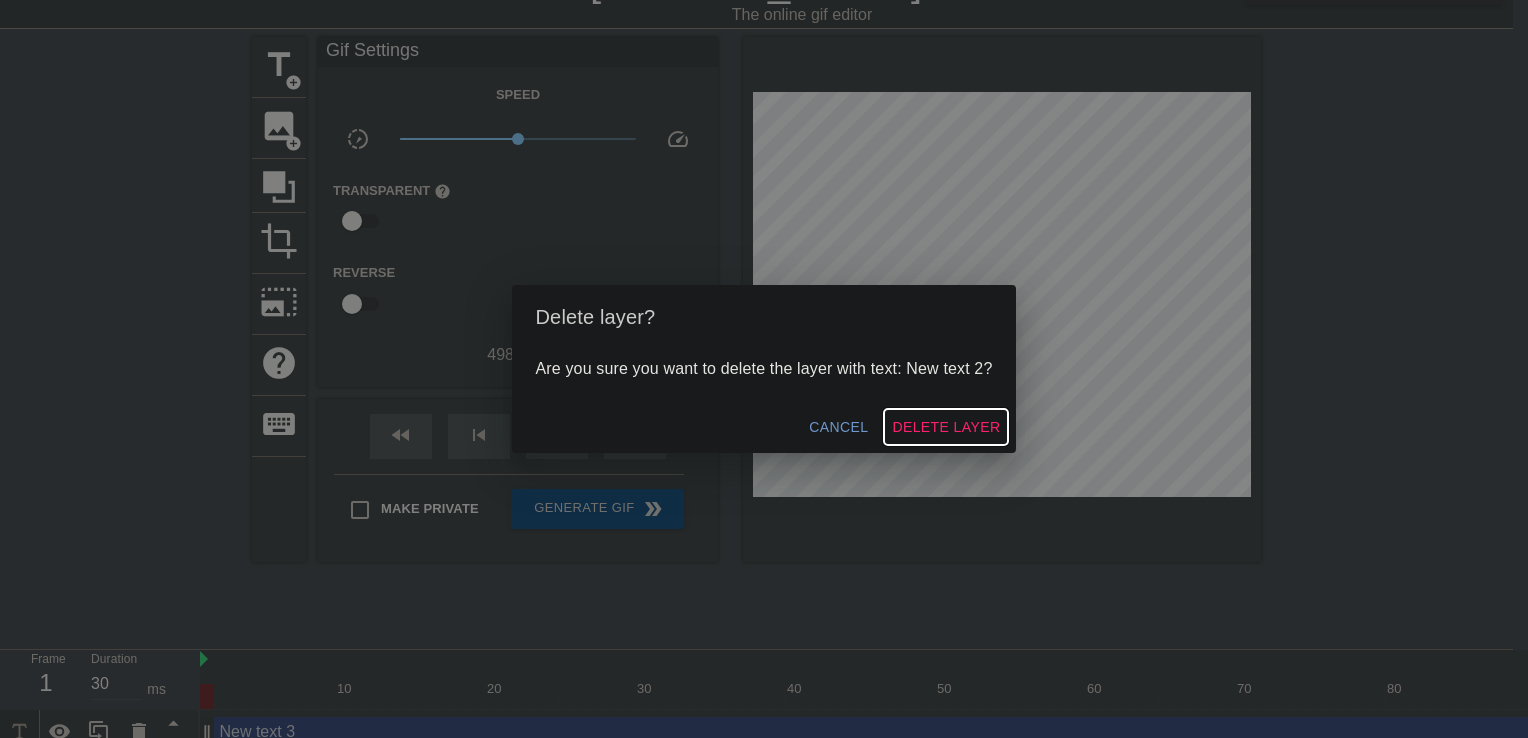 click on "Delete Layer" at bounding box center (946, 427) 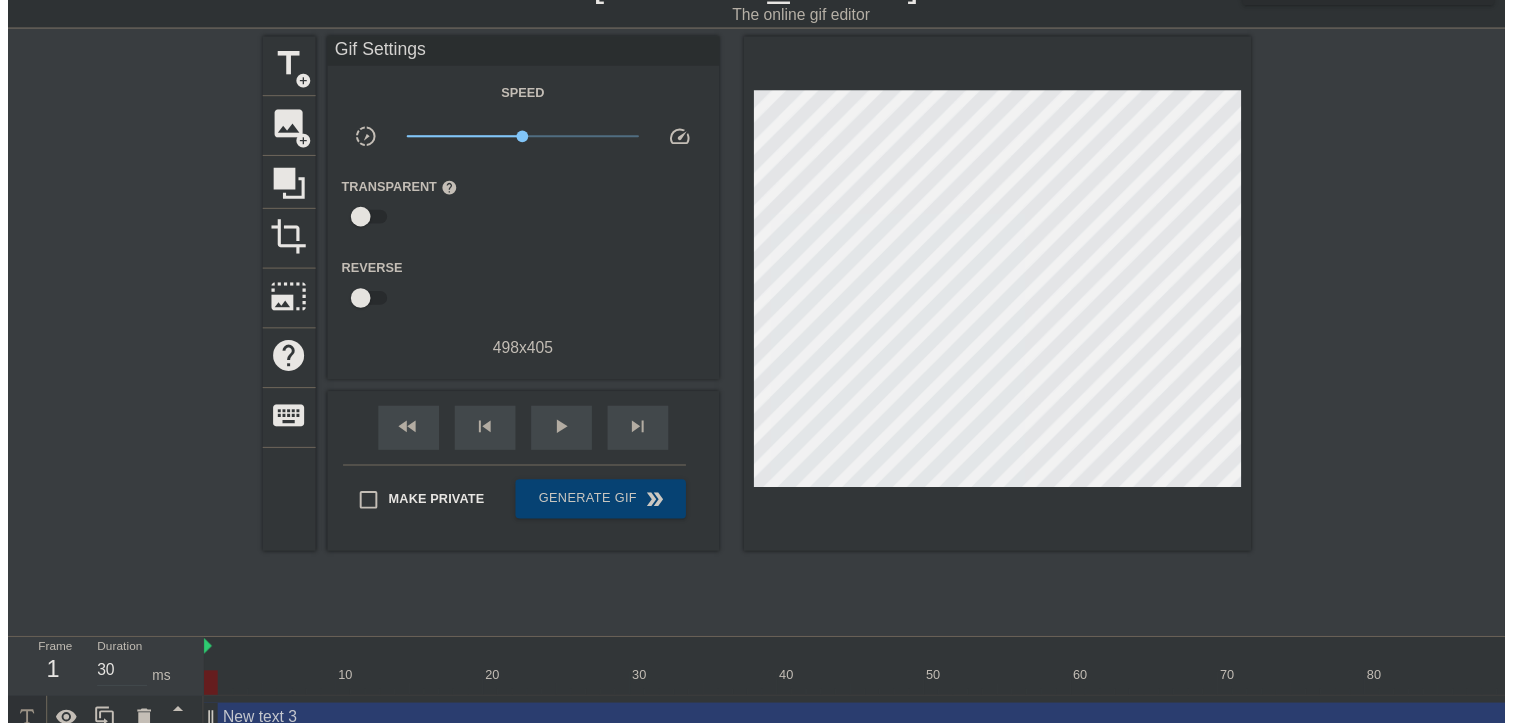 scroll, scrollTop: 12, scrollLeft: 0, axis: vertical 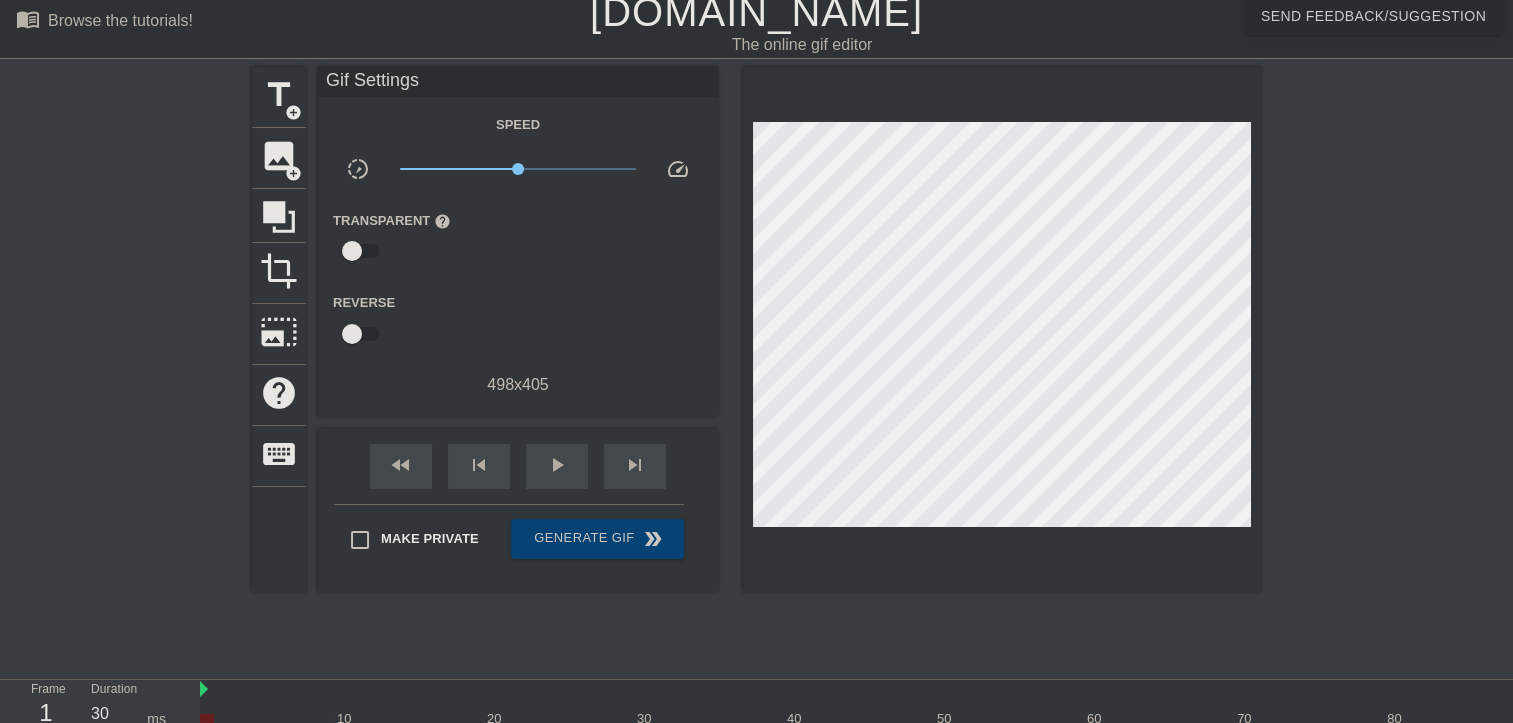 click 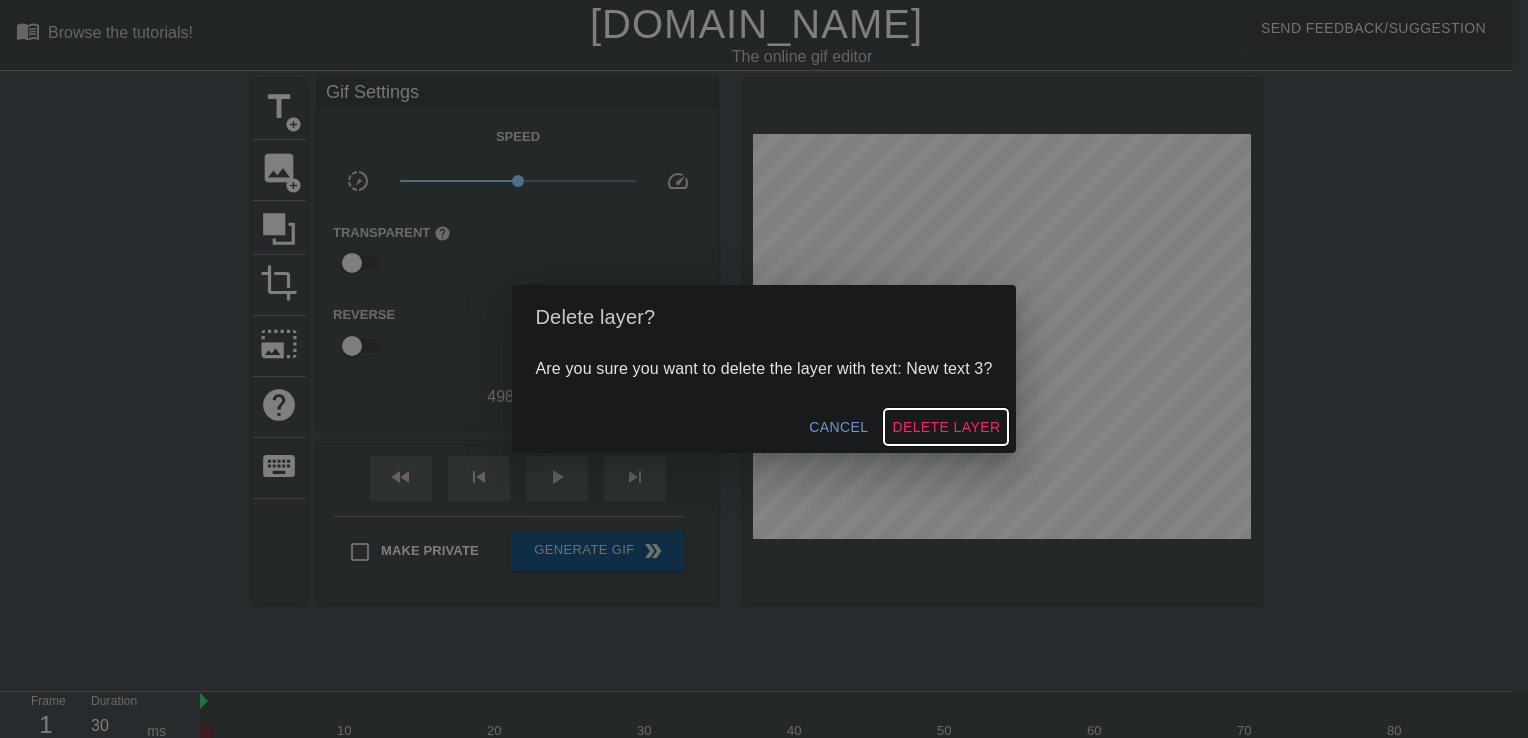 click on "Delete Layer" at bounding box center (946, 427) 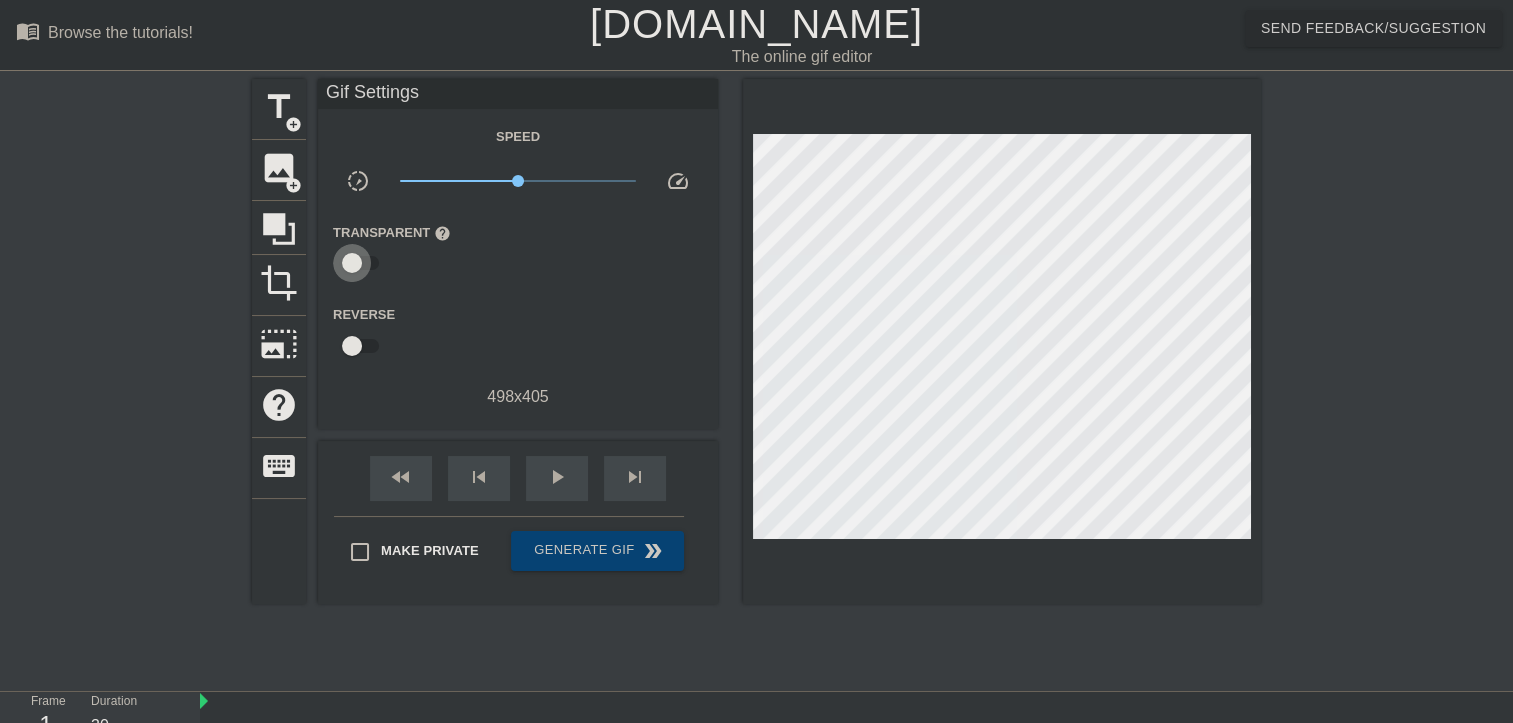 click at bounding box center [352, 263] 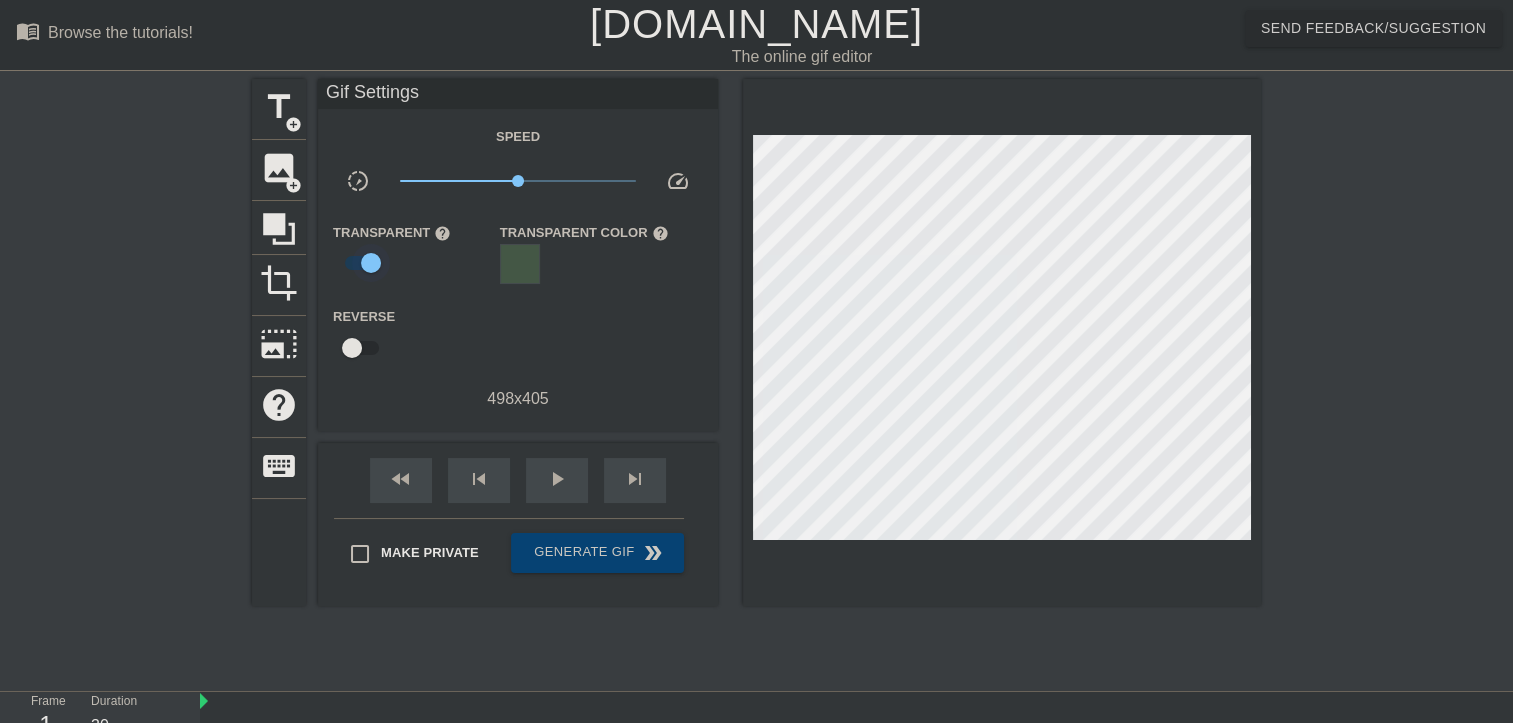 click at bounding box center [371, 263] 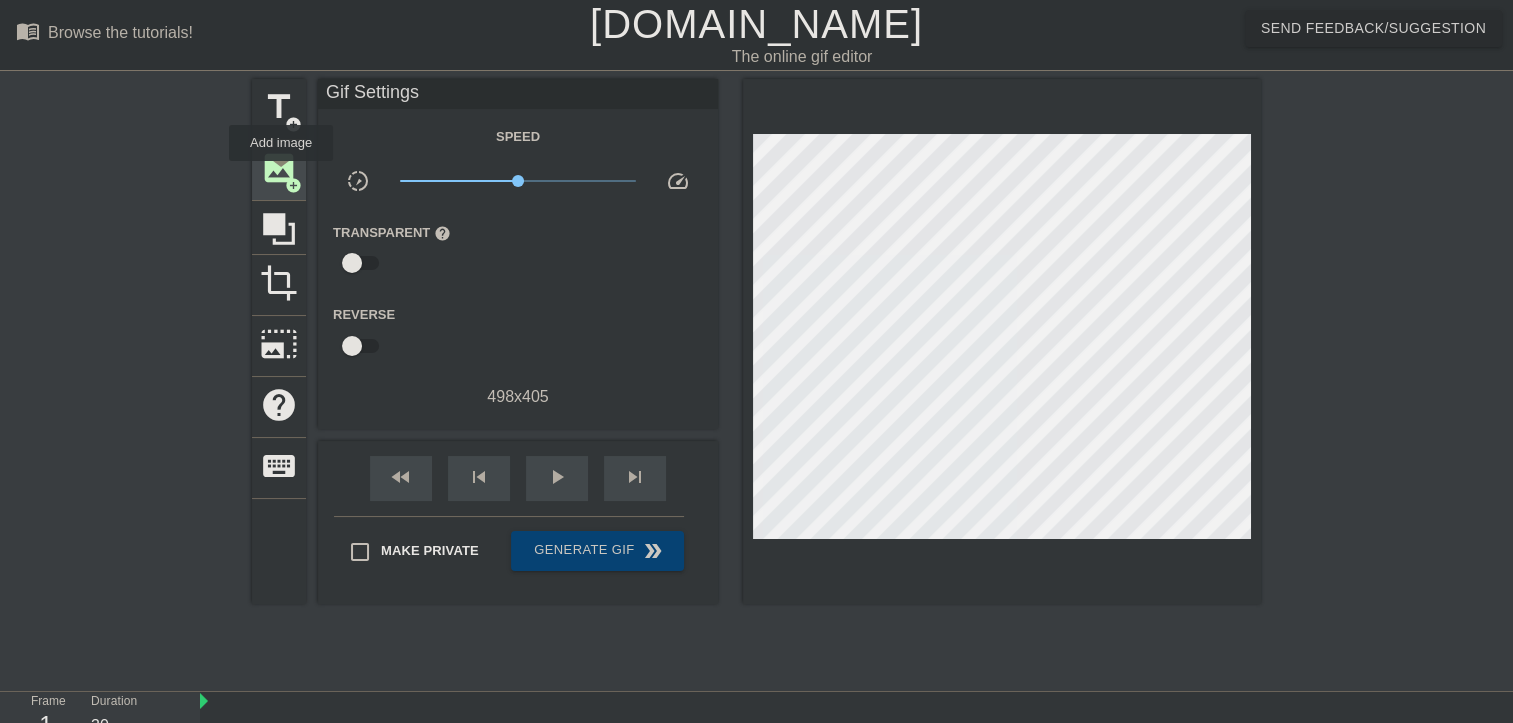 click on "add_circle" at bounding box center [293, 185] 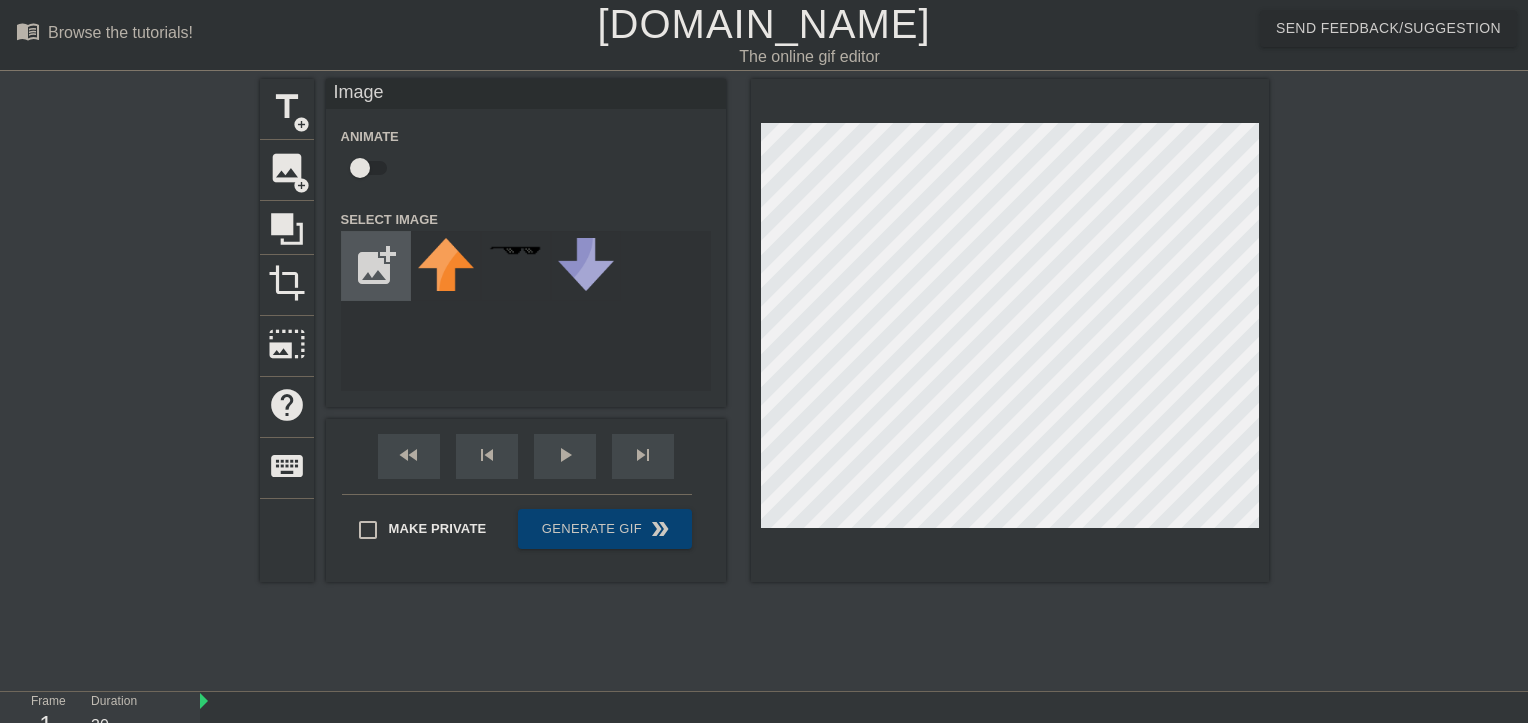 click at bounding box center [376, 266] 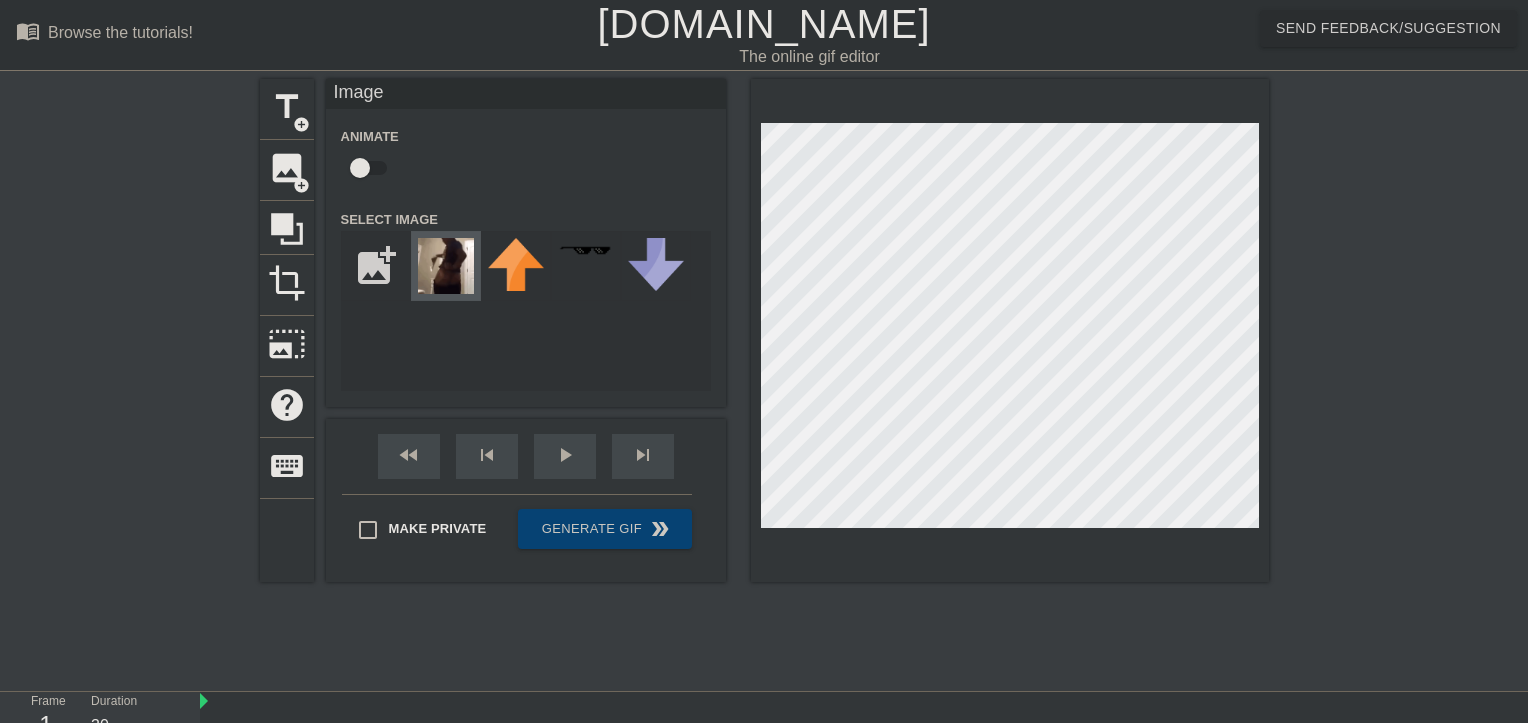 click at bounding box center (446, 266) 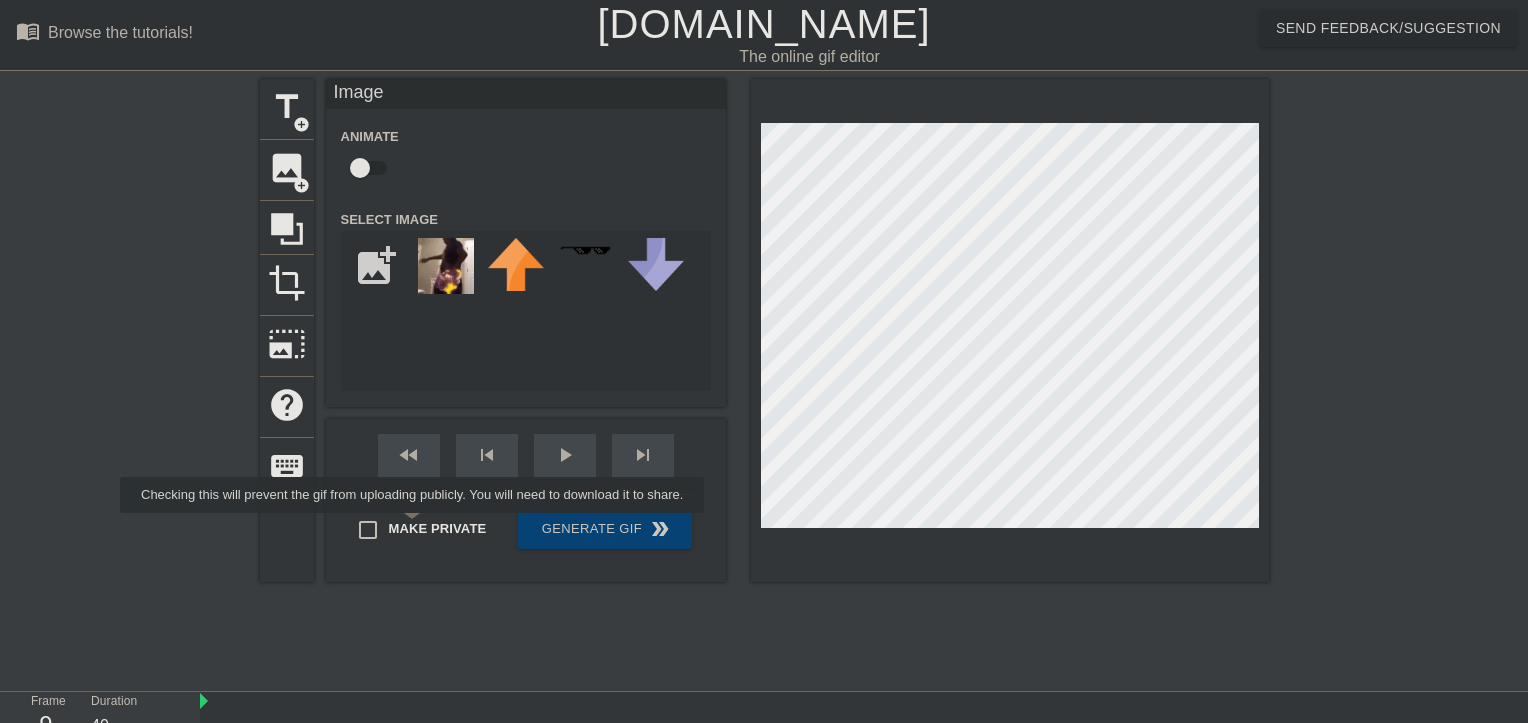 type on "30" 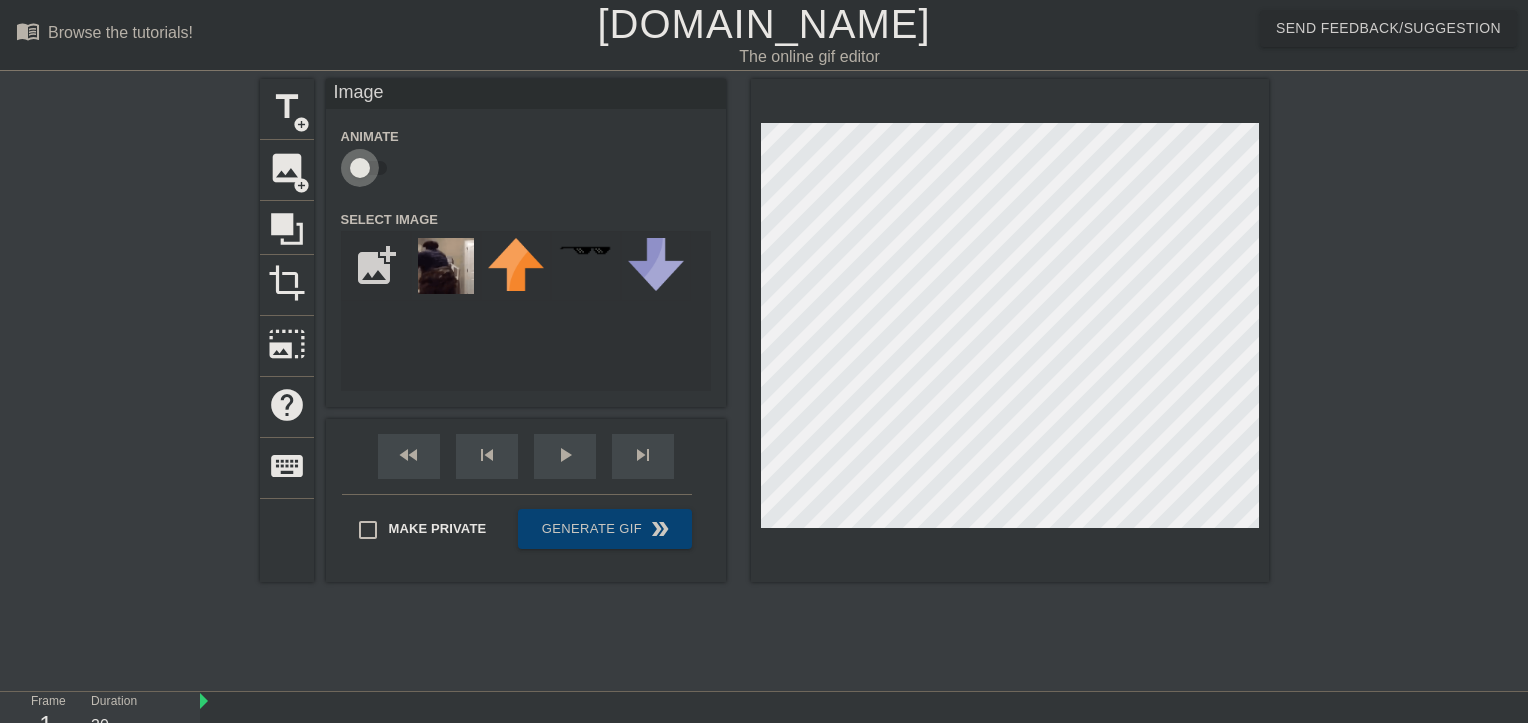 click at bounding box center (360, 168) 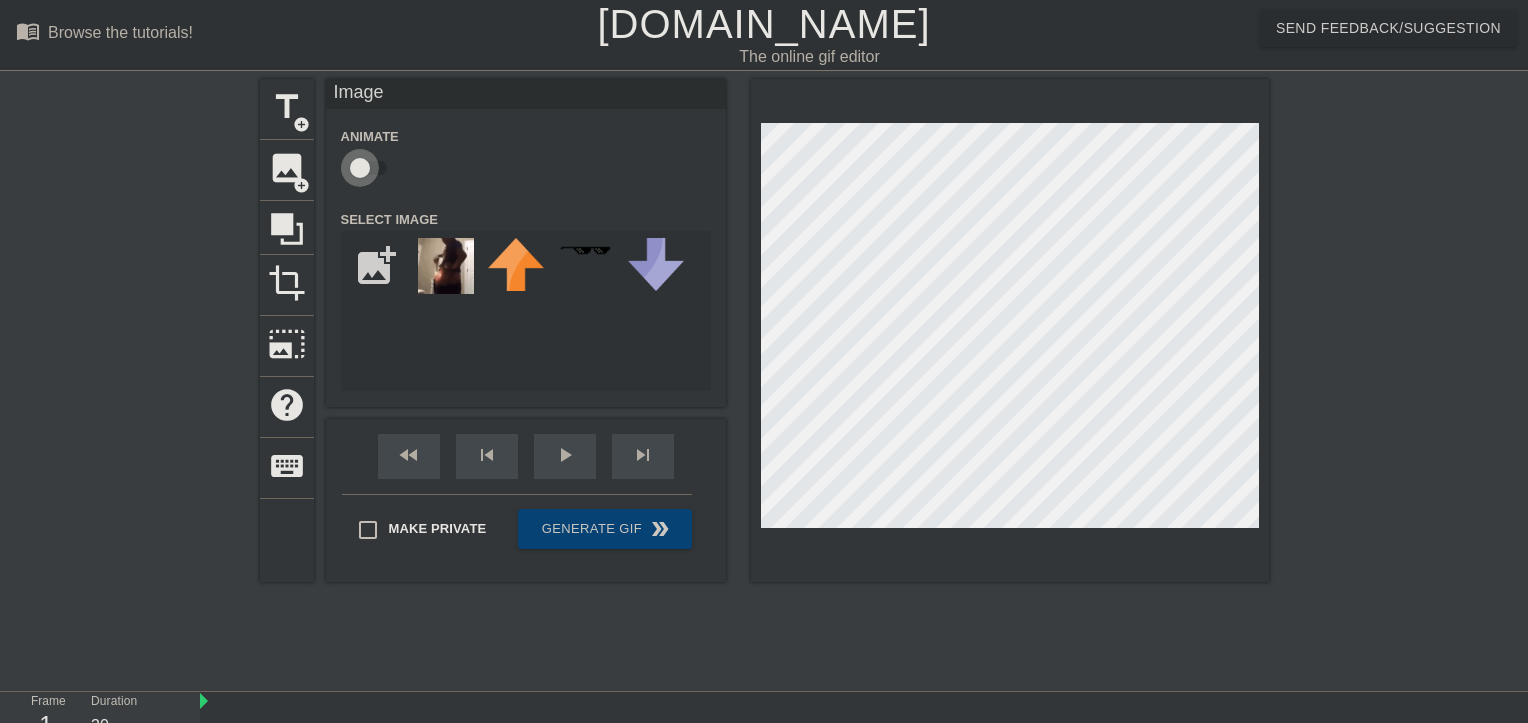 checkbox on "true" 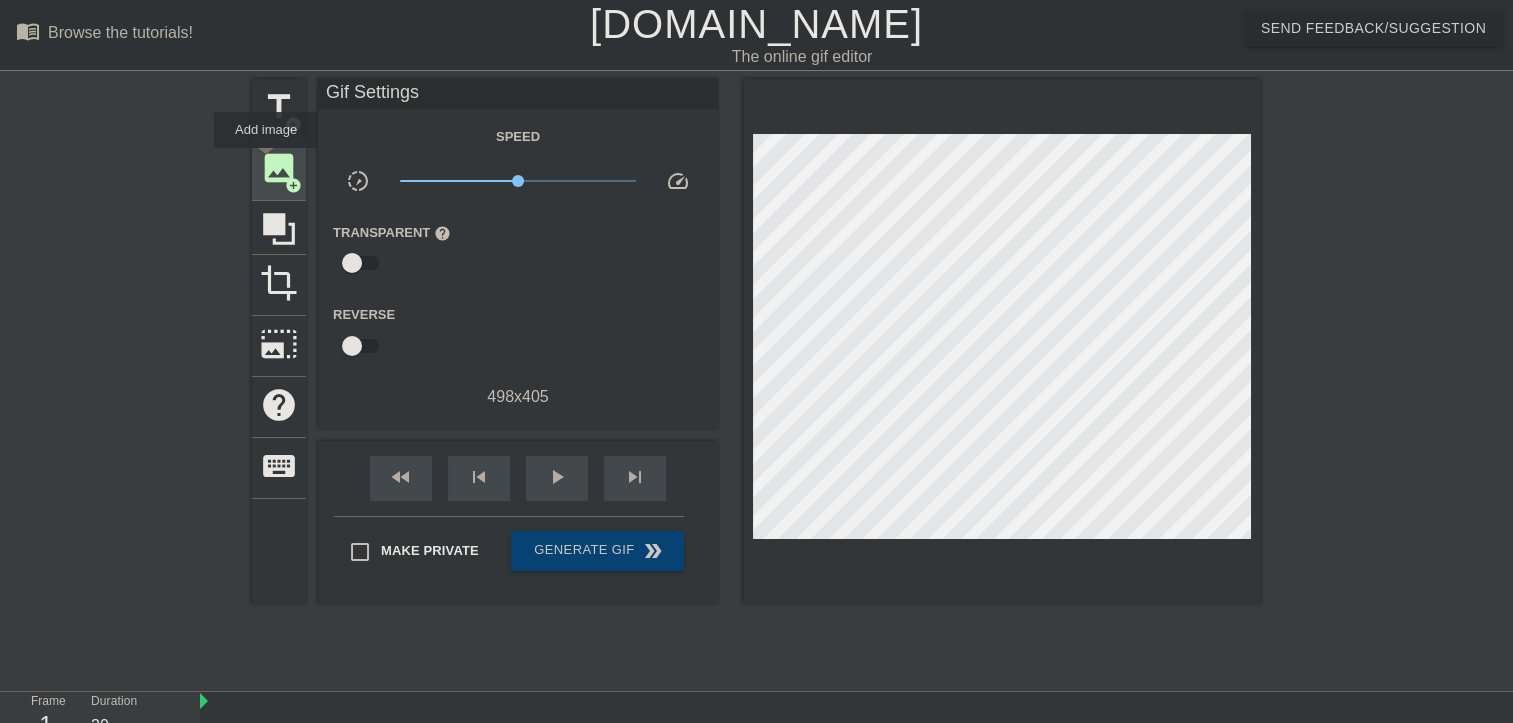 click on "image" at bounding box center (279, 168) 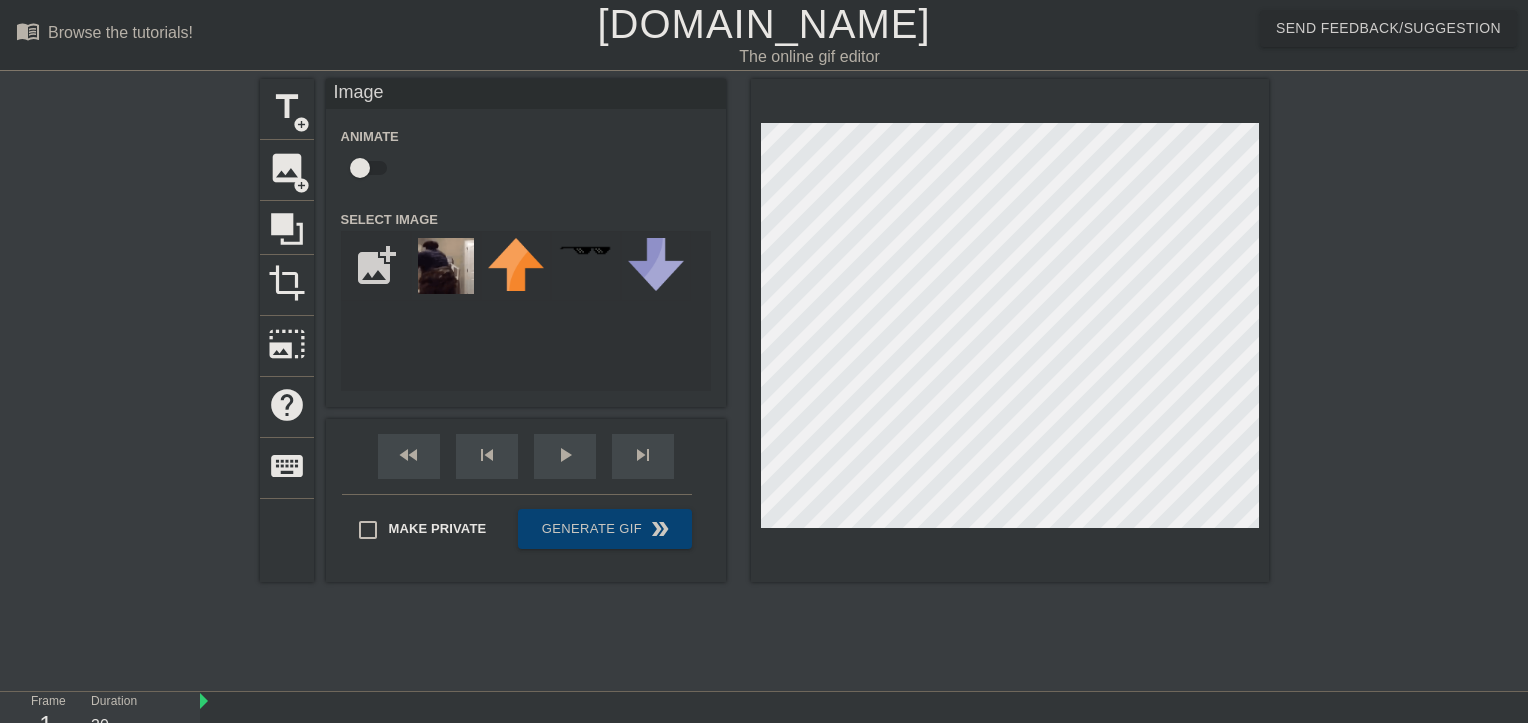 click at bounding box center [360, 168] 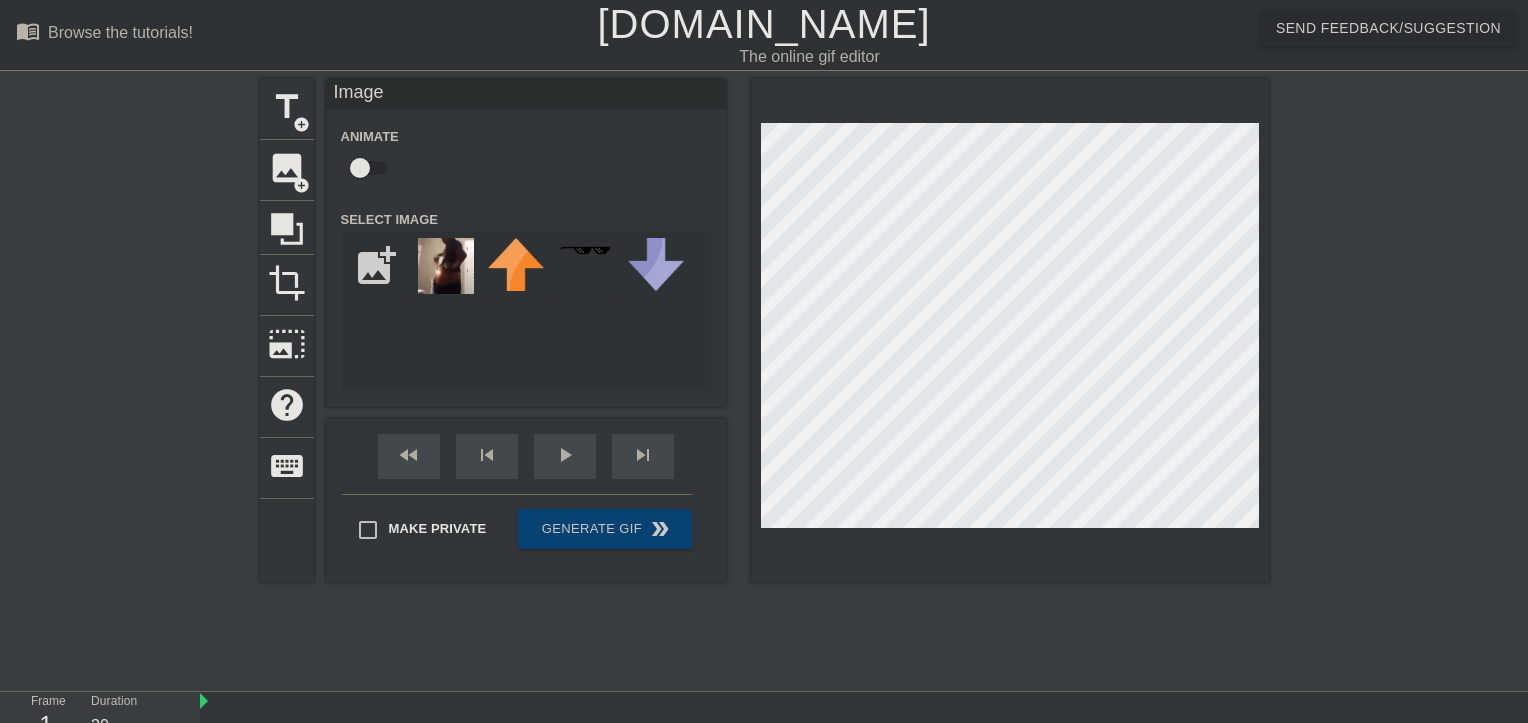 checkbox on "true" 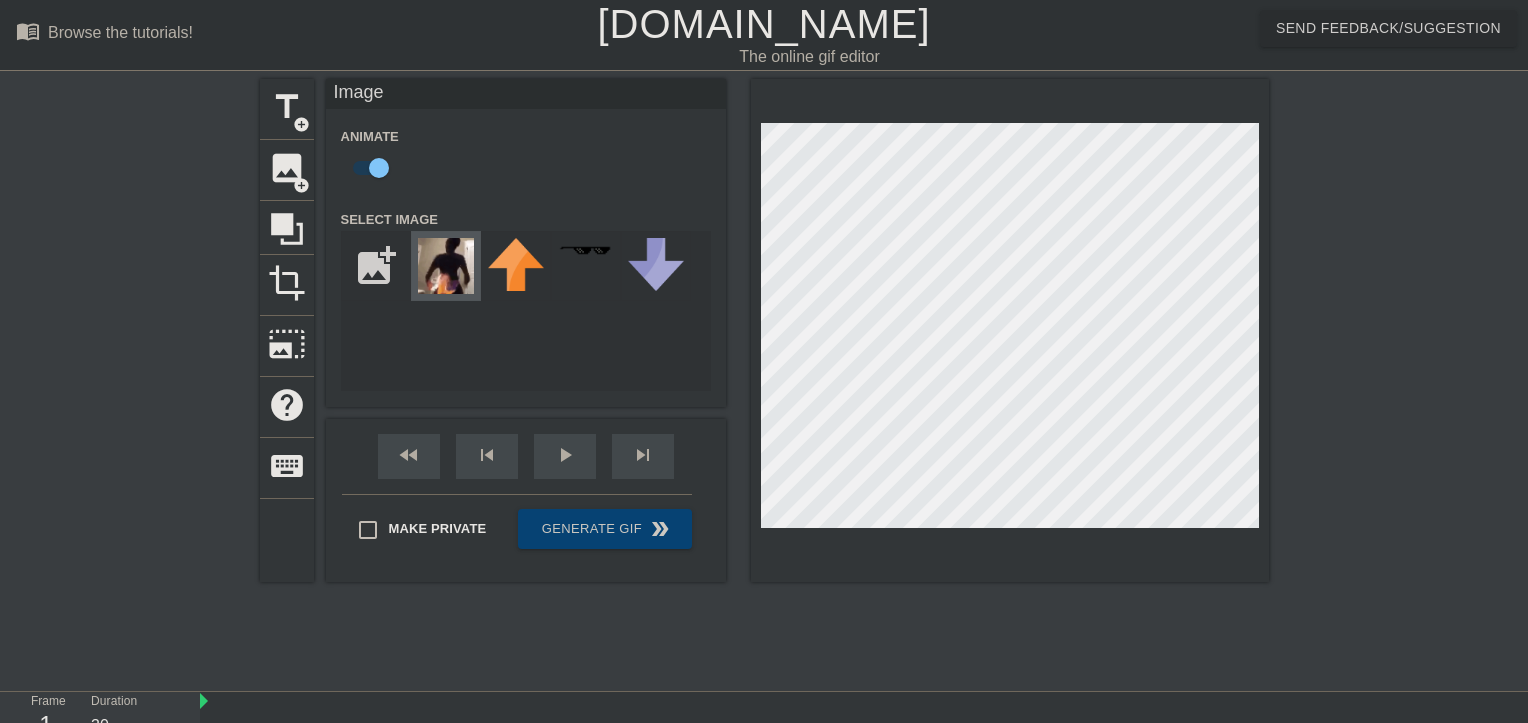 click at bounding box center [446, 266] 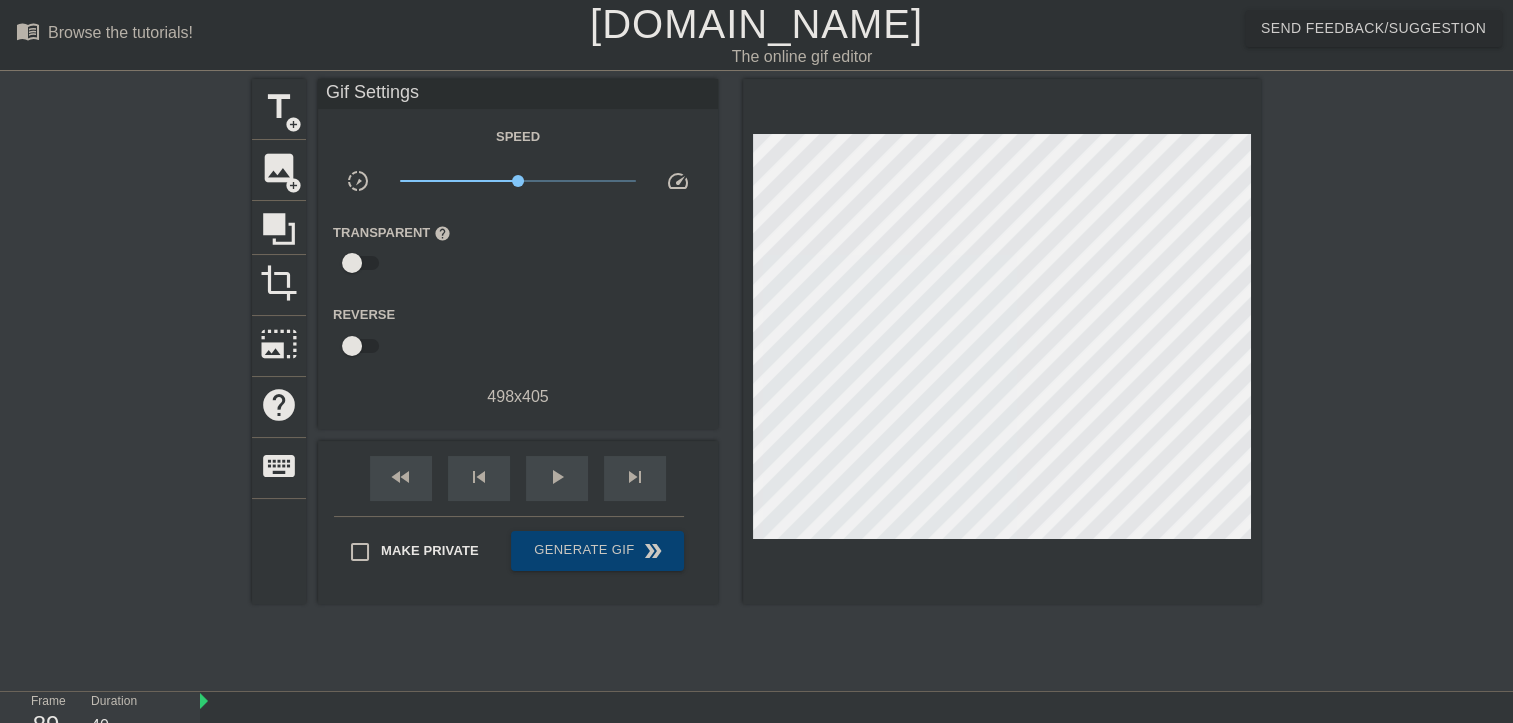 type on "30" 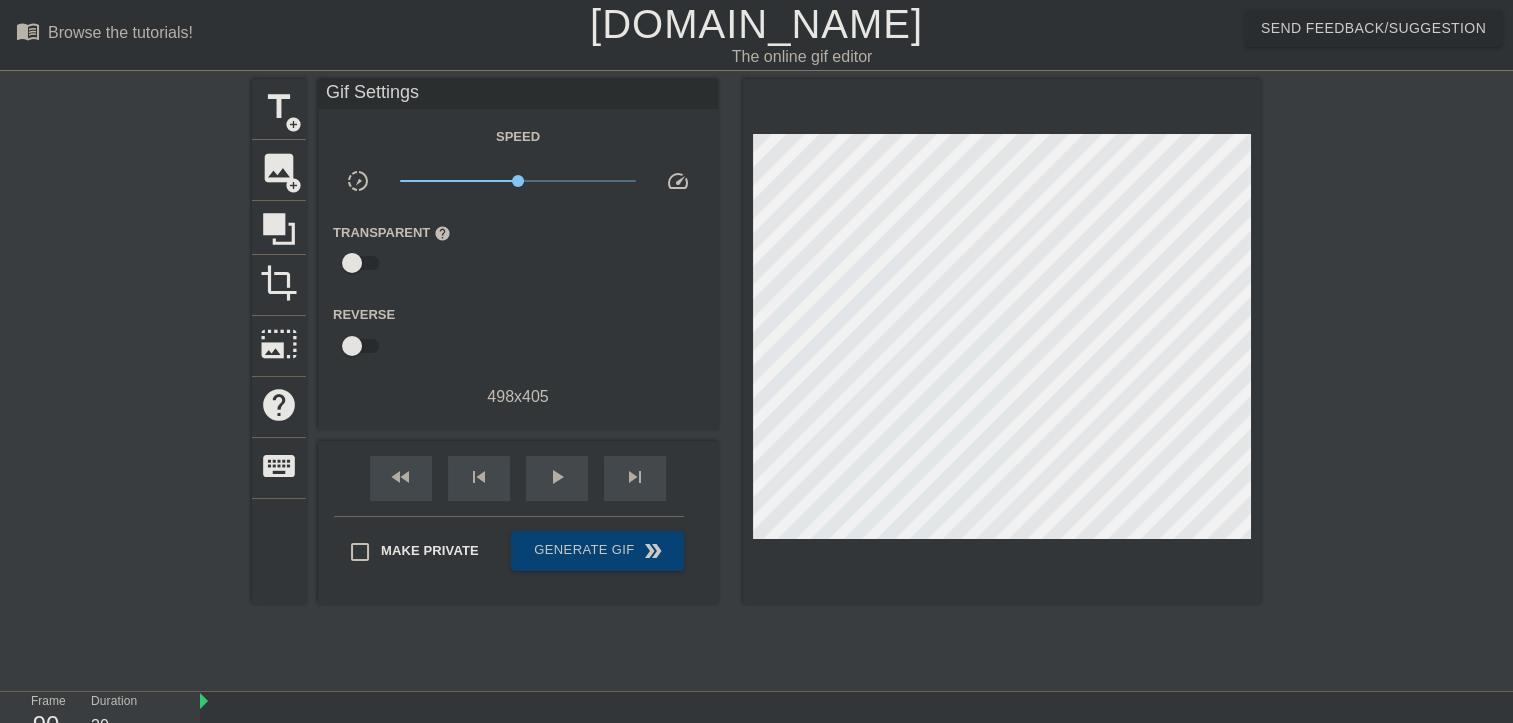 click on "title add_circle image add_circle crop photo_size_select_large help keyboard Gif Settings Speed slow_motion_video x1.00 speed Transparent help Reverse 498  x  405 fast_rewind skip_previous play_arrow skip_next Make Private Generate Gif double_arrow" at bounding box center [756, 379] 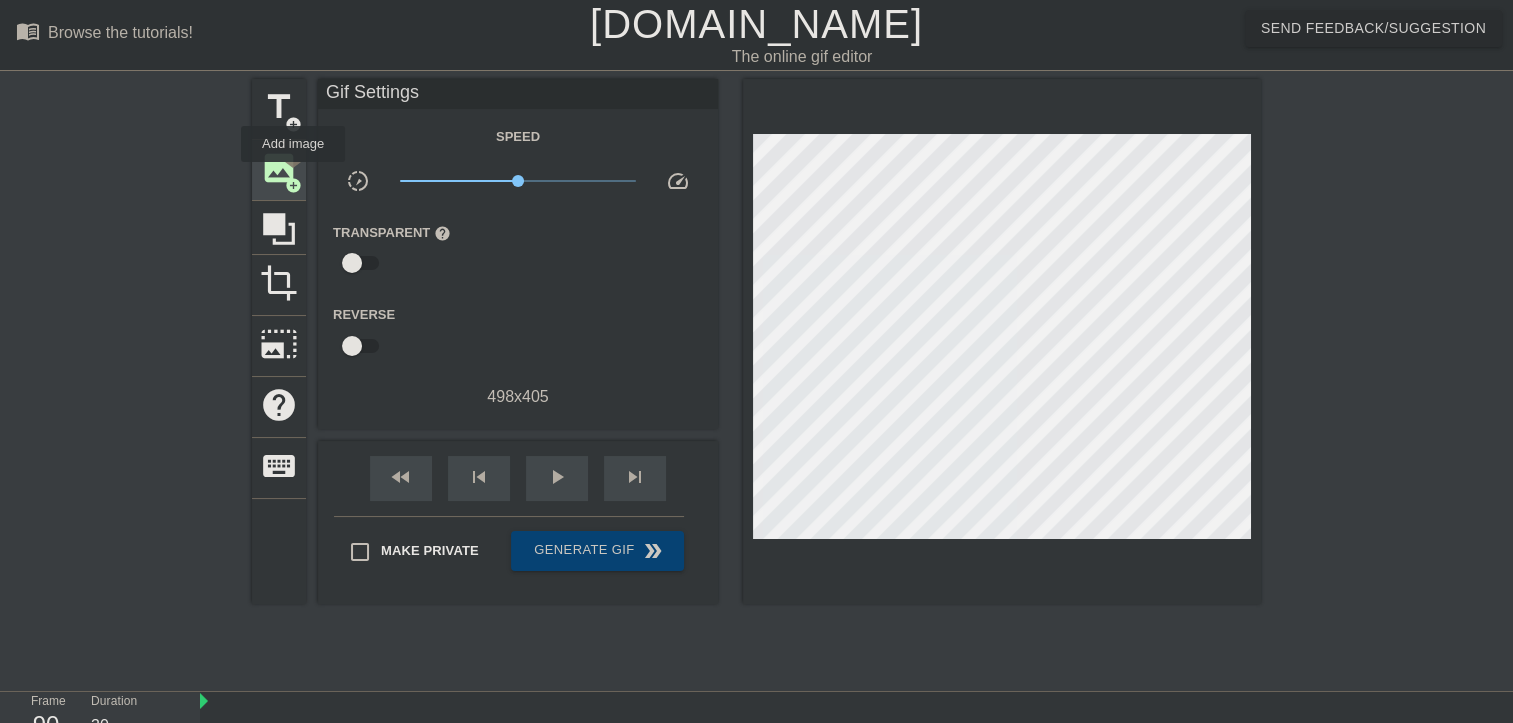 click on "image add_circle" at bounding box center (279, 170) 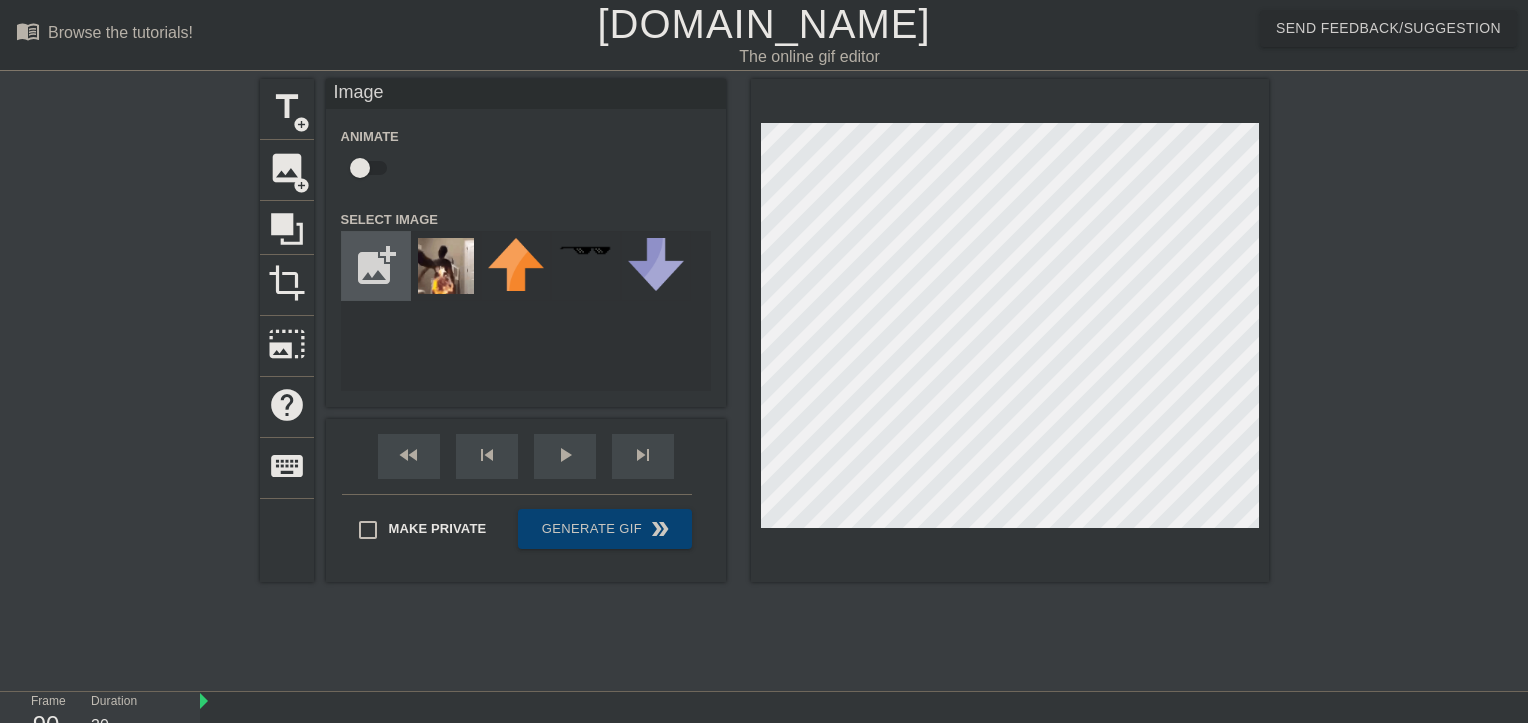 click at bounding box center [376, 266] 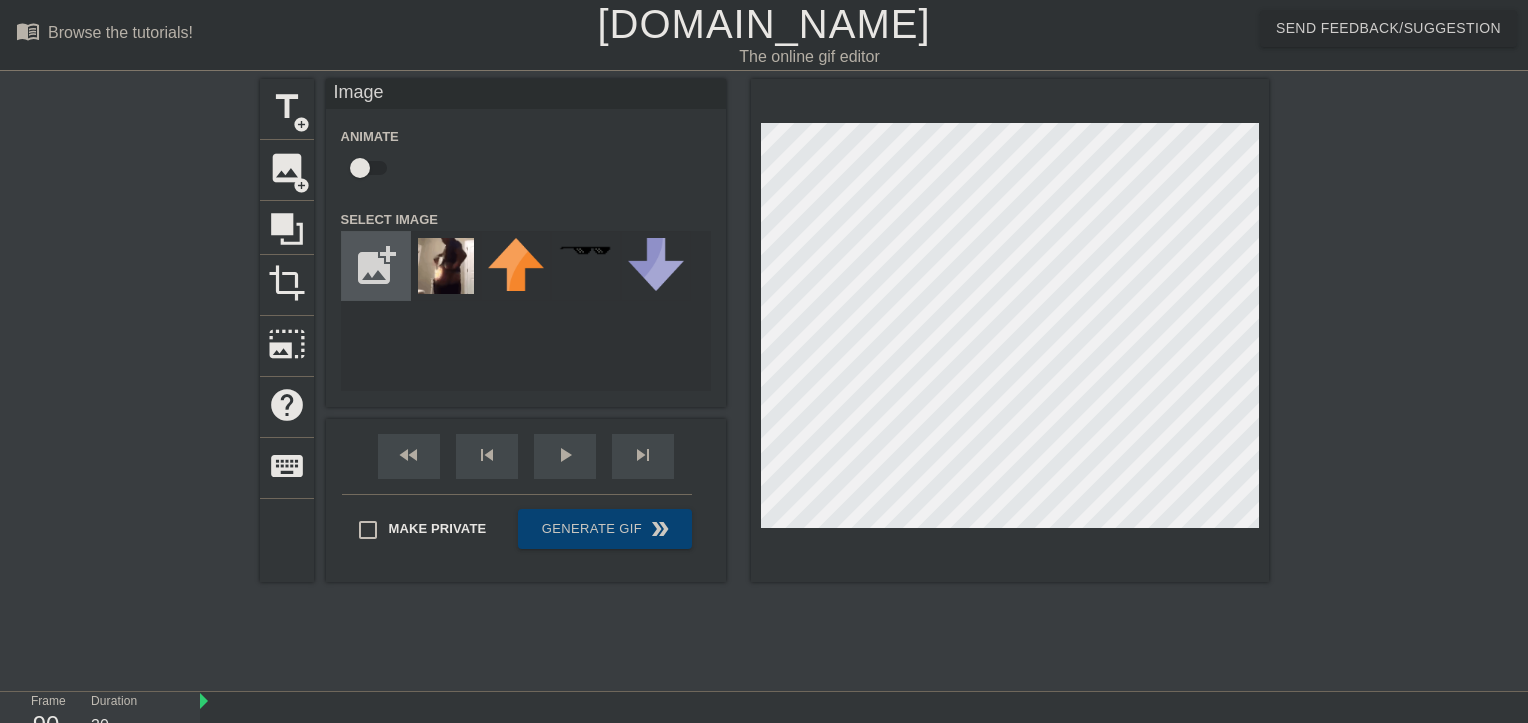 type on "C:\fakepath\trans.webp" 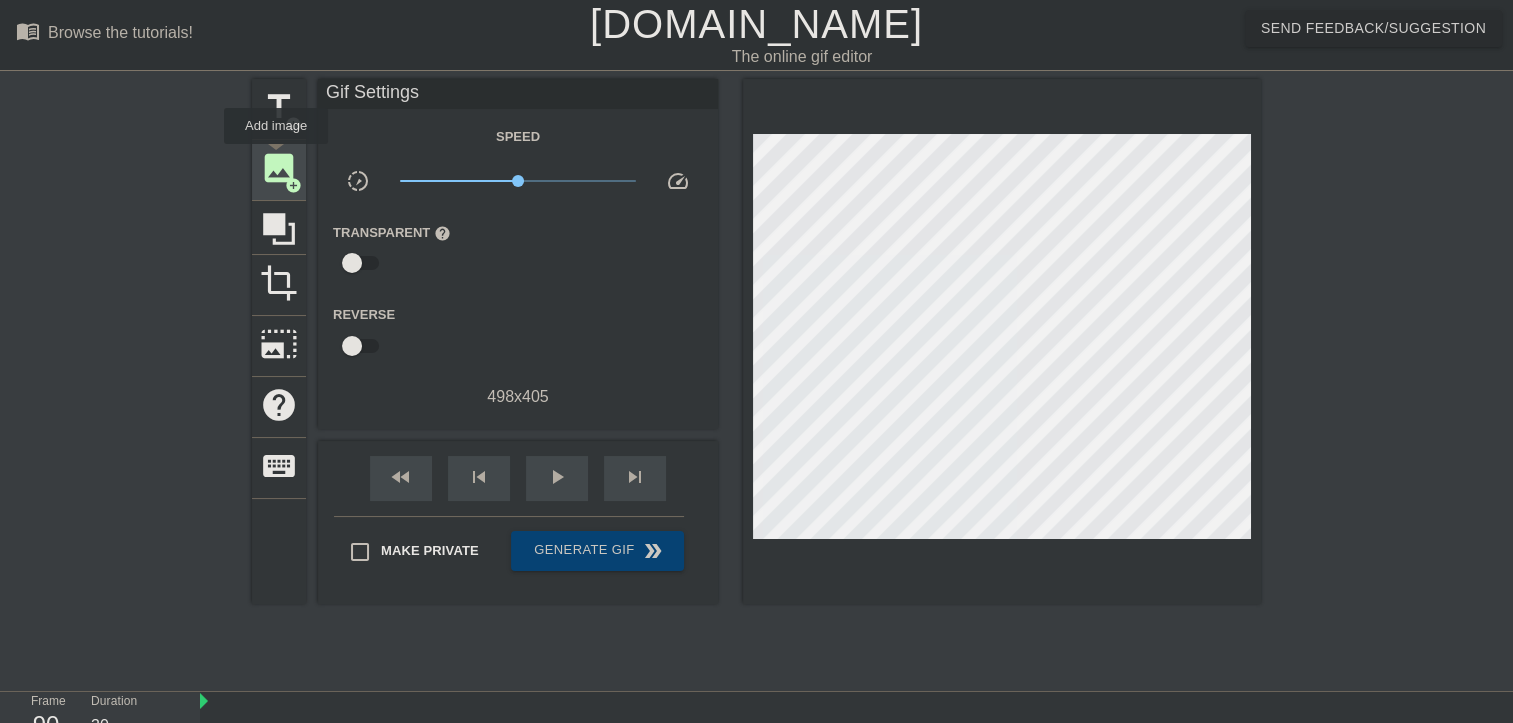 click on "image" at bounding box center [279, 168] 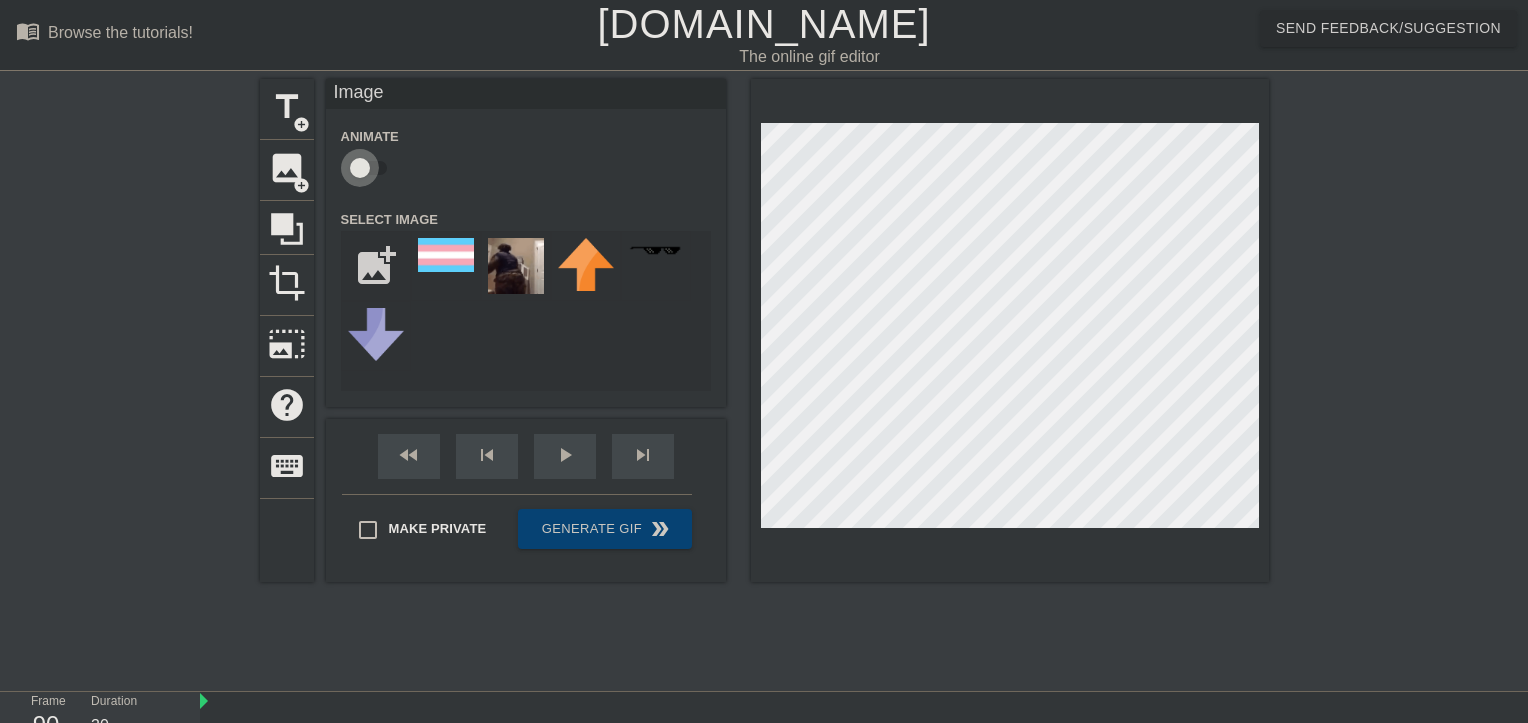 click at bounding box center [360, 168] 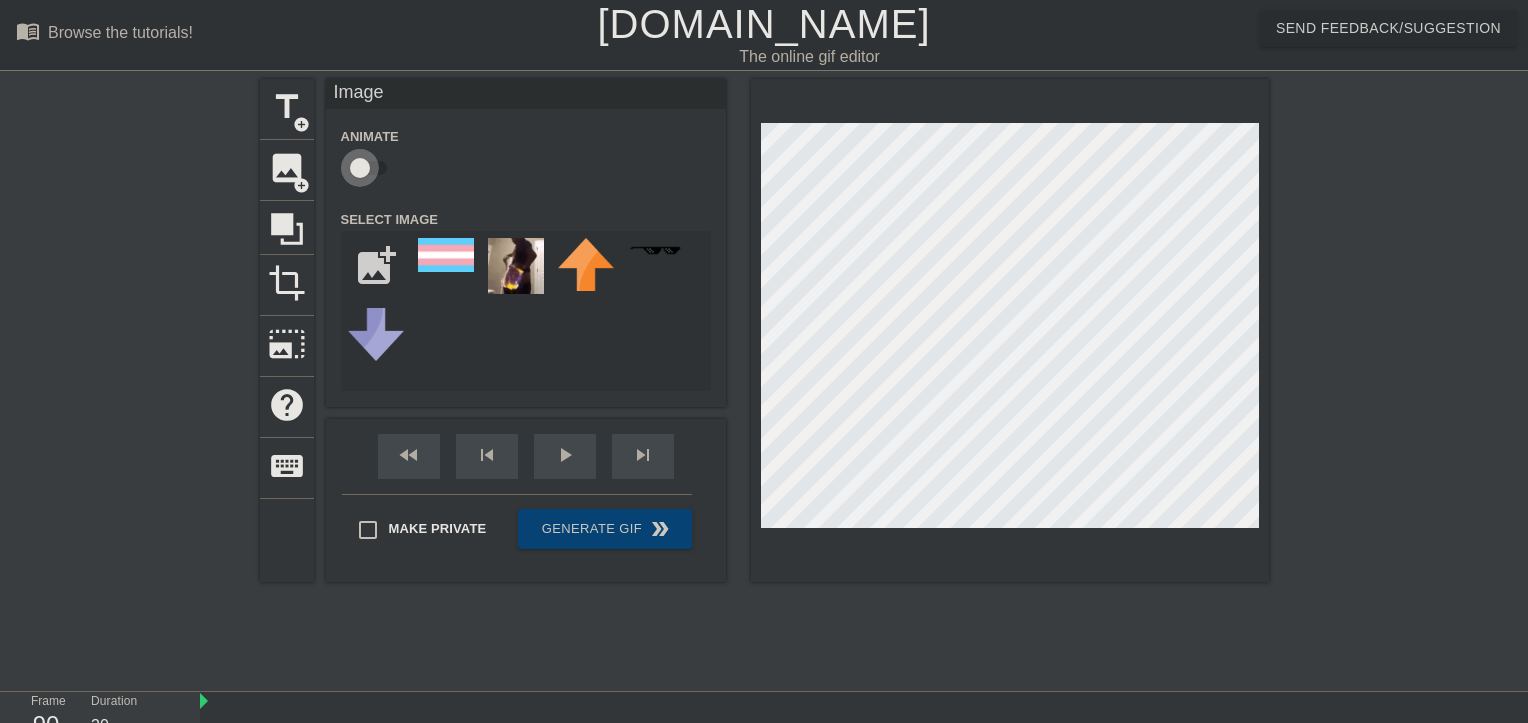 checkbox on "true" 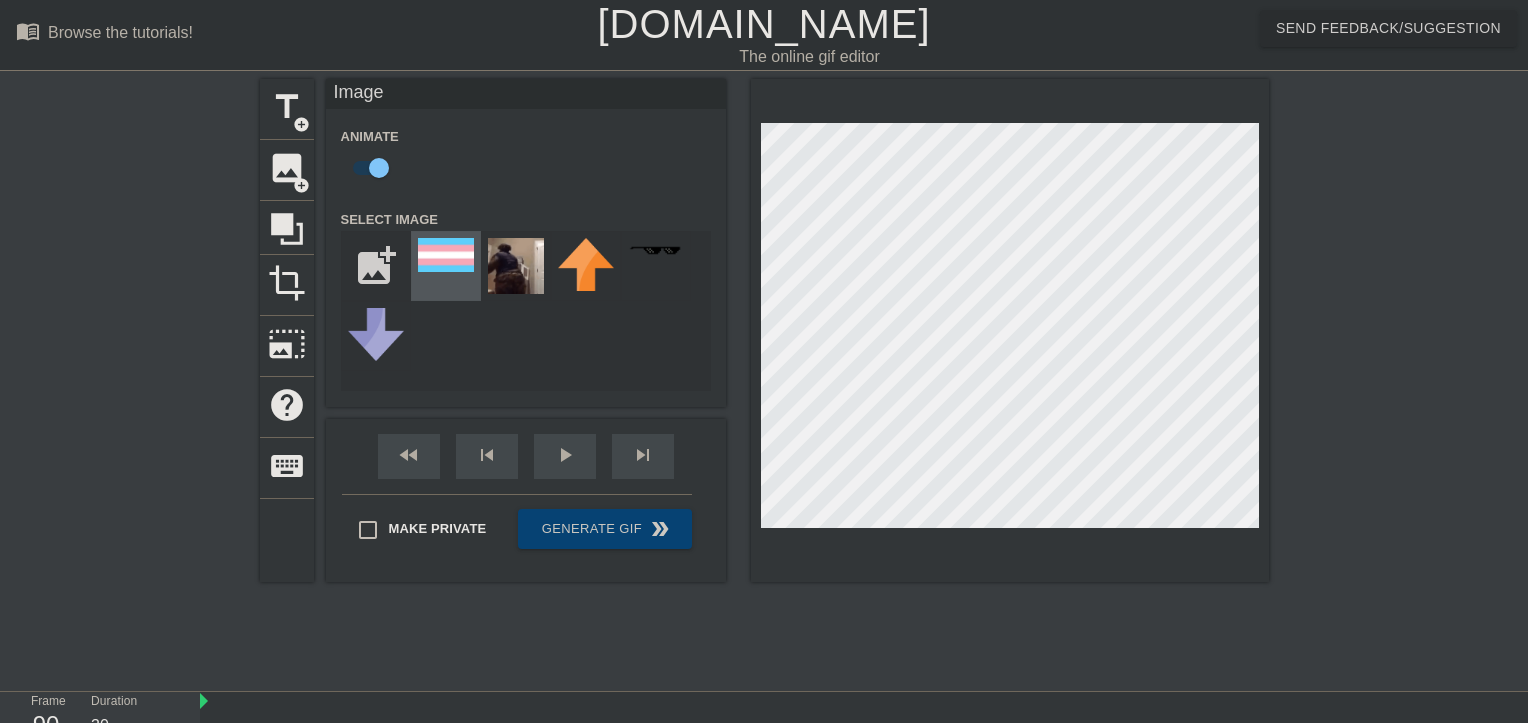 click at bounding box center (446, 266) 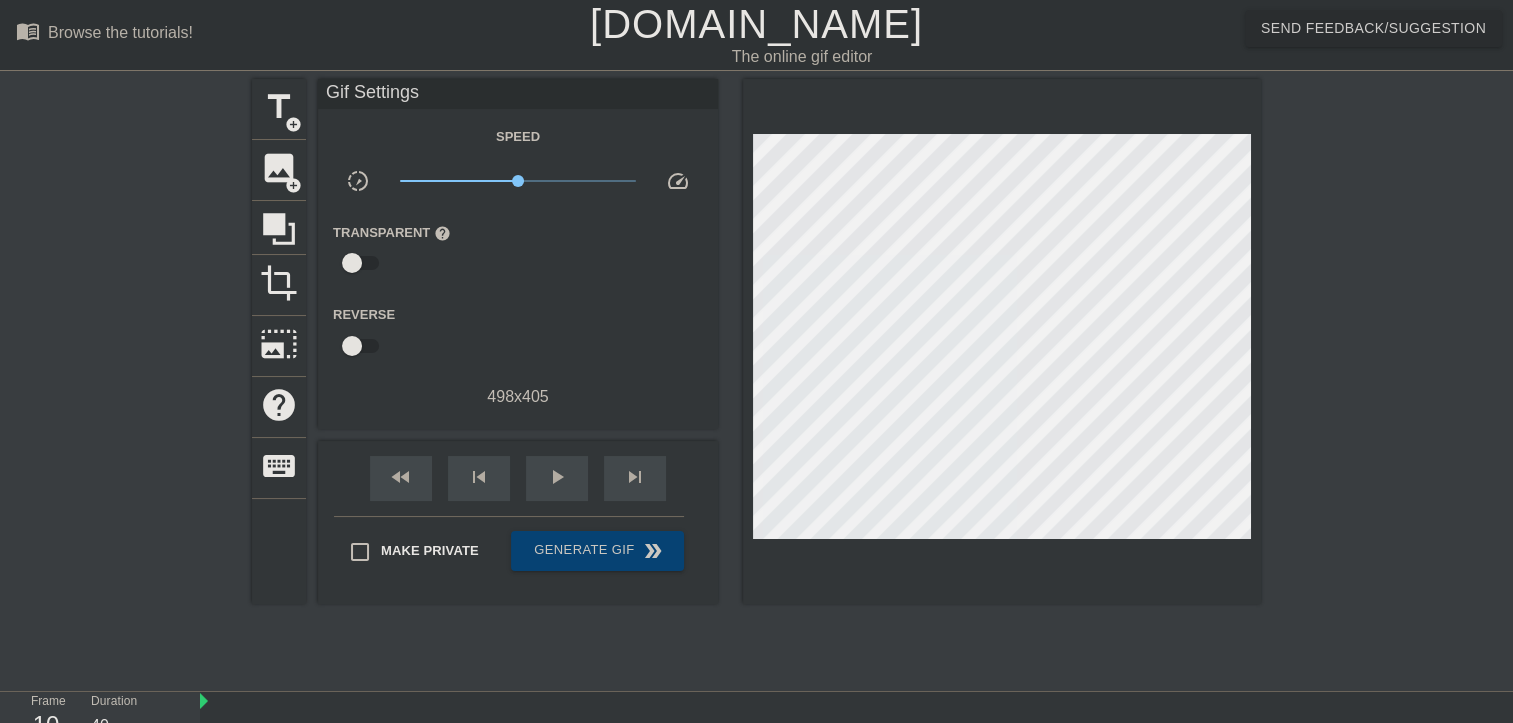 type on "30" 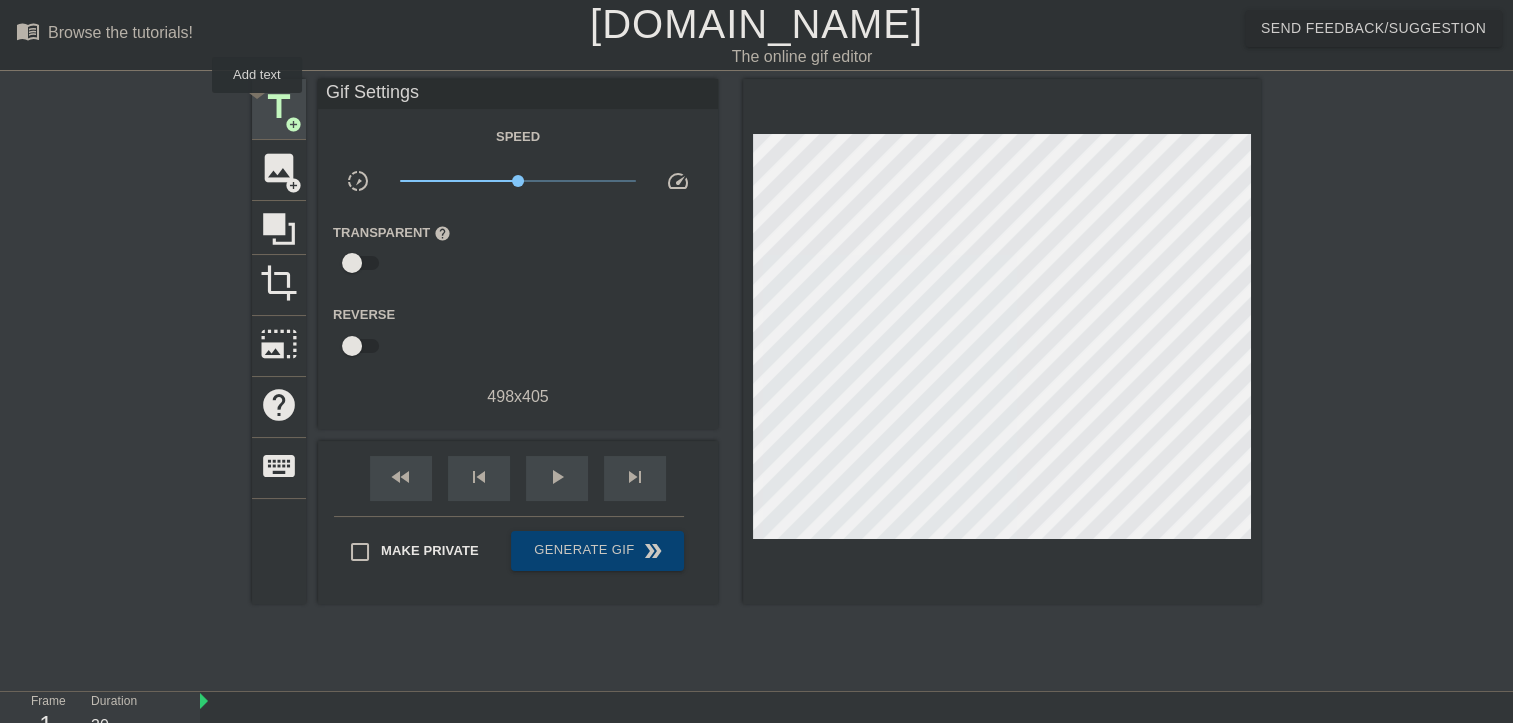 click on "title" at bounding box center [279, 107] 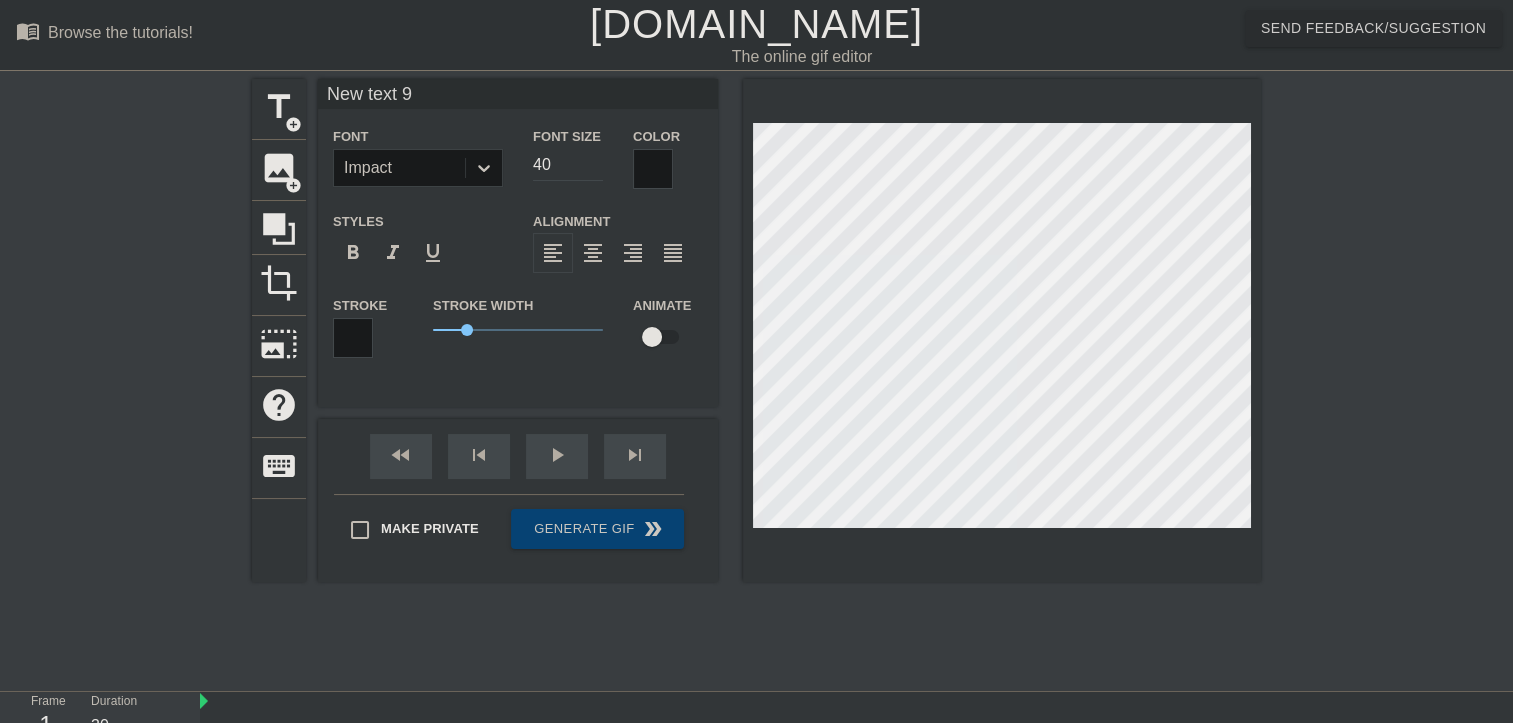 scroll, scrollTop: 2, scrollLeft: 5, axis: both 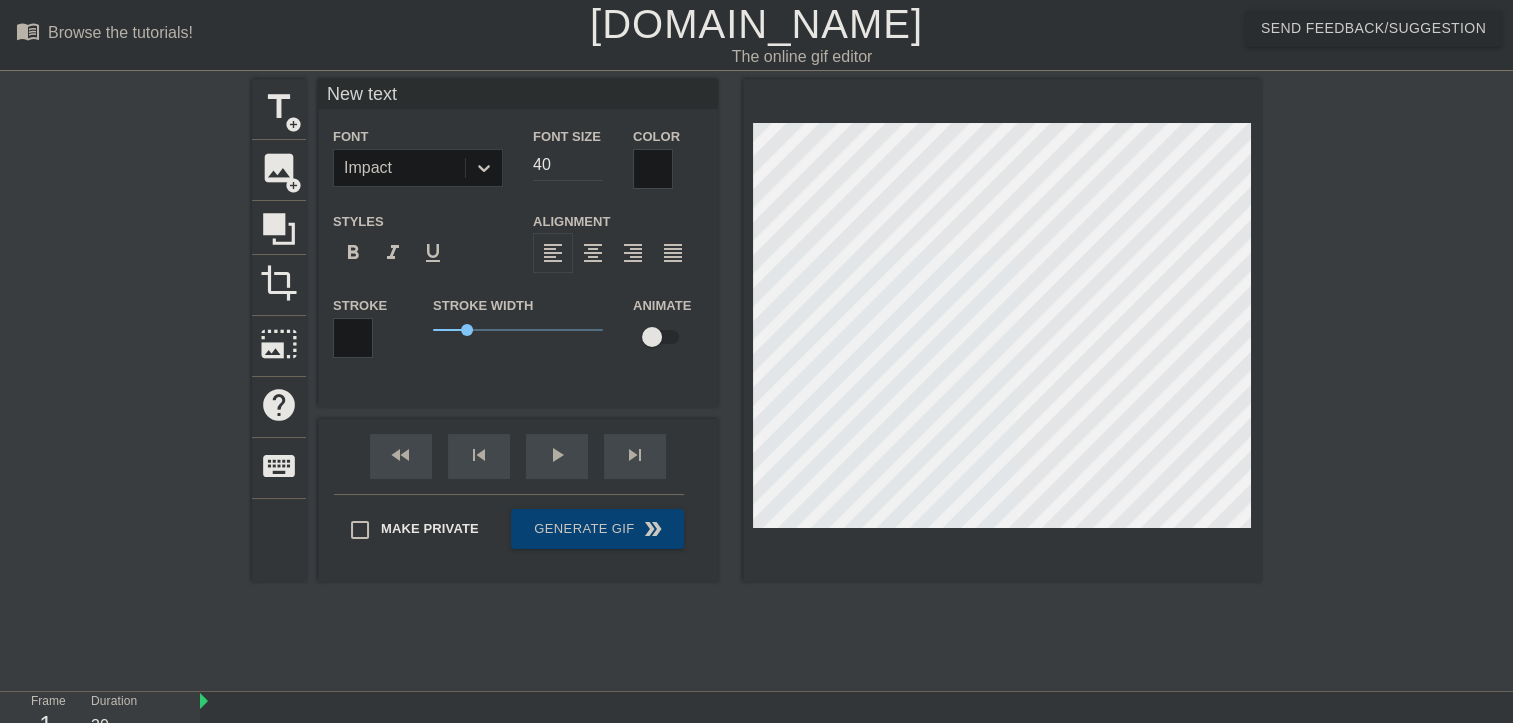 type on "New text" 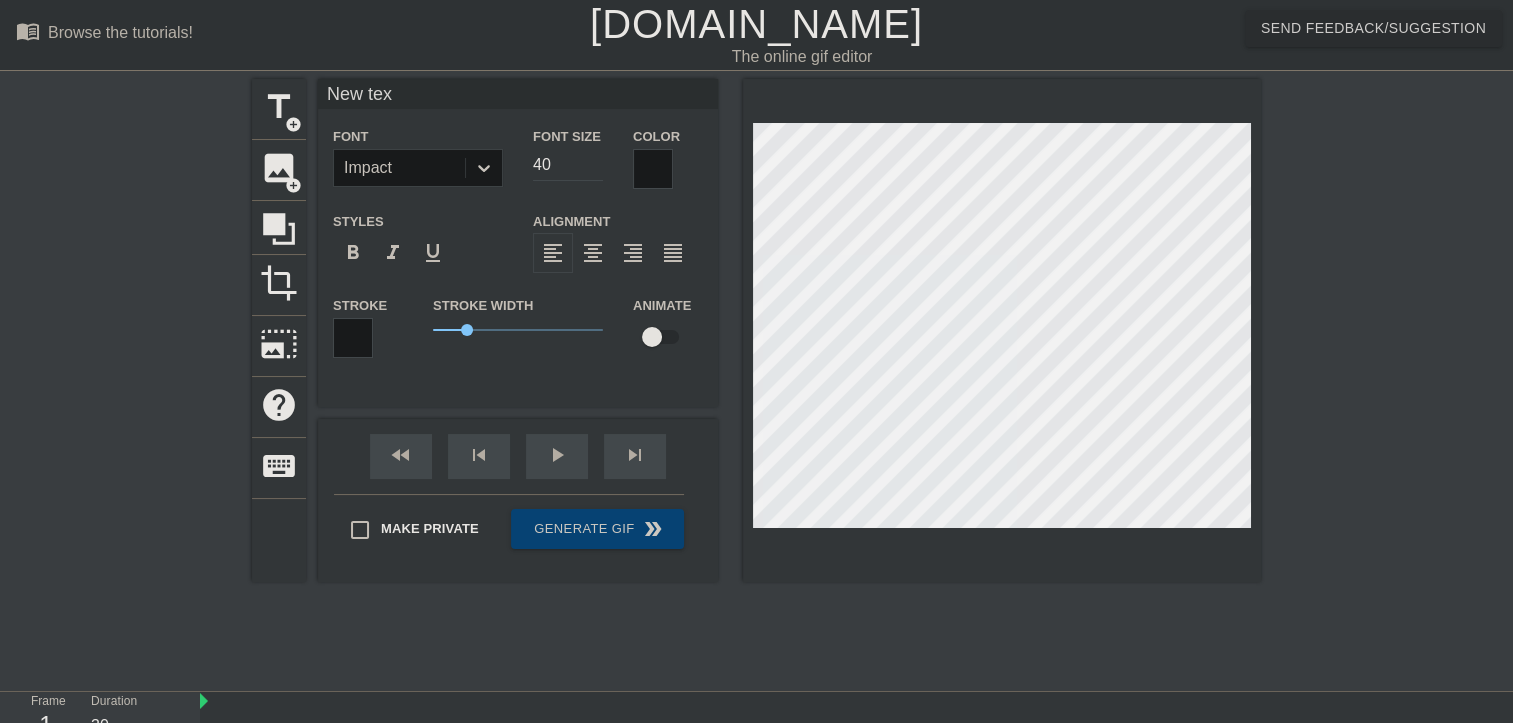 type on "New te" 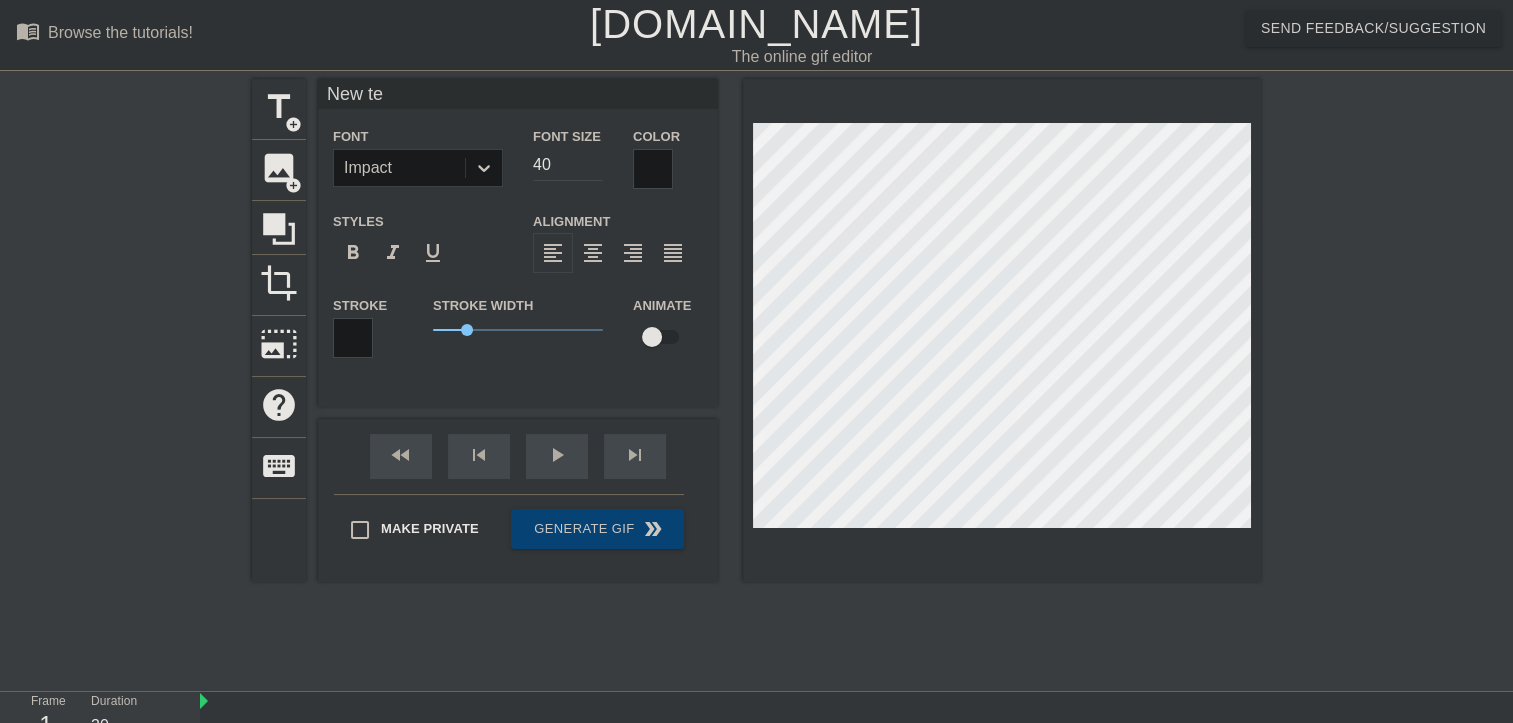 type on "New t" 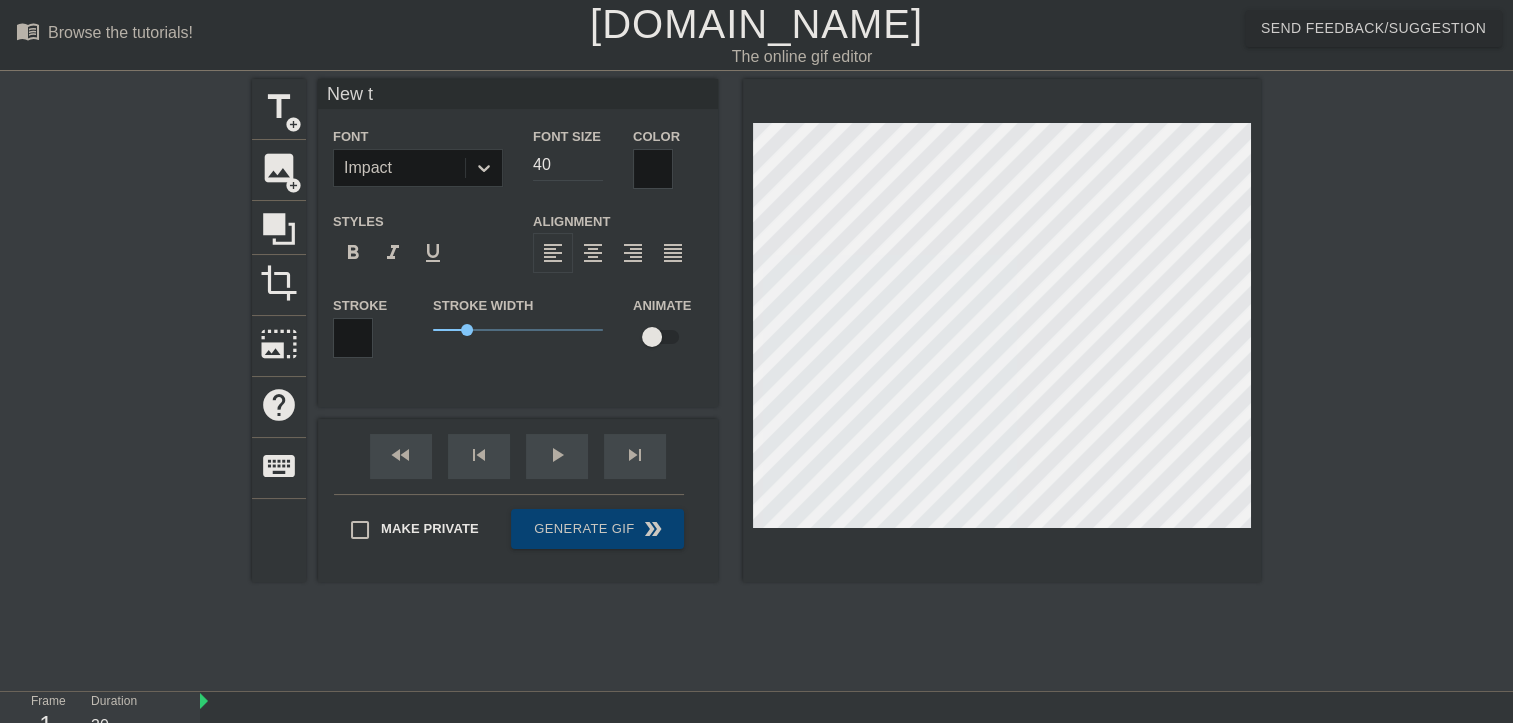 type on "New" 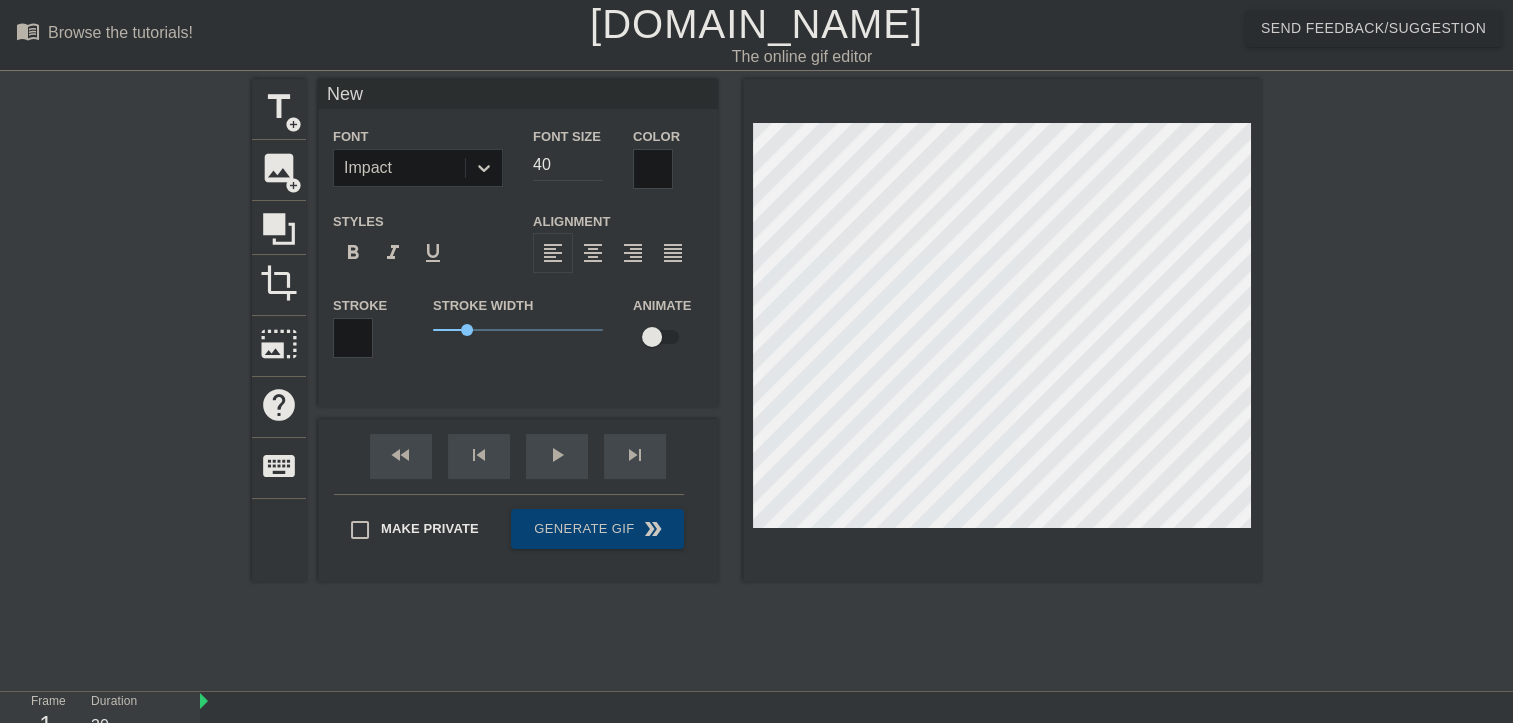 type on "New" 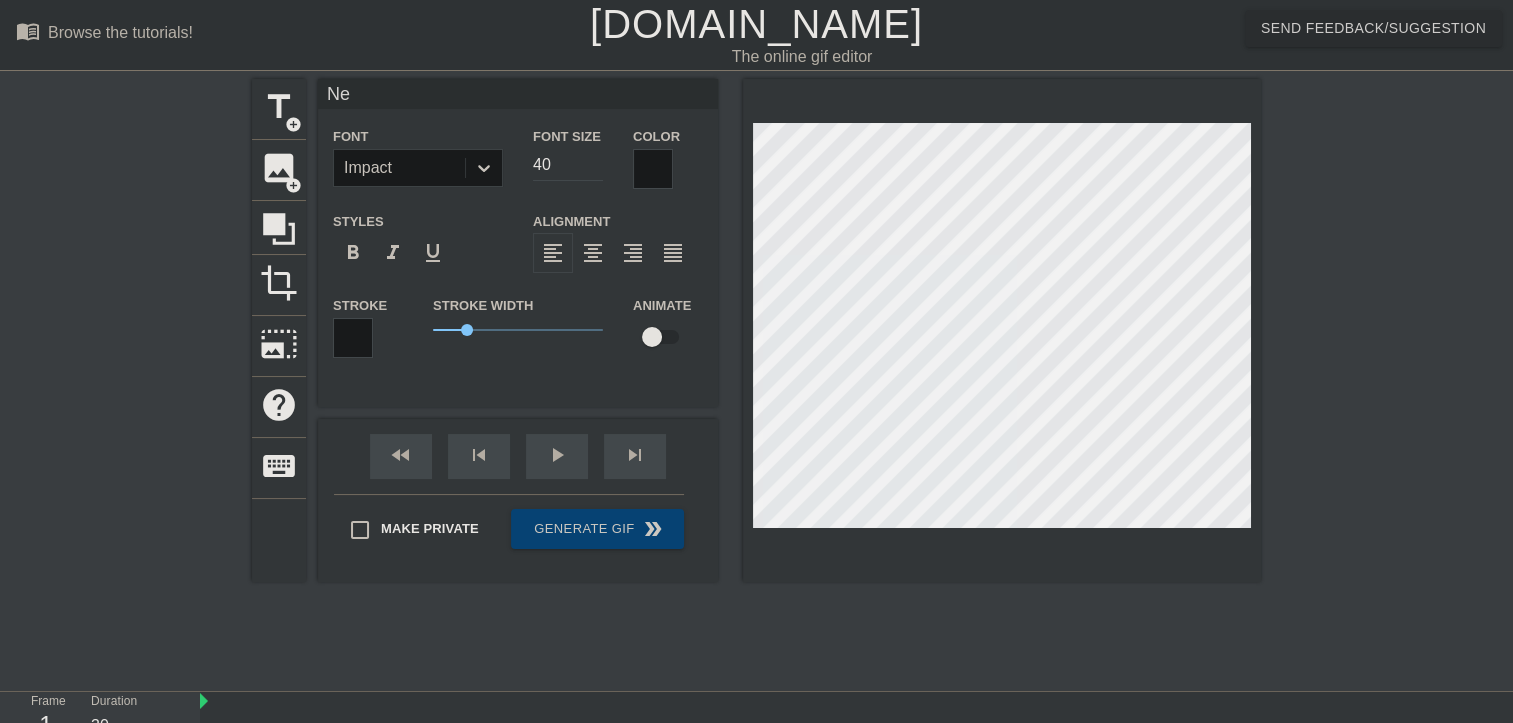 type on "N" 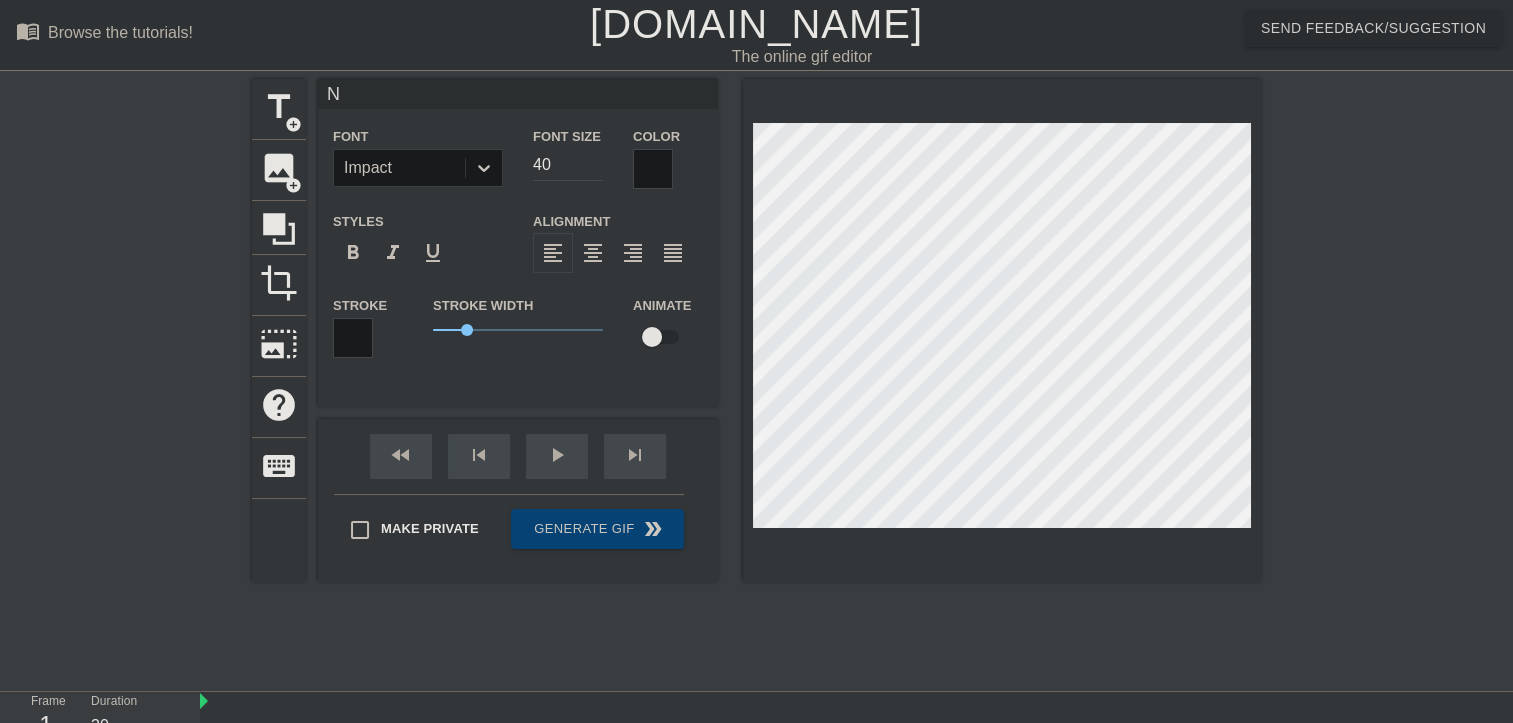 type 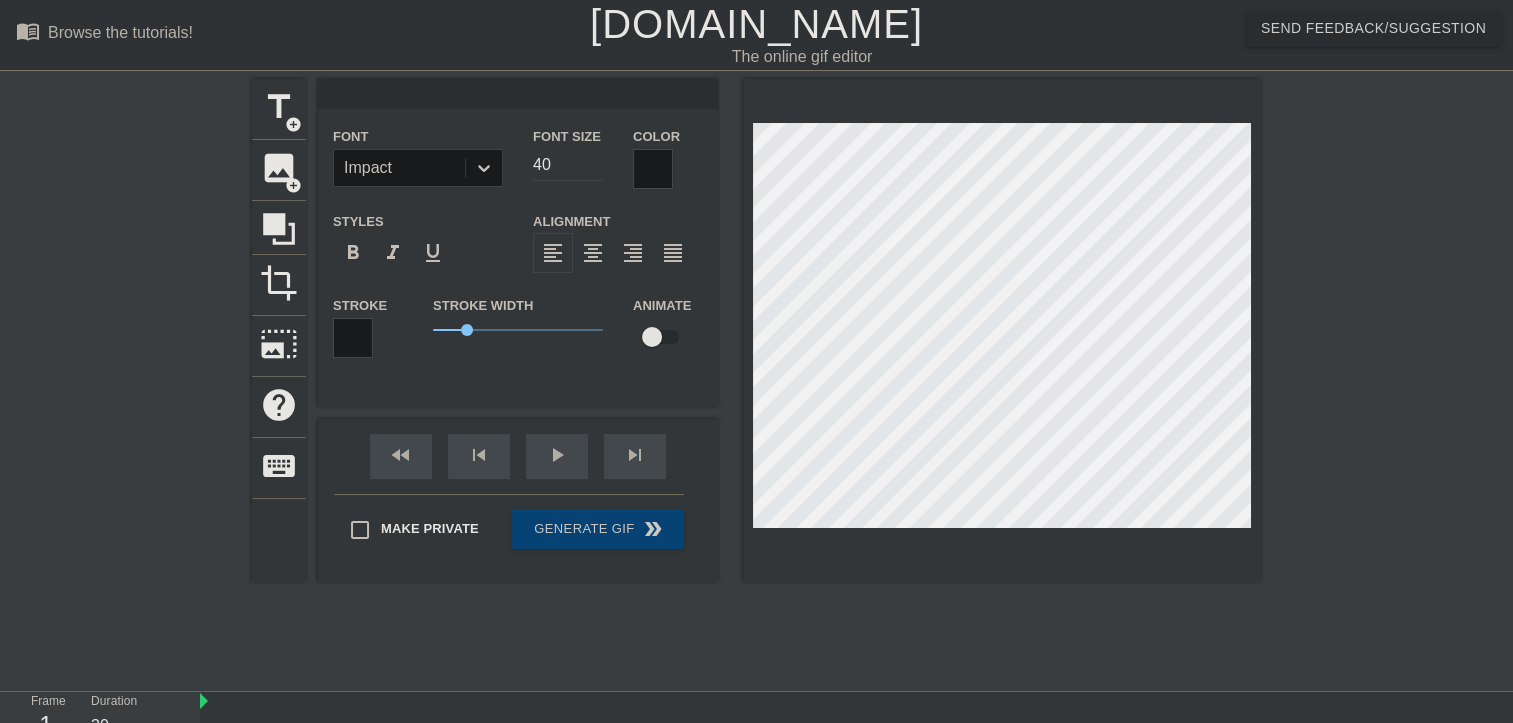 type on "T" 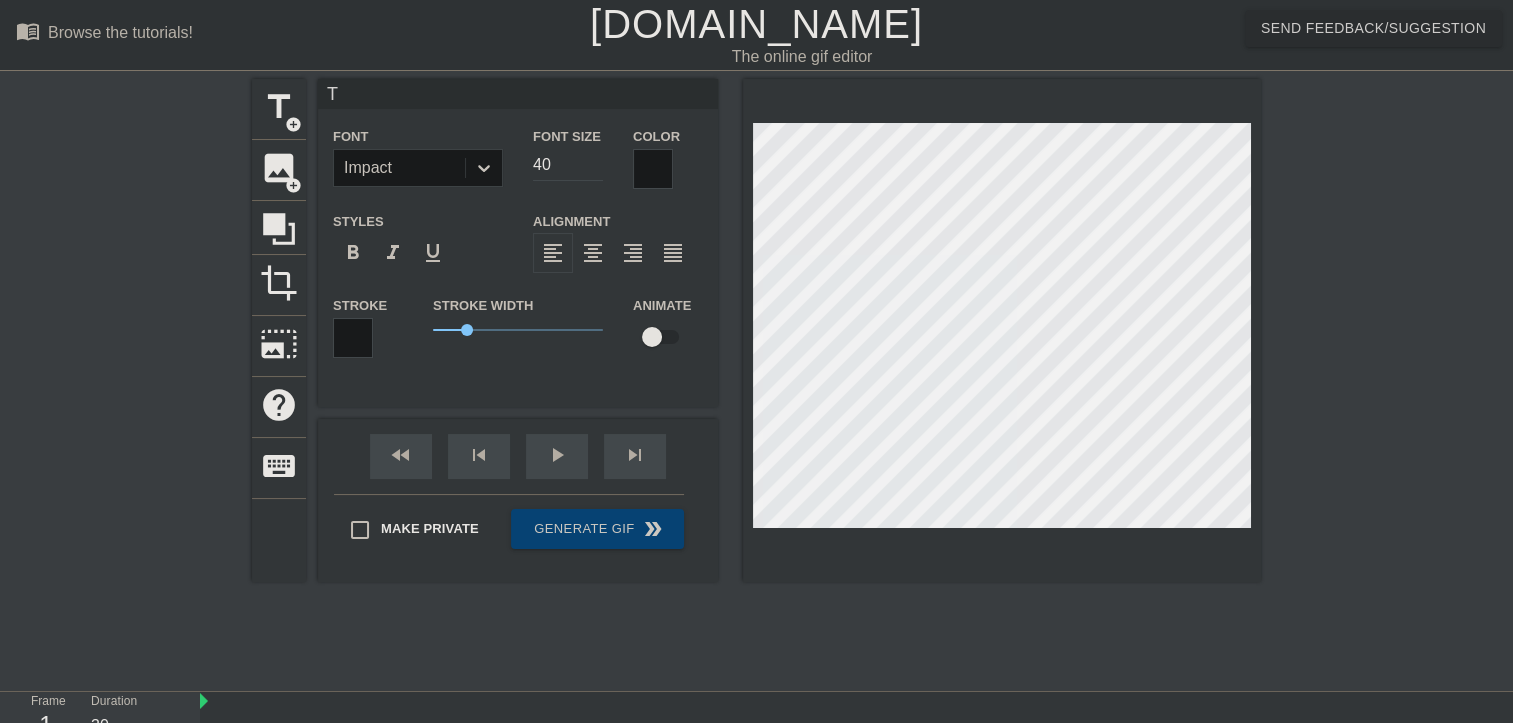 type on "TR" 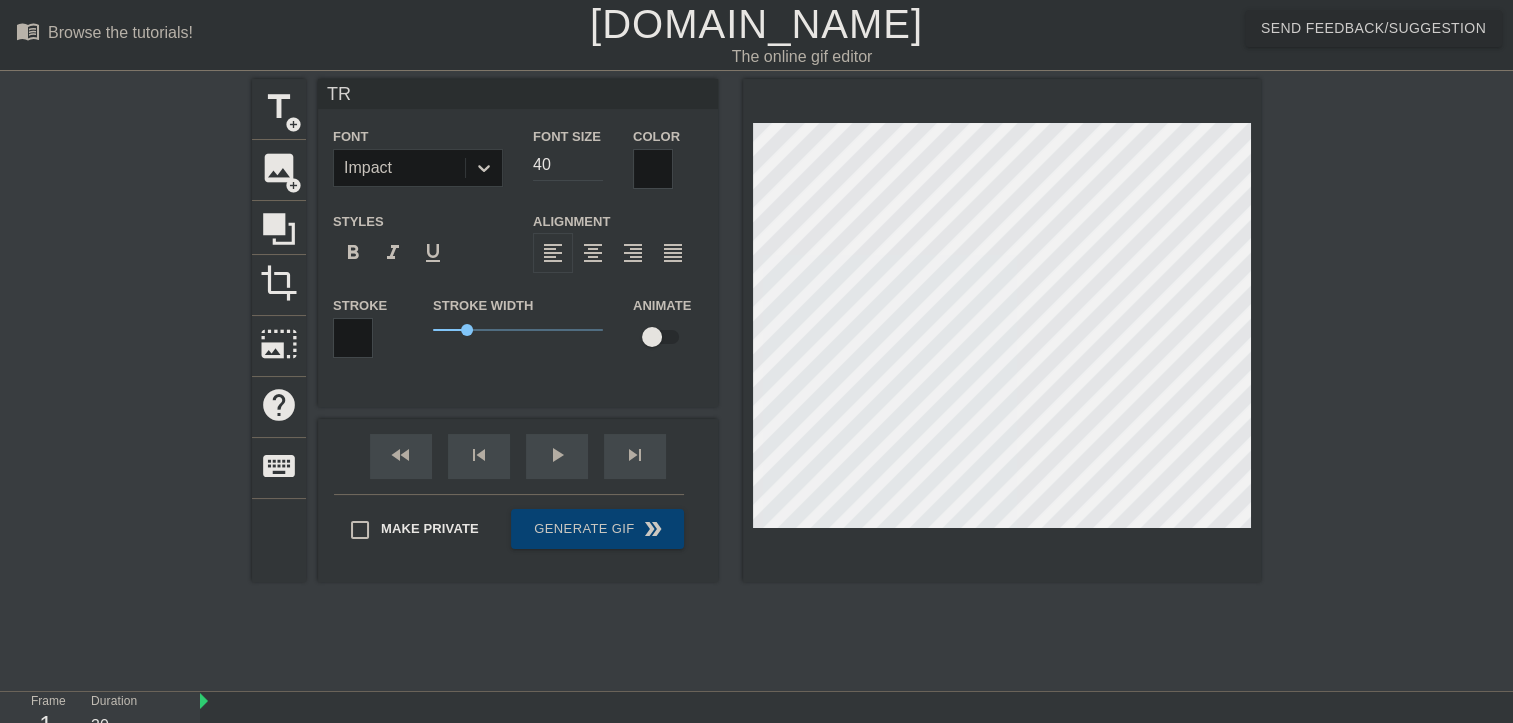 type on "TRA" 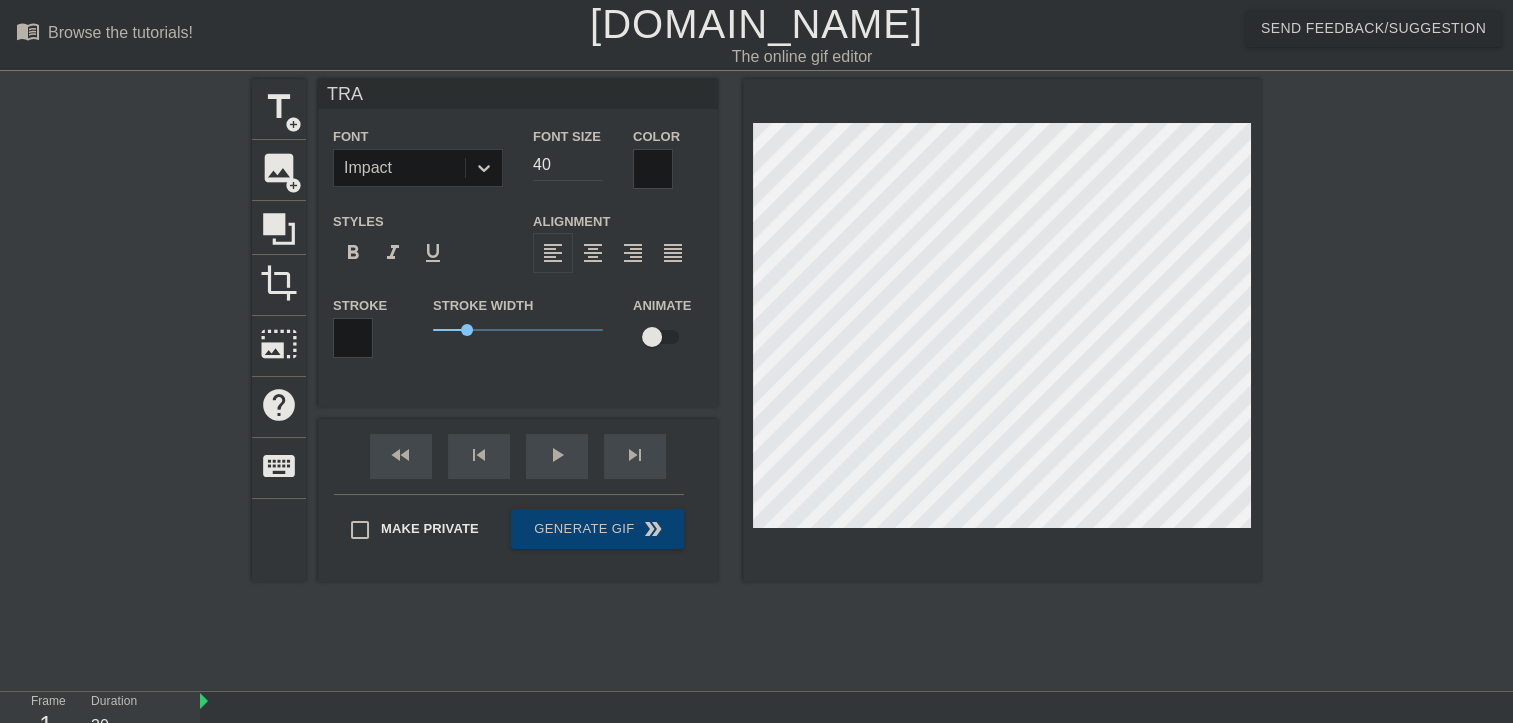 type on "[PERSON_NAME]" 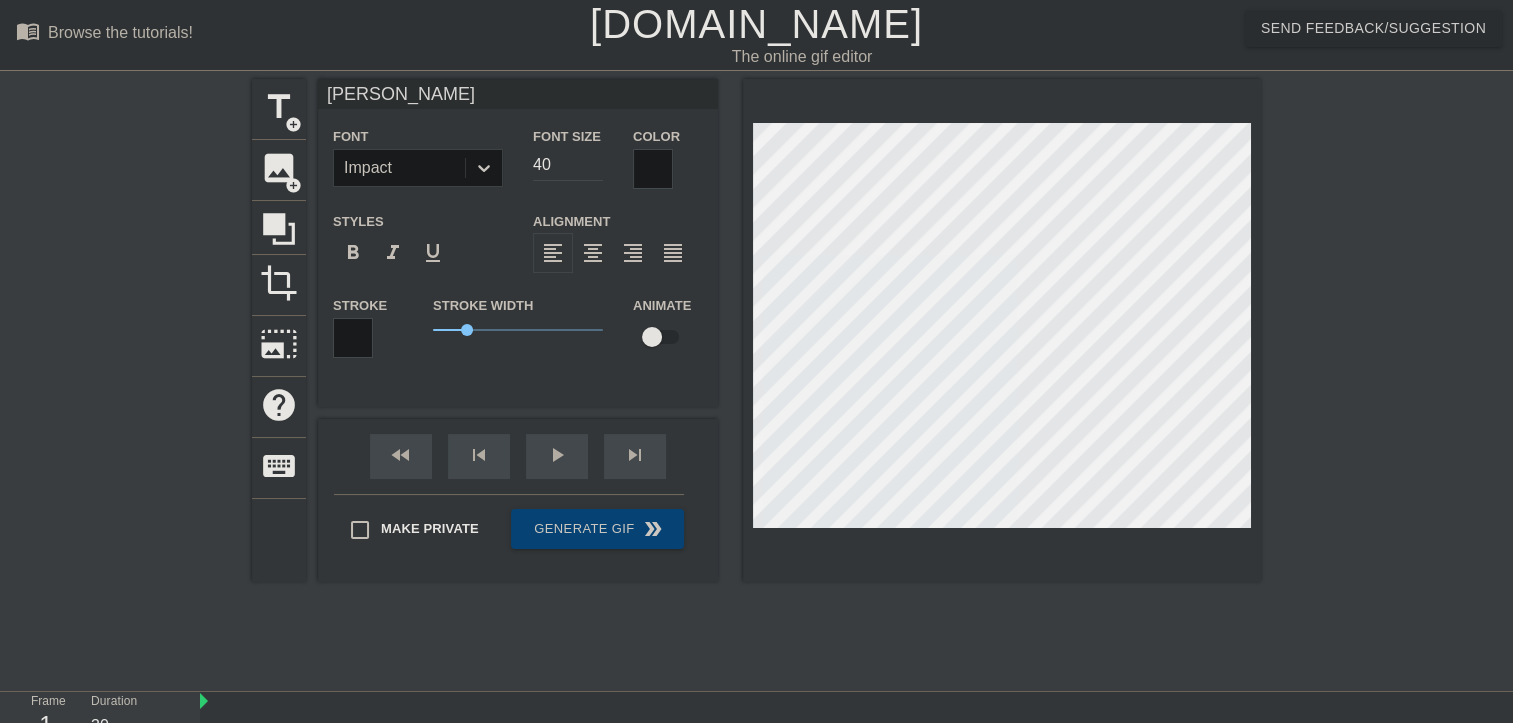 type on "TRANS" 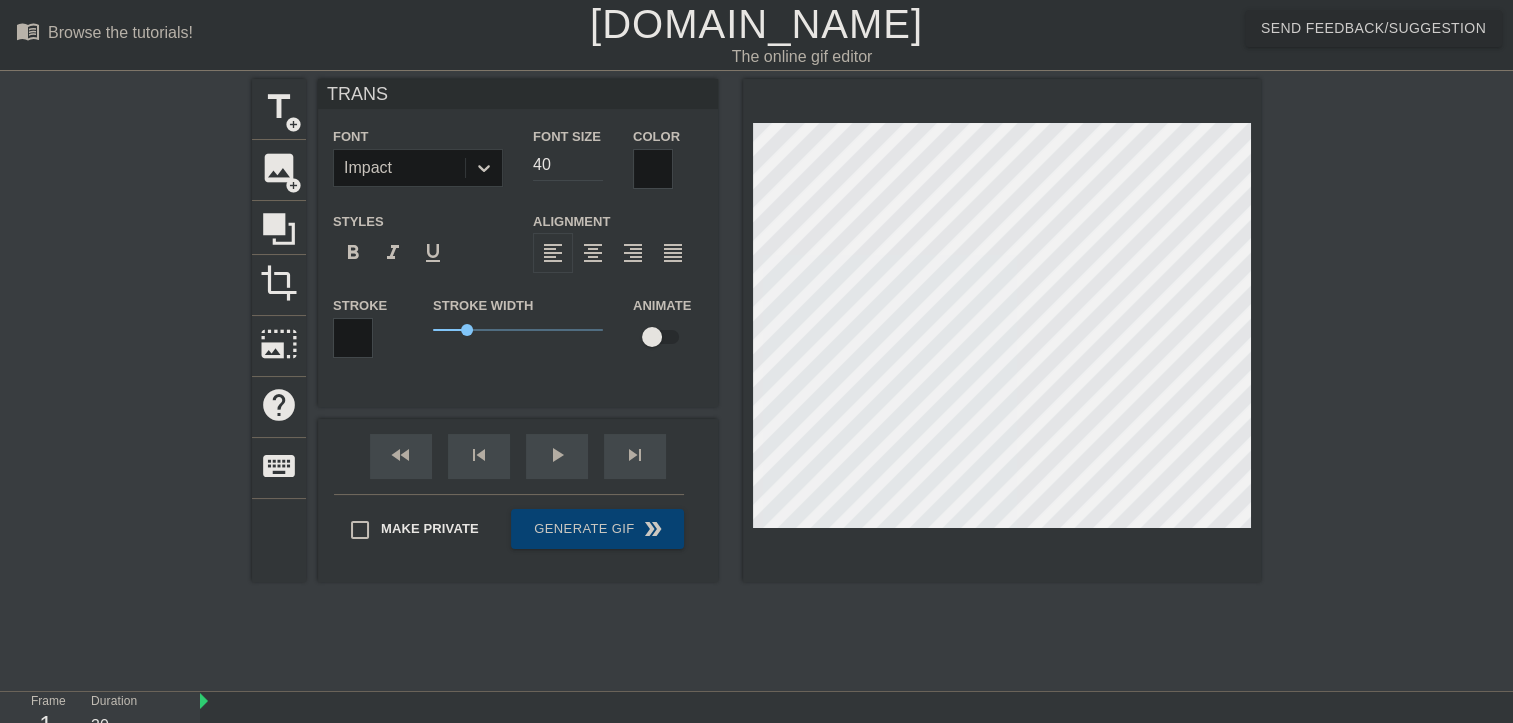 type on "TRANSG" 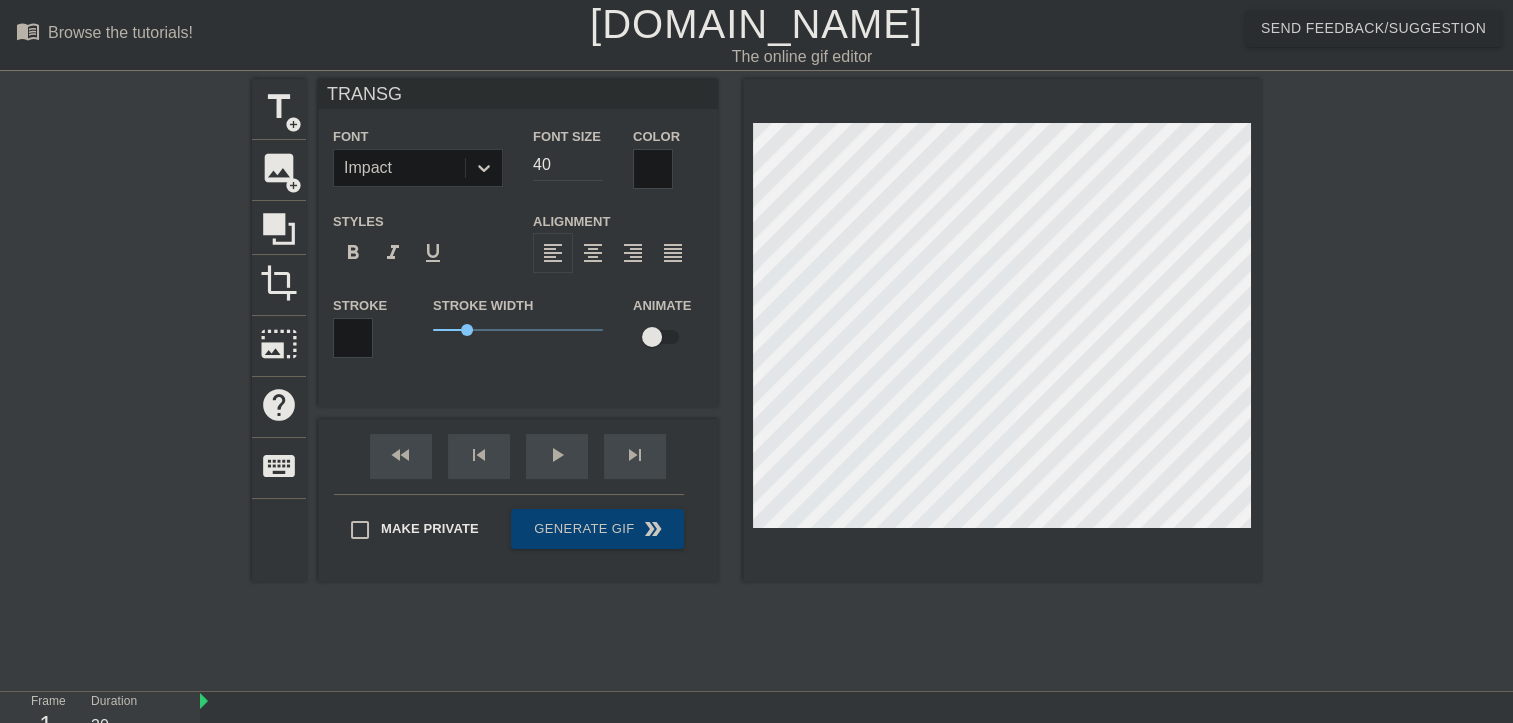 type on "TRANSGE" 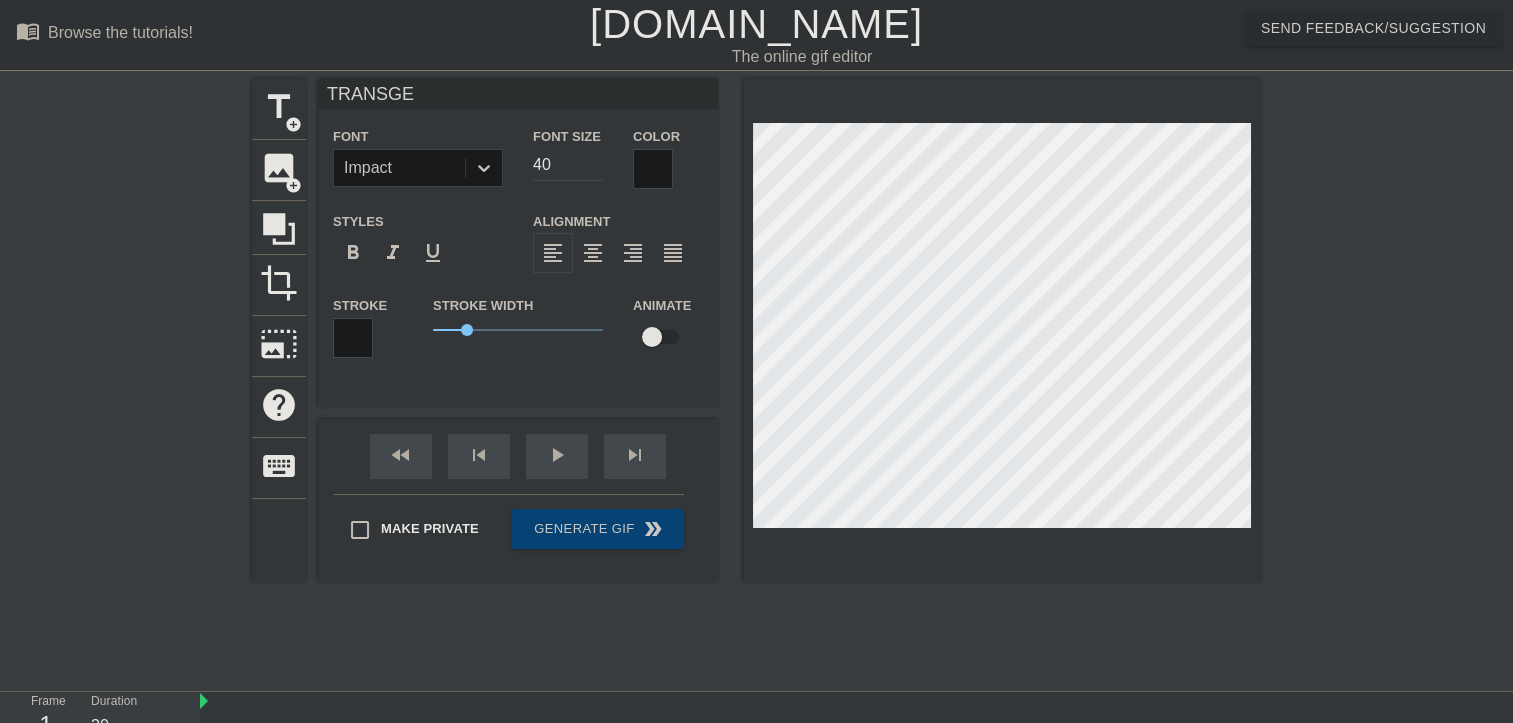 type on "TRANSGEN" 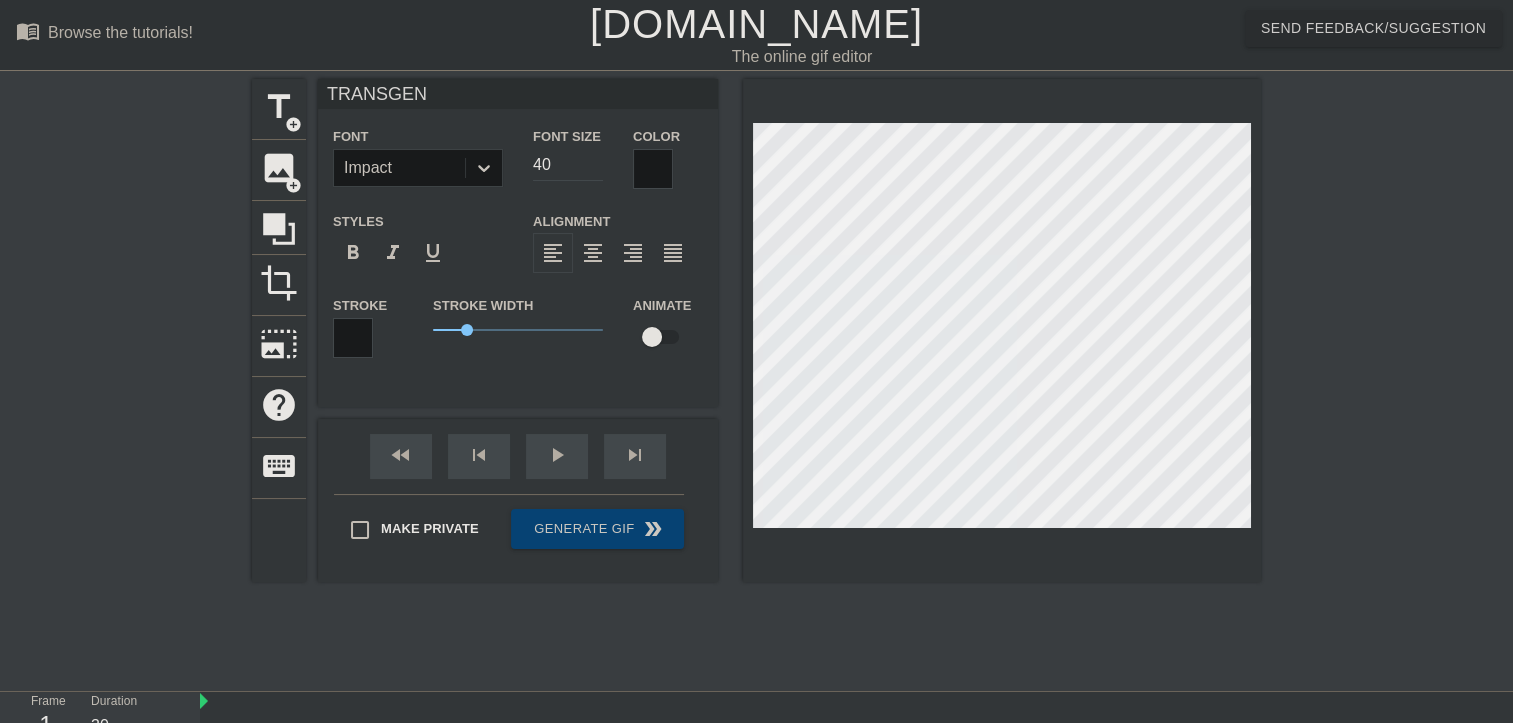 type on "TRANSGEND" 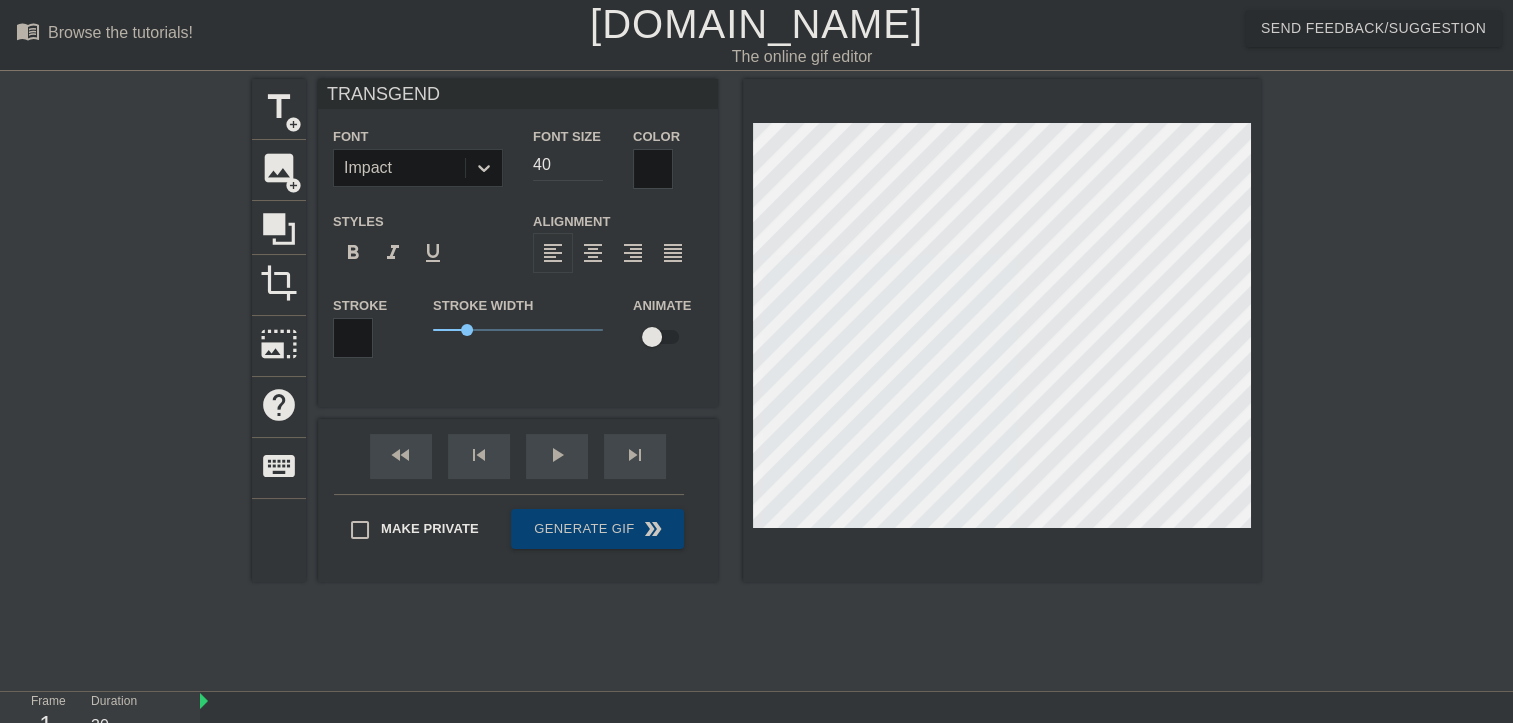type on "TRANSGENDE" 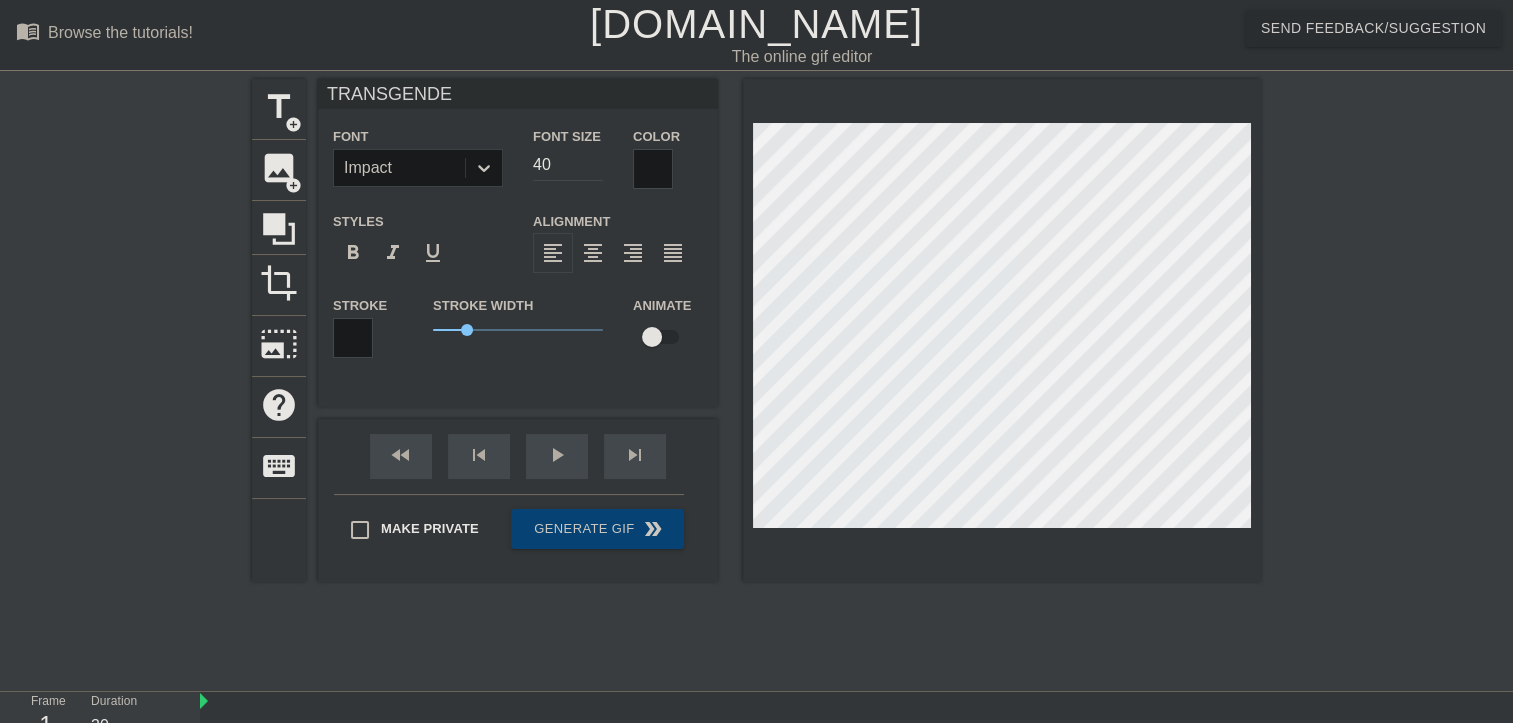 type on "[DEMOGRAPHIC_DATA]" 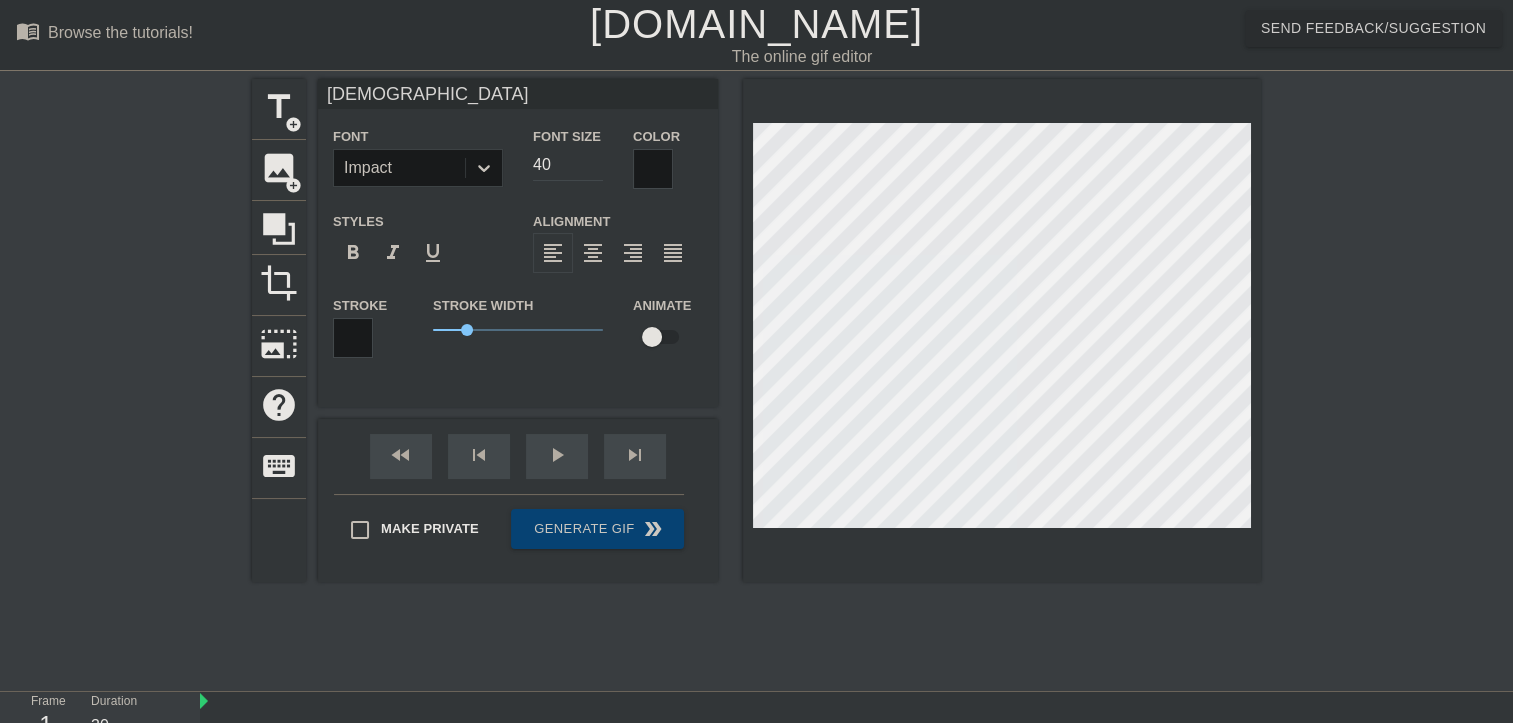 type on "[DEMOGRAPHIC_DATA]" 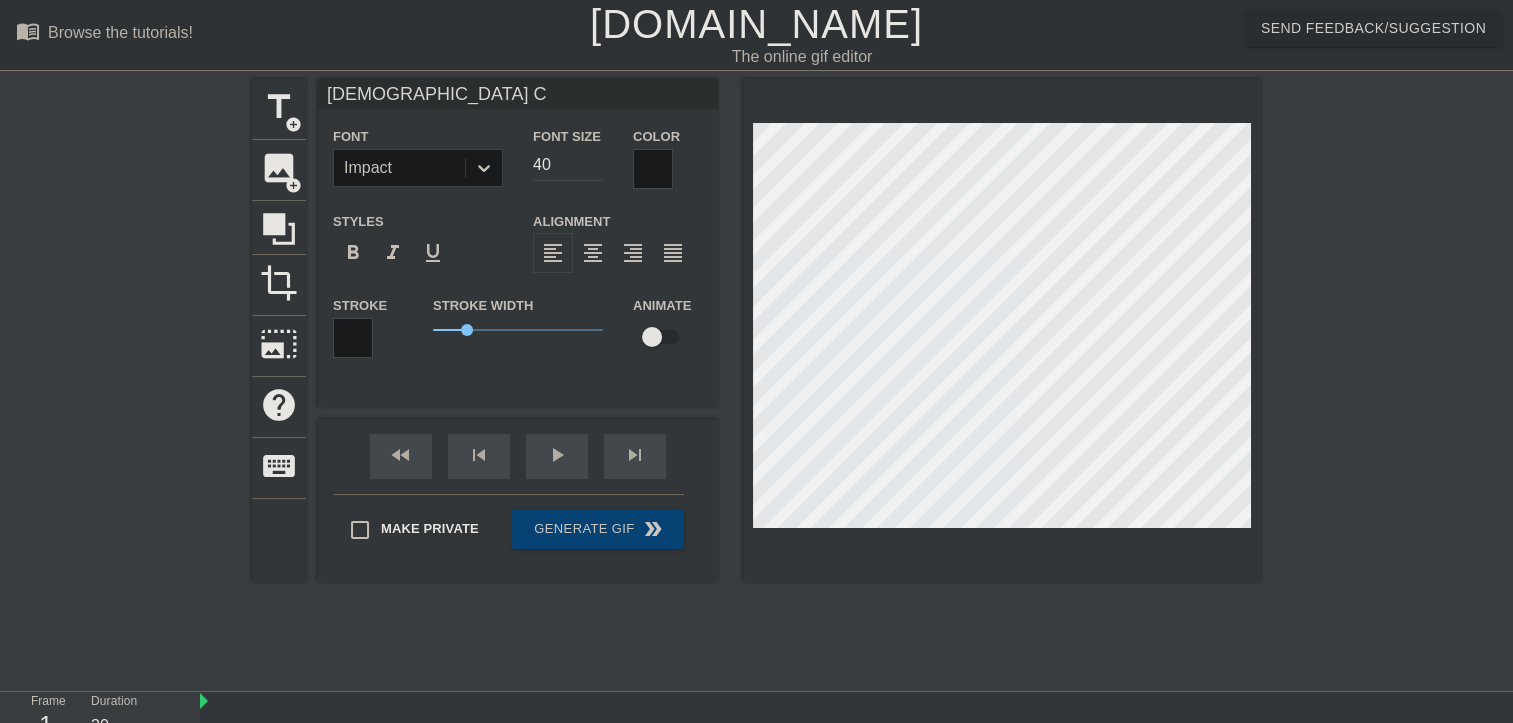 type on "[DEMOGRAPHIC_DATA] CA" 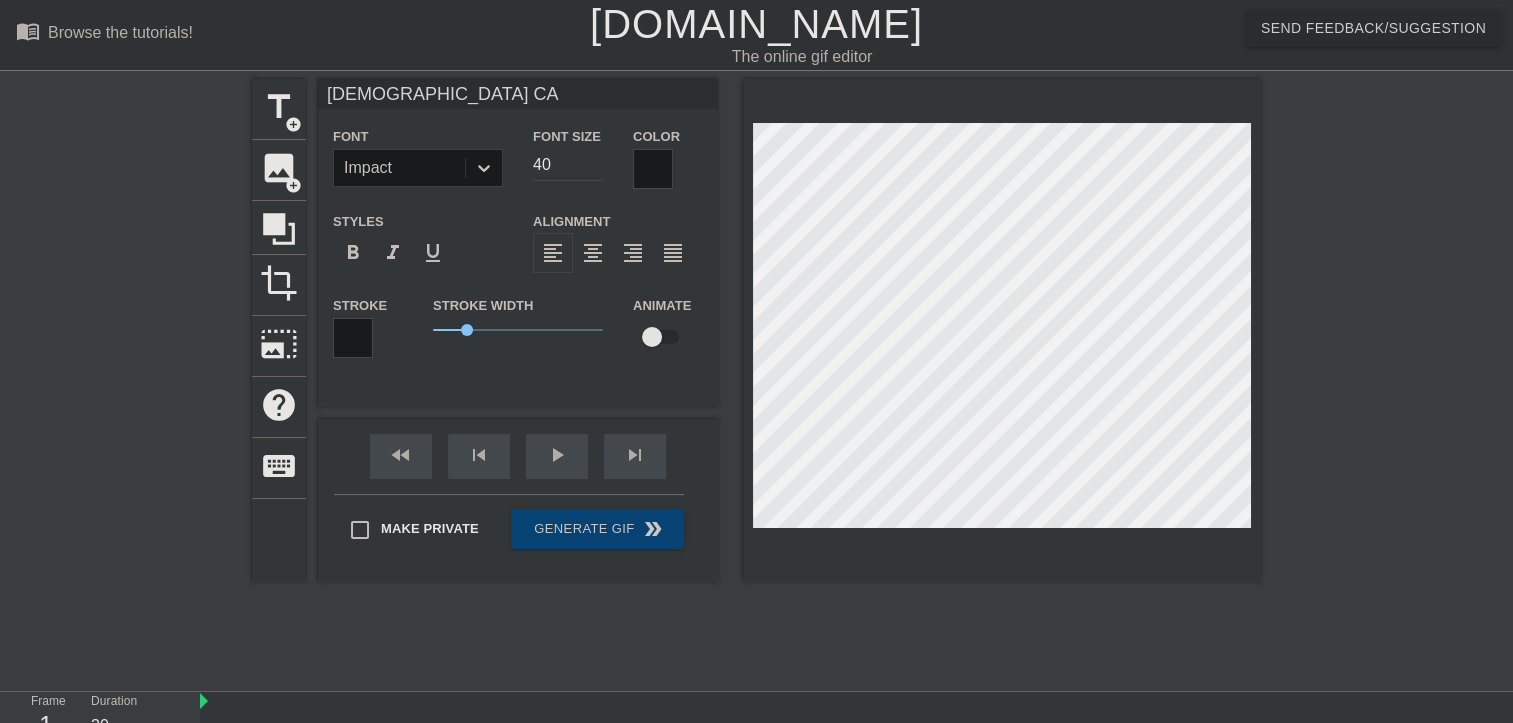 type on "[DEMOGRAPHIC_DATA] CAS" 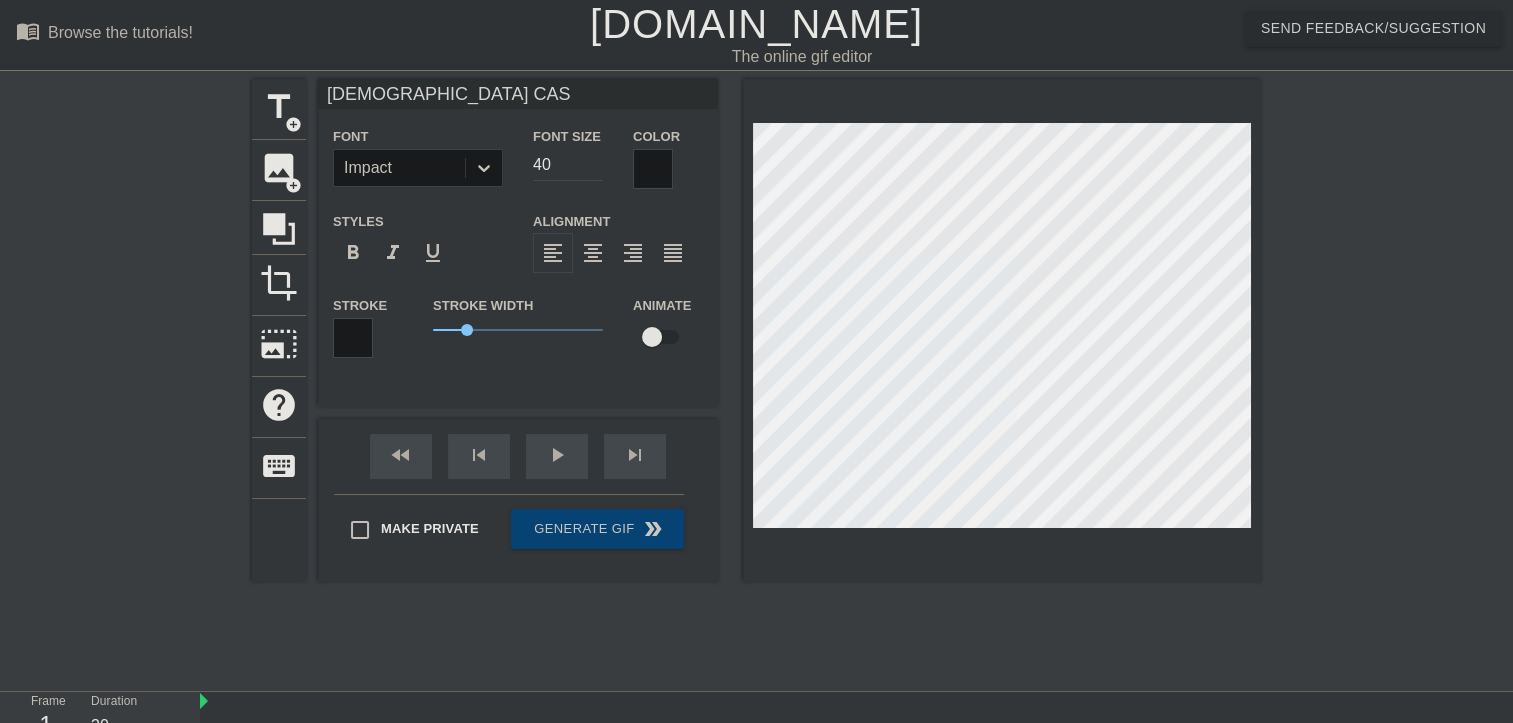 type on "[DEMOGRAPHIC_DATA] CASE" 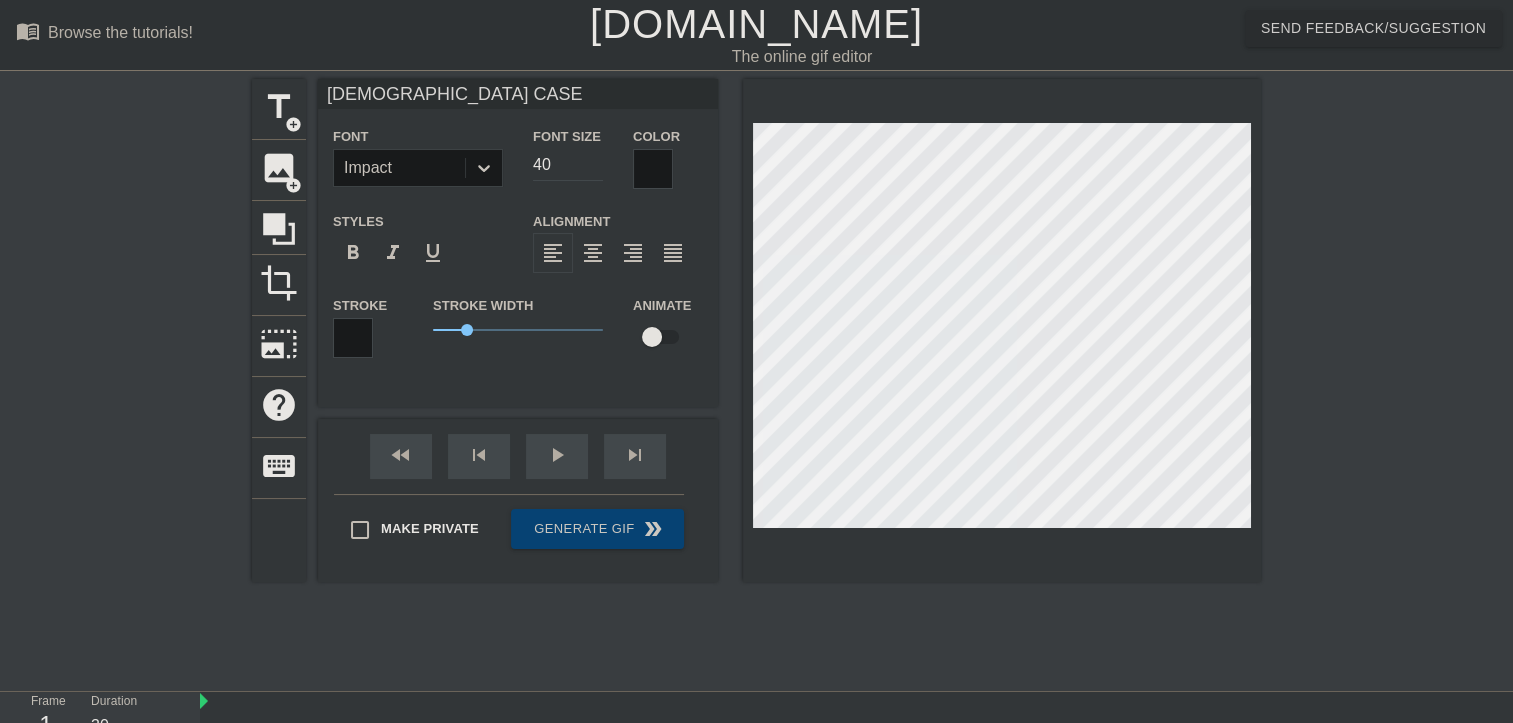type on "[DEMOGRAPHIC_DATA] [PERSON_NAME]" 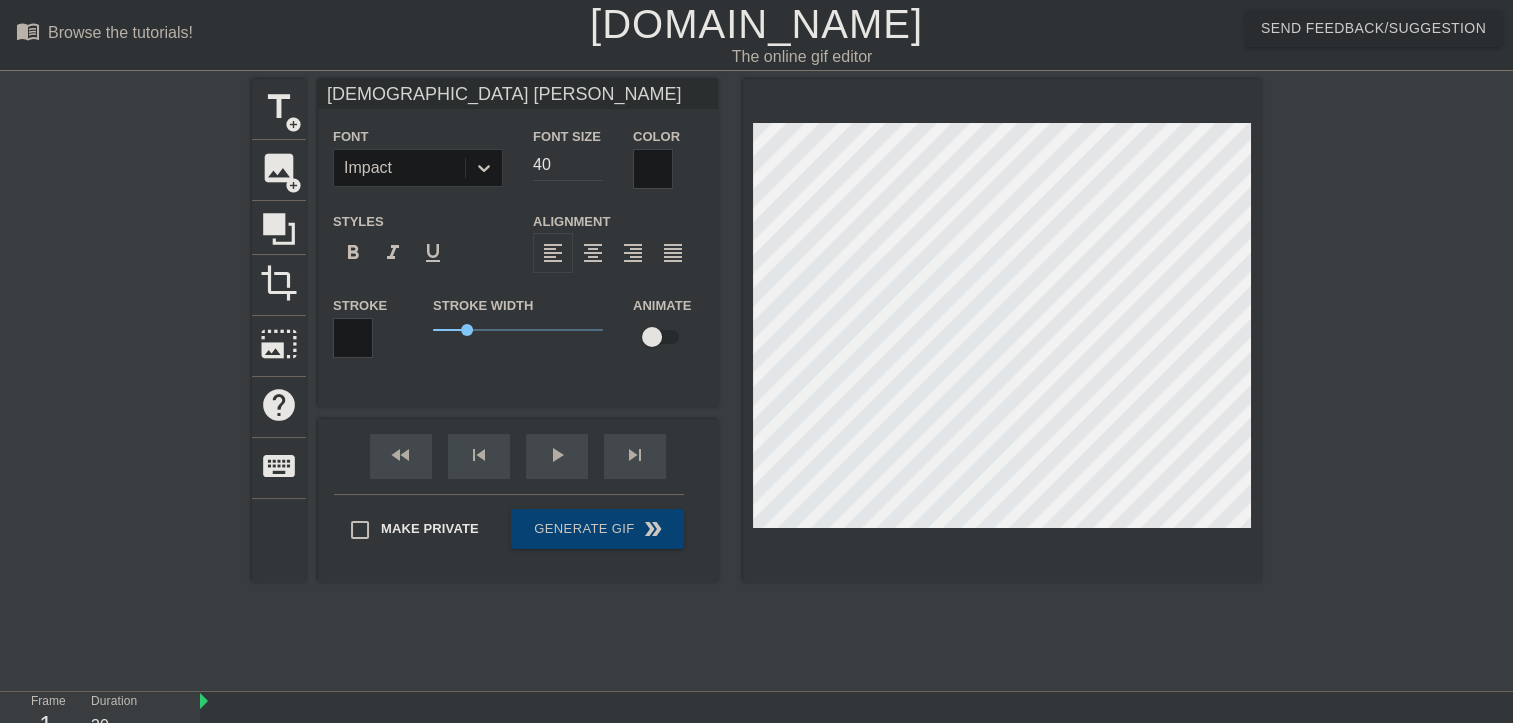 scroll, scrollTop: 2, scrollLeft: 10, axis: both 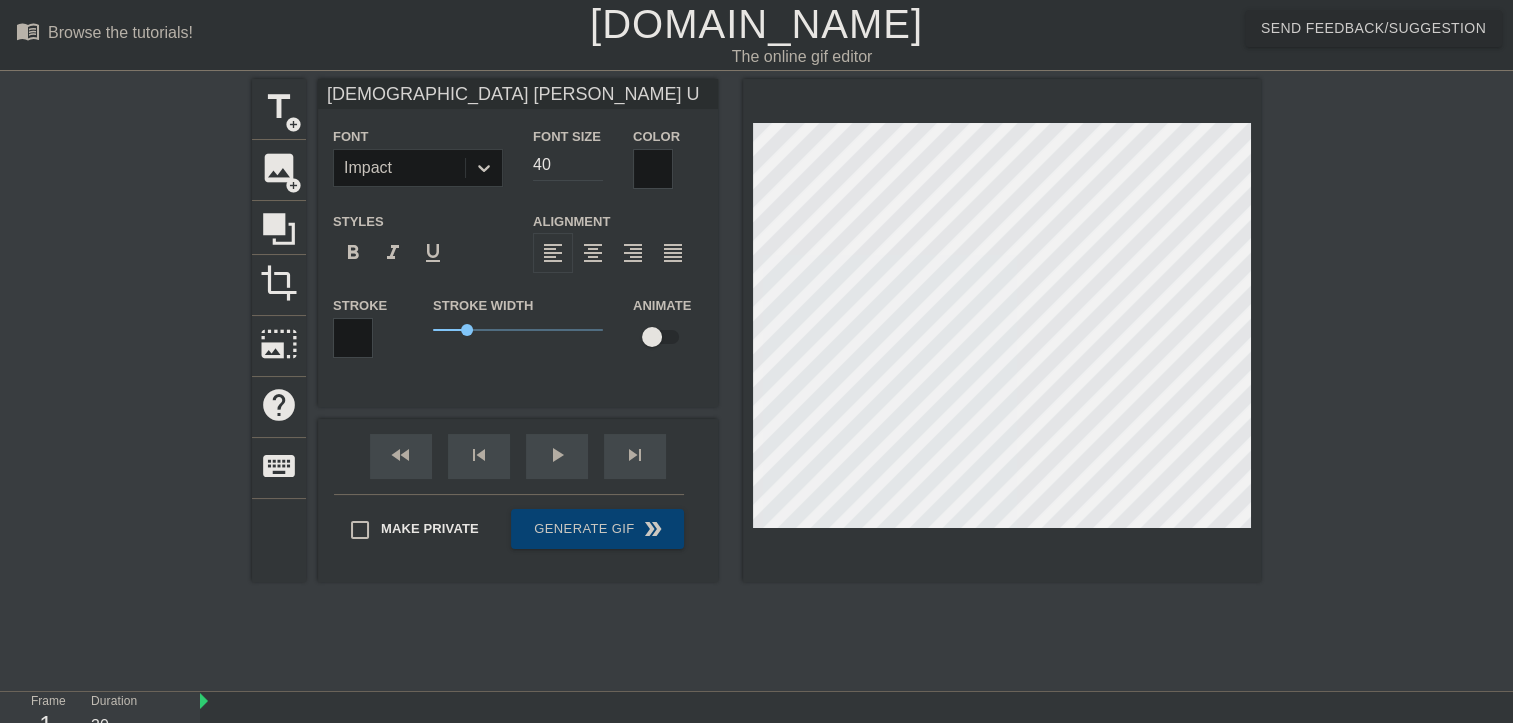 type on "[DEMOGRAPHIC_DATA] [PERSON_NAME] US" 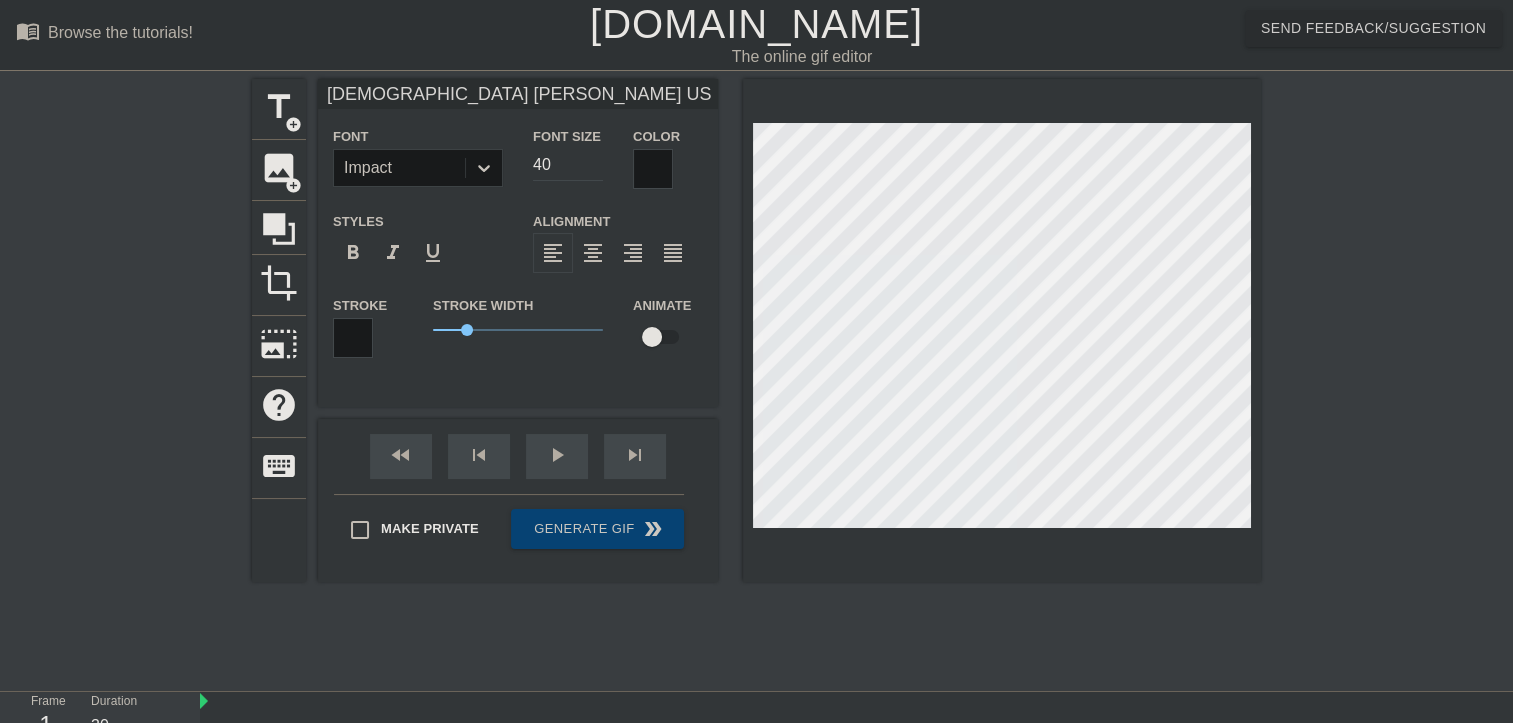 type on "[DEMOGRAPHIC_DATA] [PERSON_NAME] US" 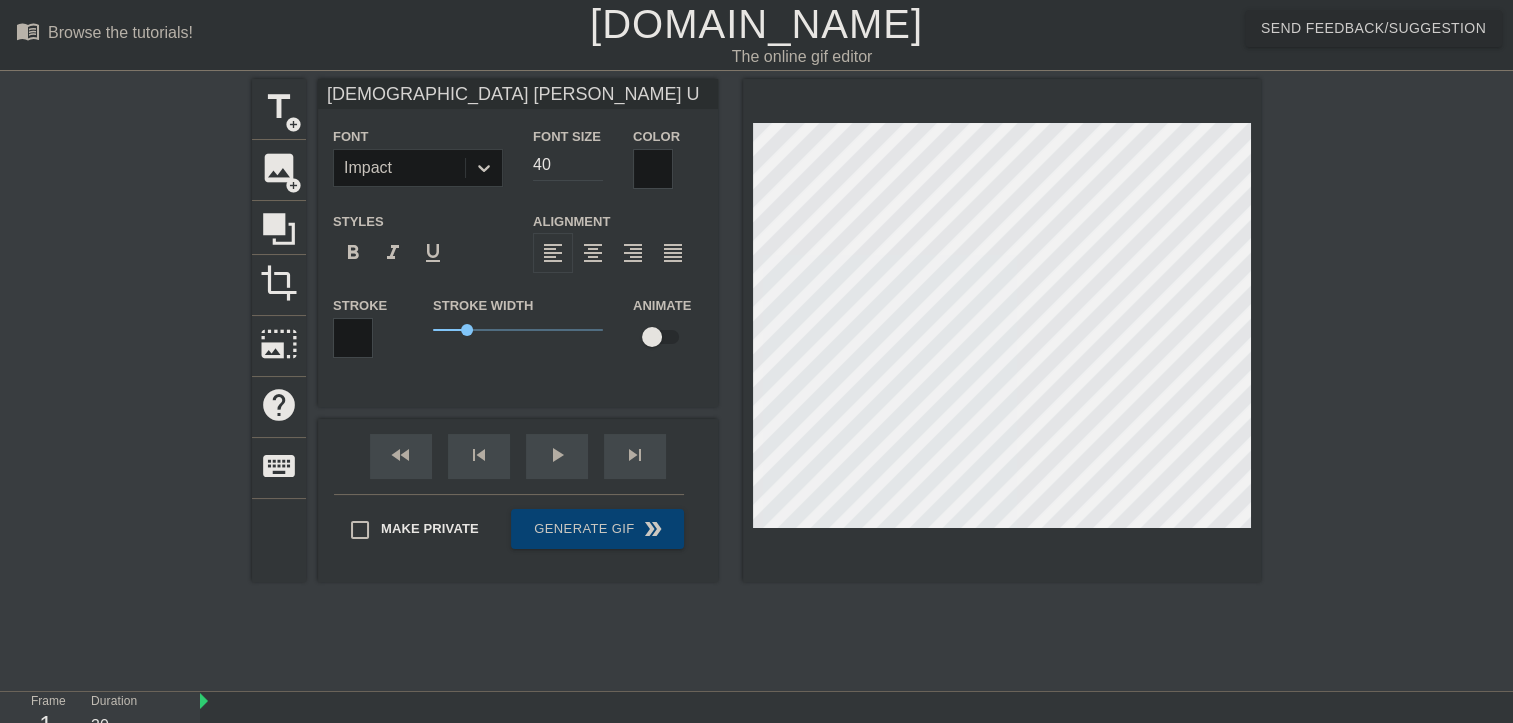 type on "[DEMOGRAPHIC_DATA] [PERSON_NAME]" 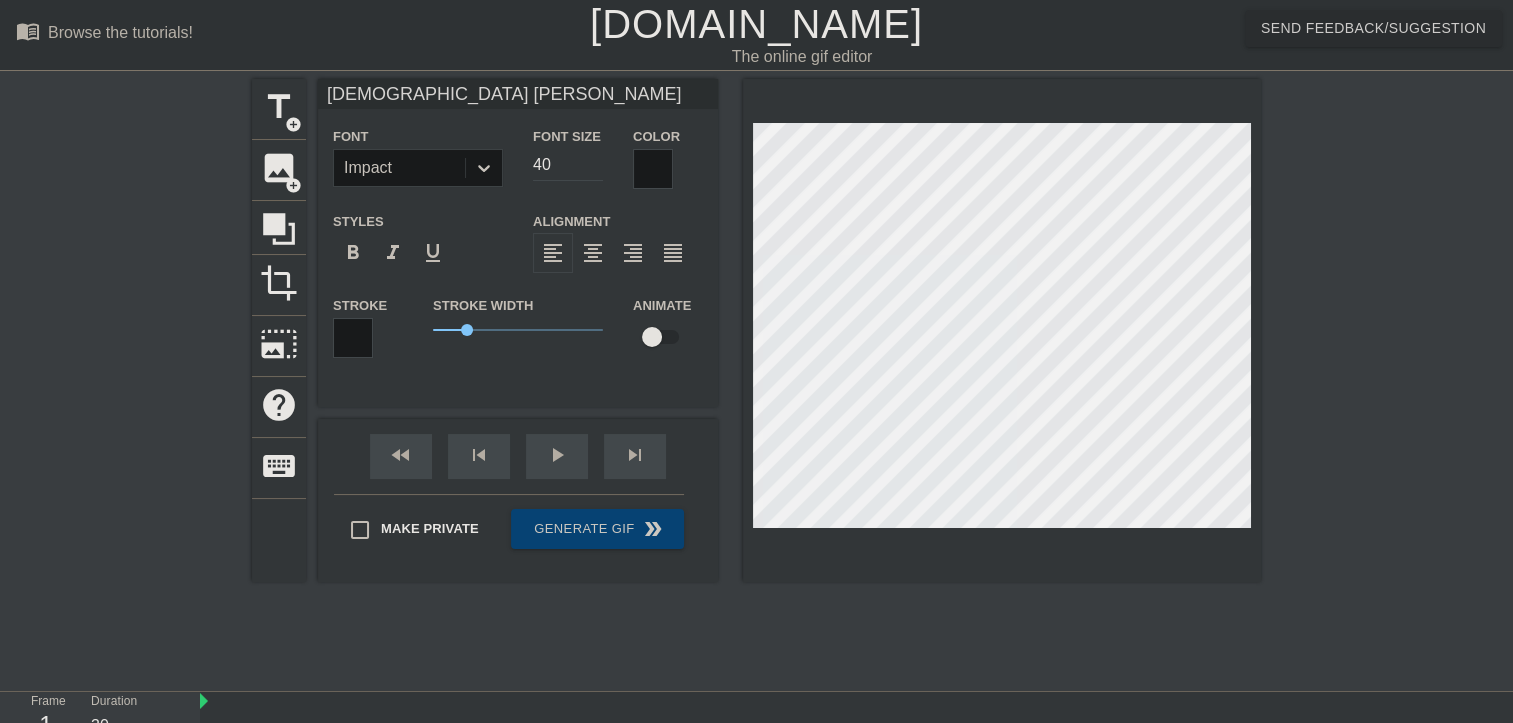 type on "[DEMOGRAPHIC_DATA] [PERSON_NAME]" 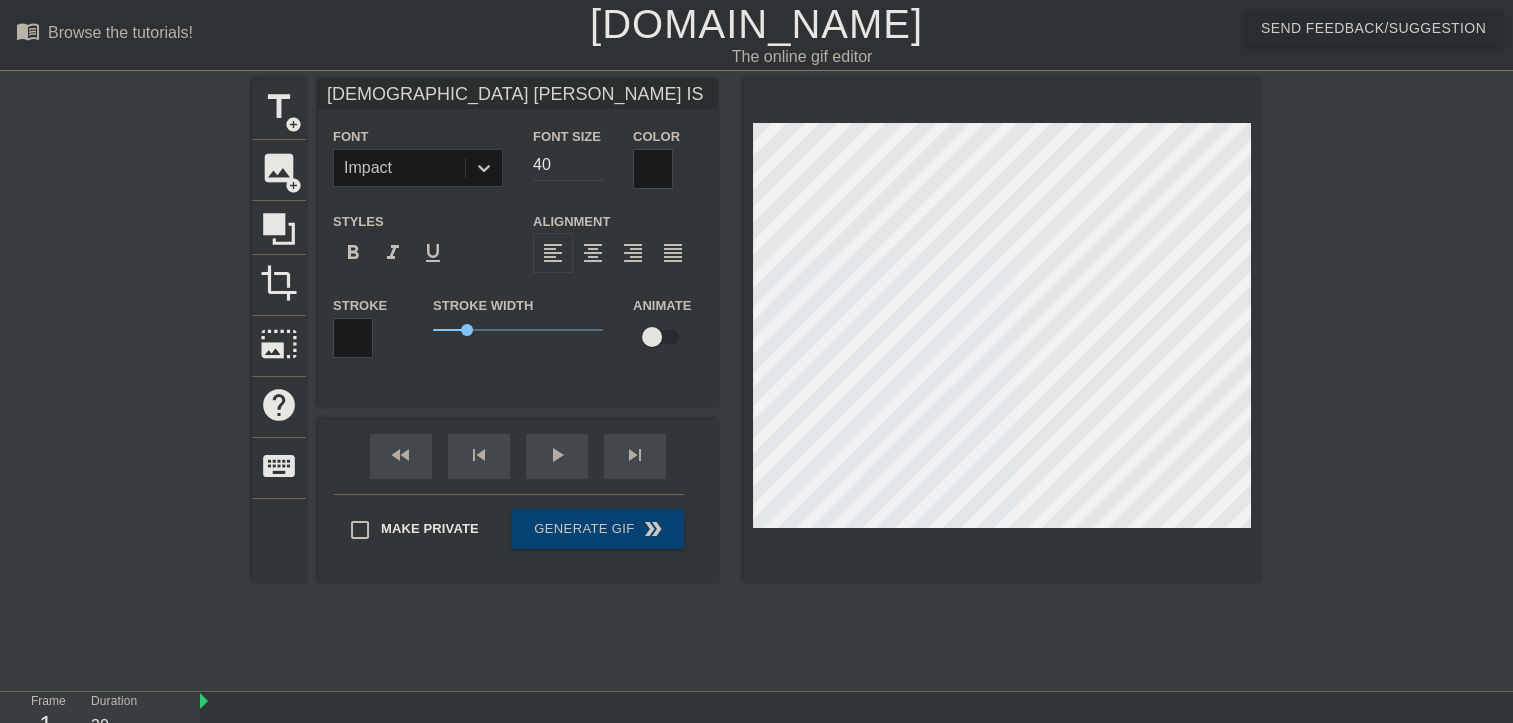 type on "[DEMOGRAPHIC_DATA] [PERSON_NAME] IS" 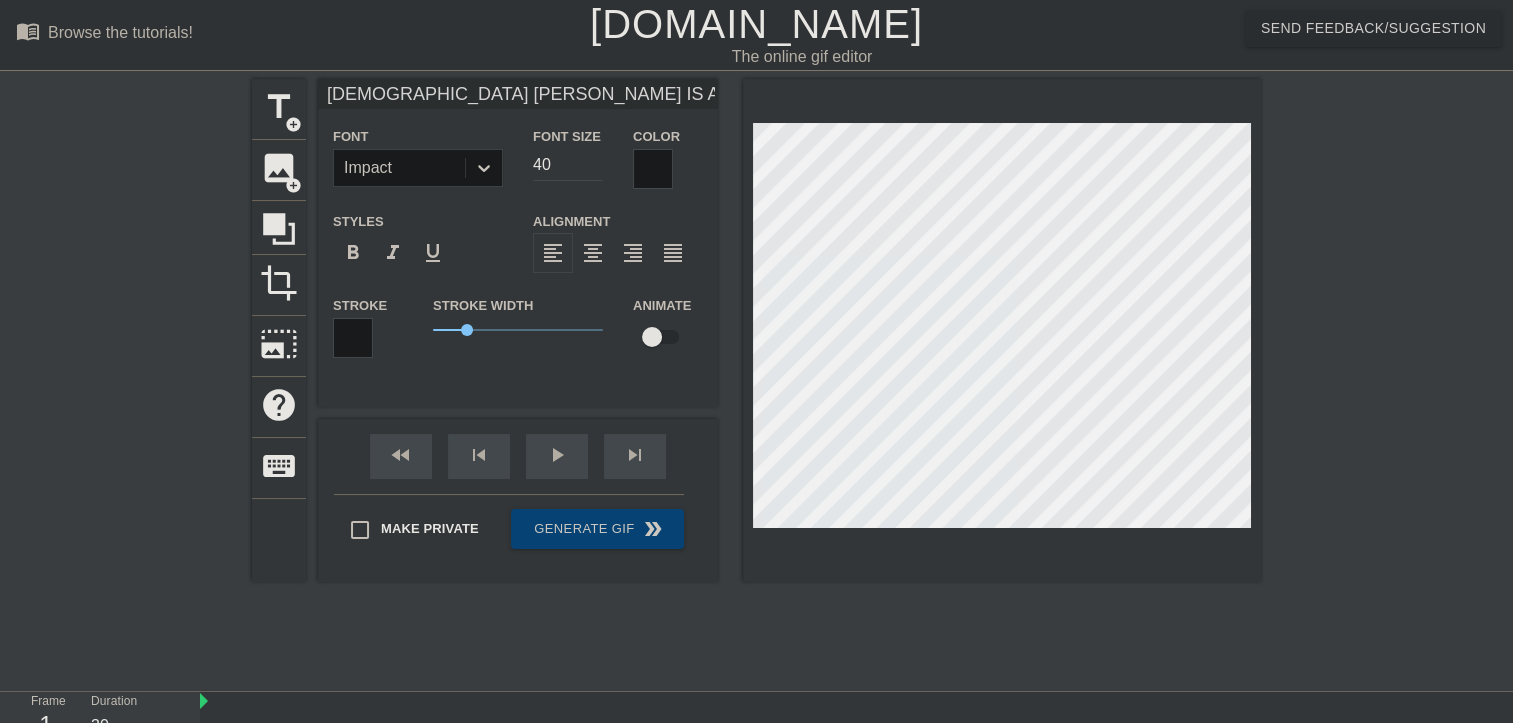 type on "[DEMOGRAPHIC_DATA] [PERSON_NAME] IS AL" 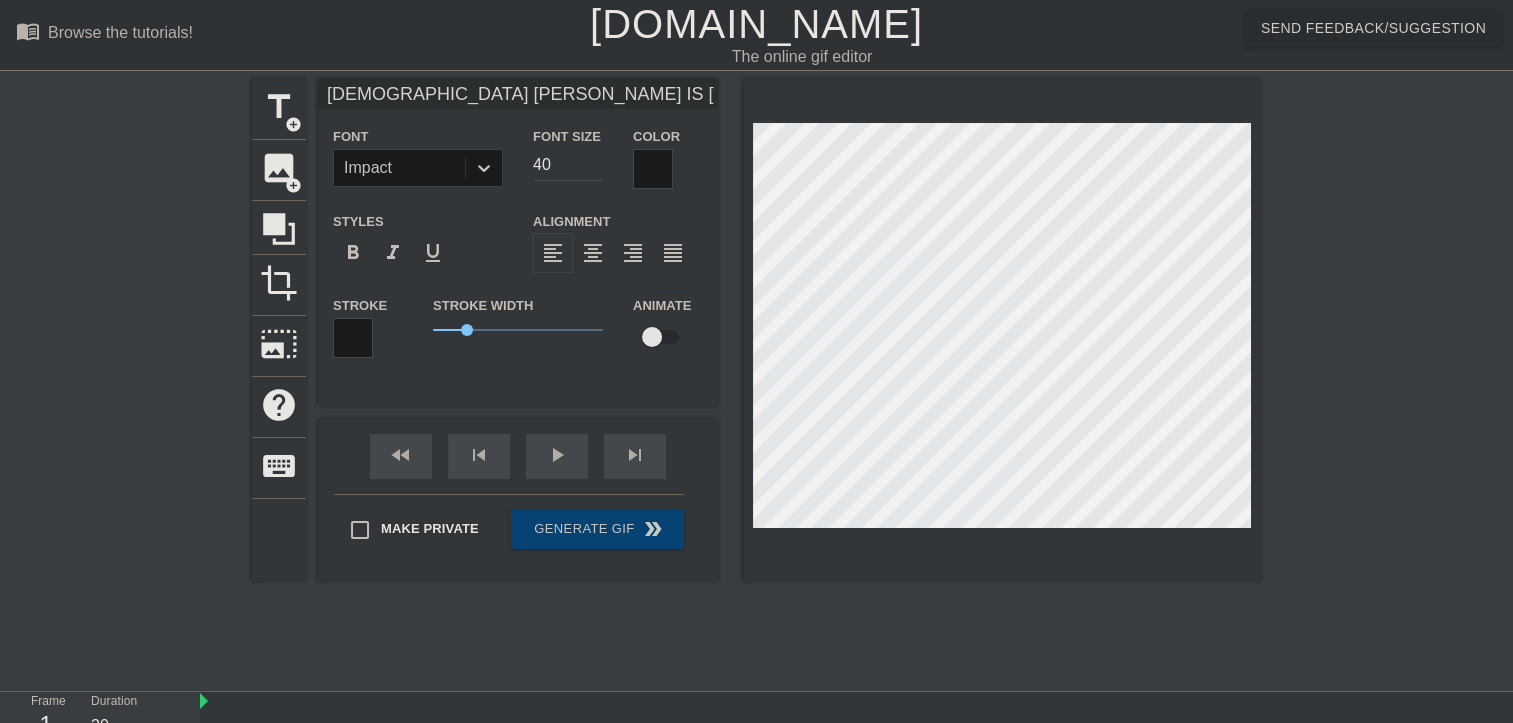 type on "[DEMOGRAPHIC_DATA] [PERSON_NAME] IS [PERSON_NAME]" 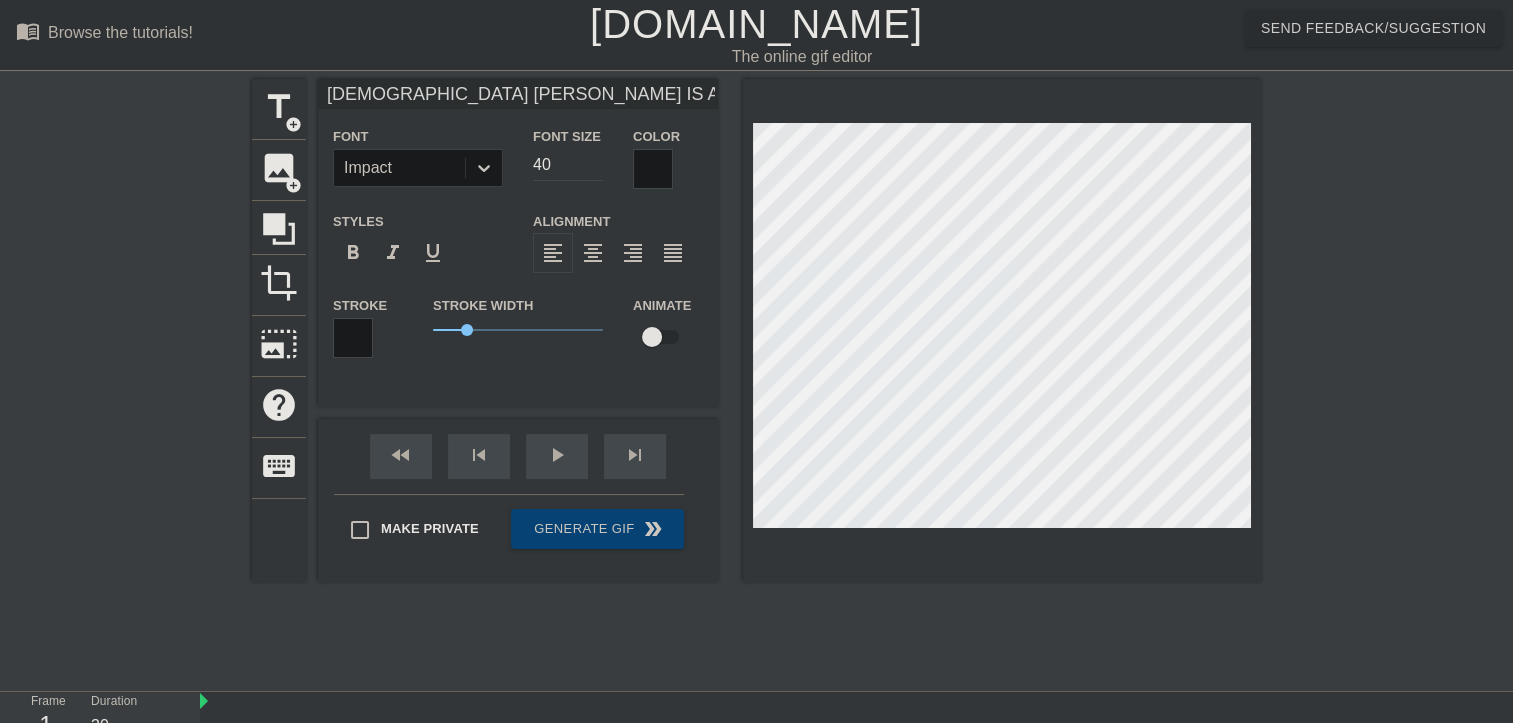 type on "[DEMOGRAPHIC_DATA] [PERSON_NAME] IS ALIVE" 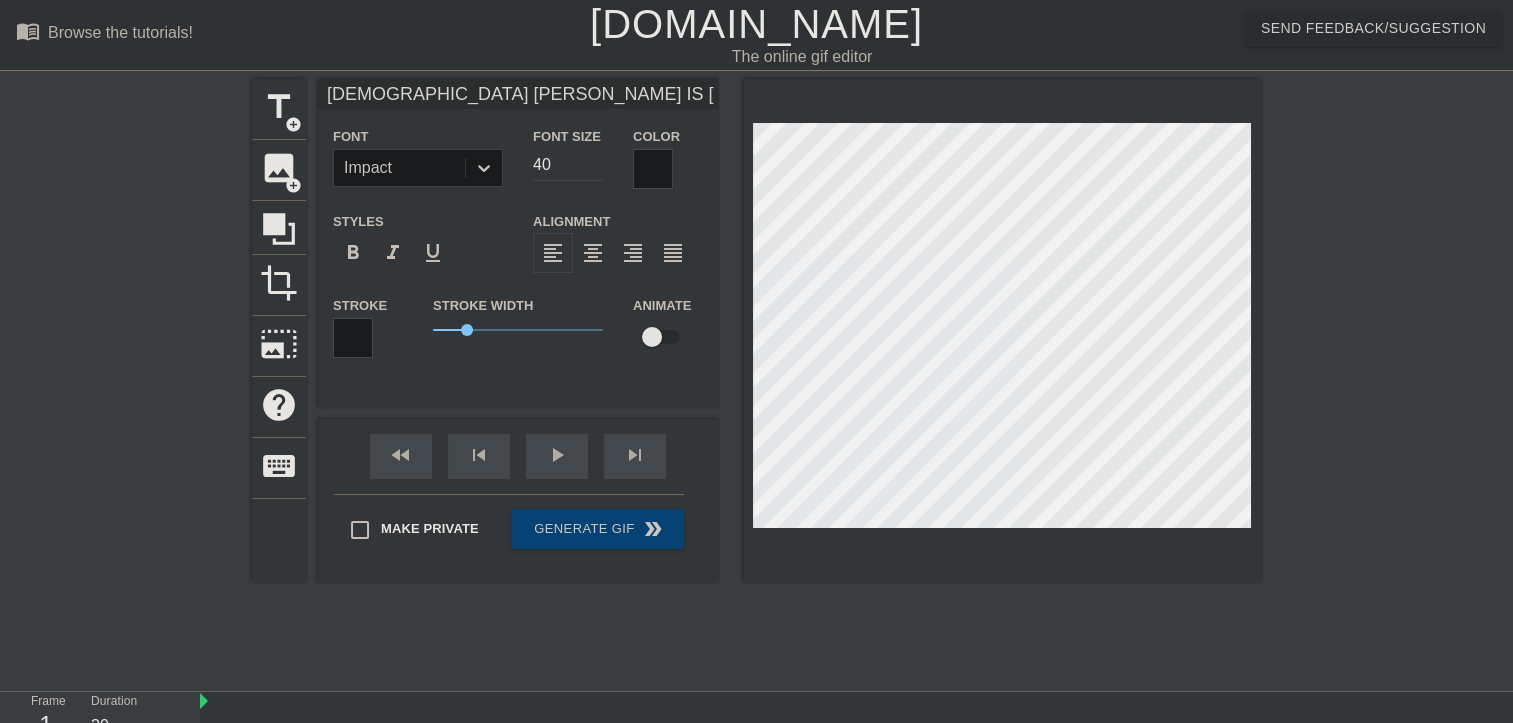 type on "[DEMOGRAPHIC_DATA] [PERSON_NAME] IS AL" 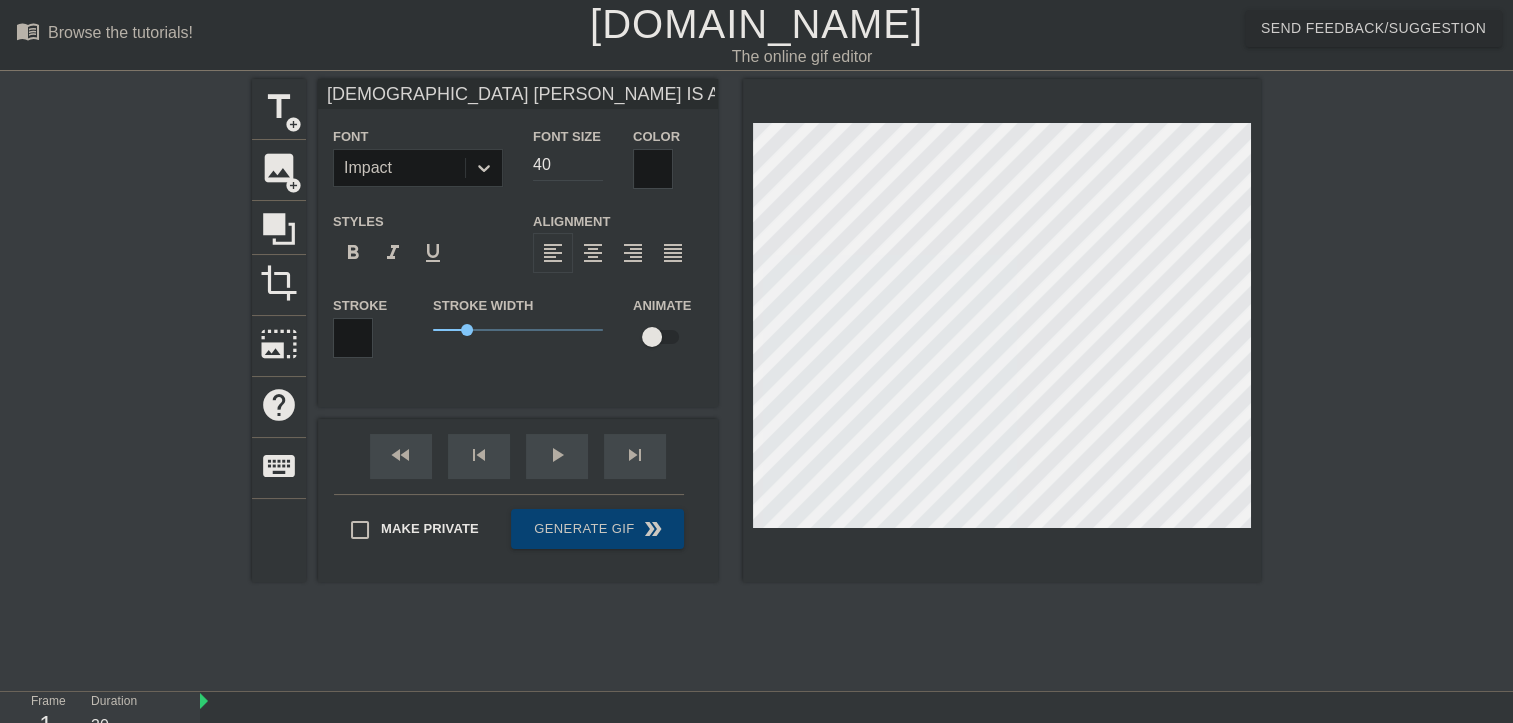 type on "[DEMOGRAPHIC_DATA] [PERSON_NAME] IS AL" 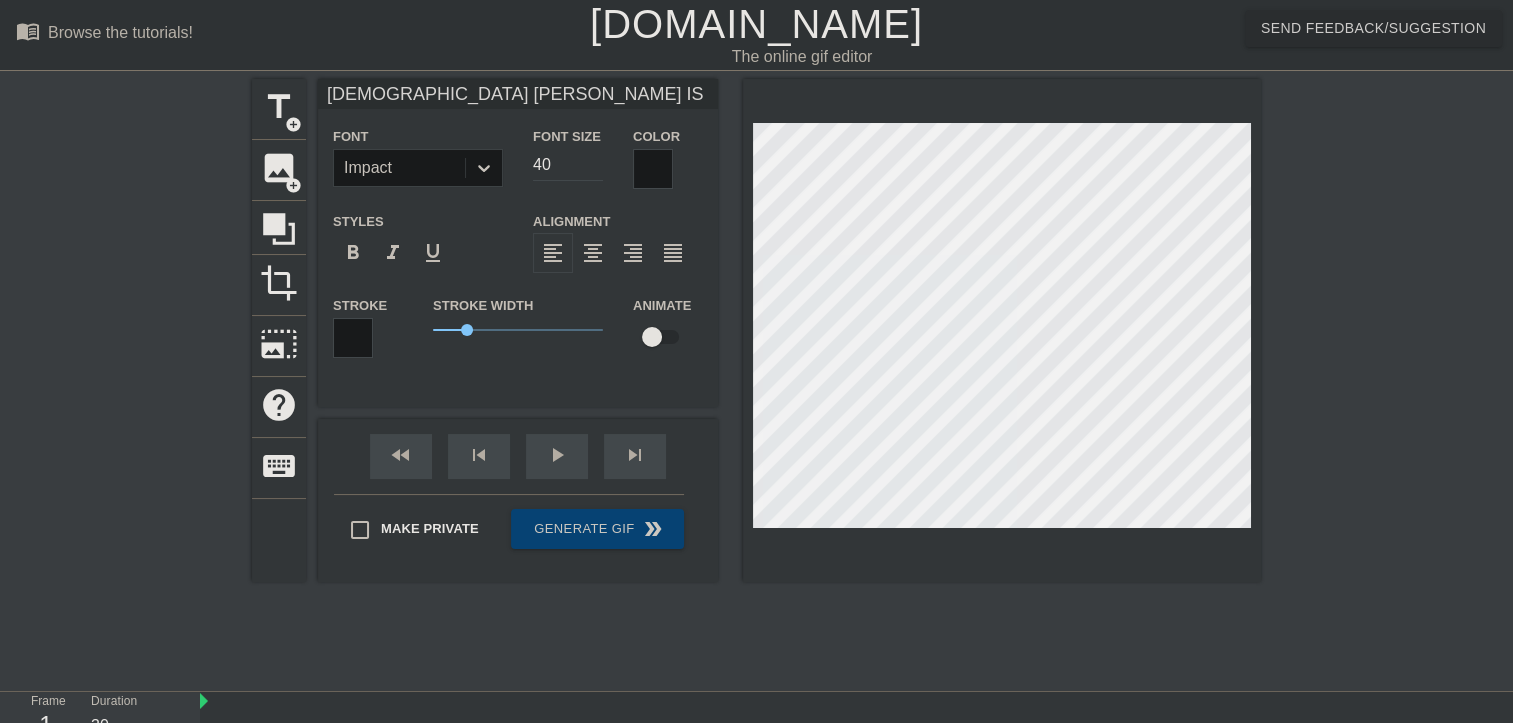 type on "[DEMOGRAPHIC_DATA] [PERSON_NAME] IS" 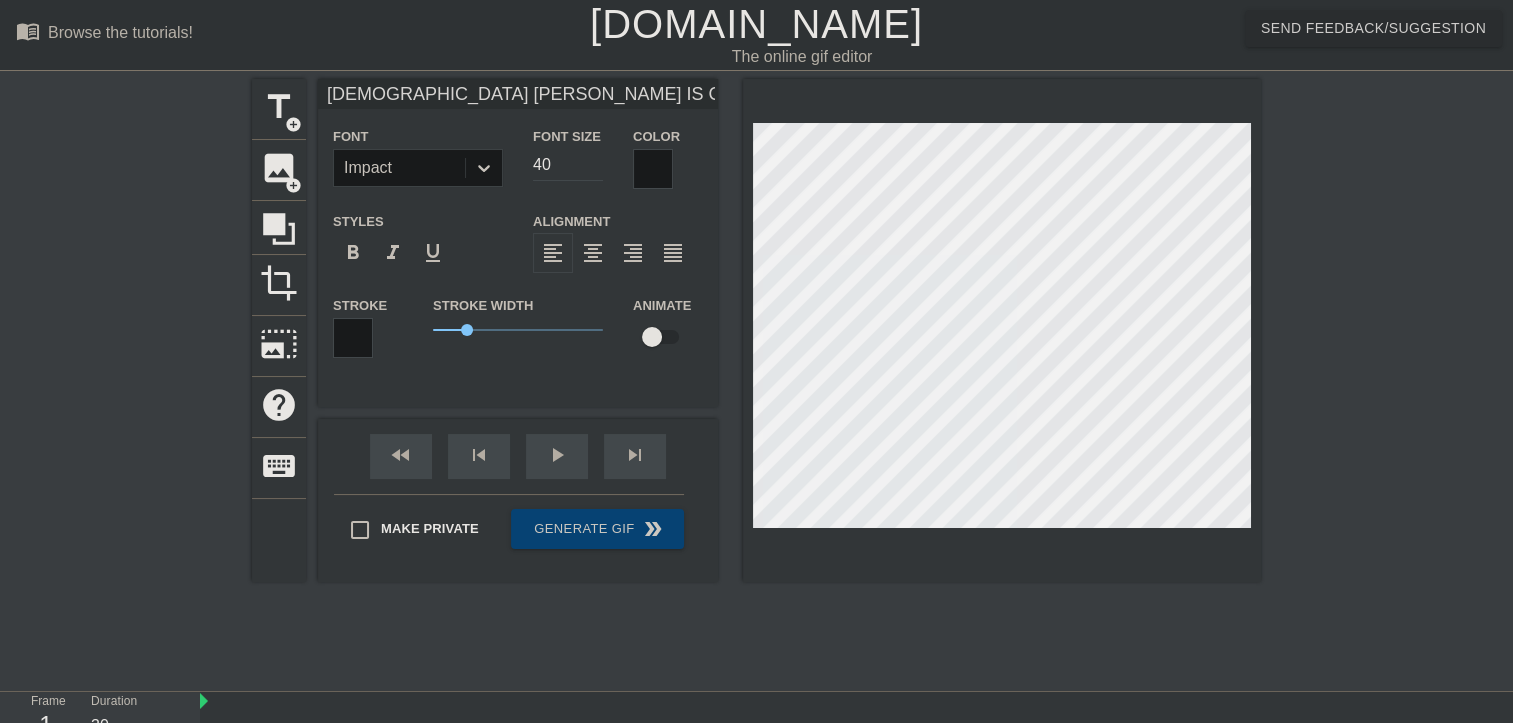 type on "[DEMOGRAPHIC_DATA] [PERSON_NAME] IS CO" 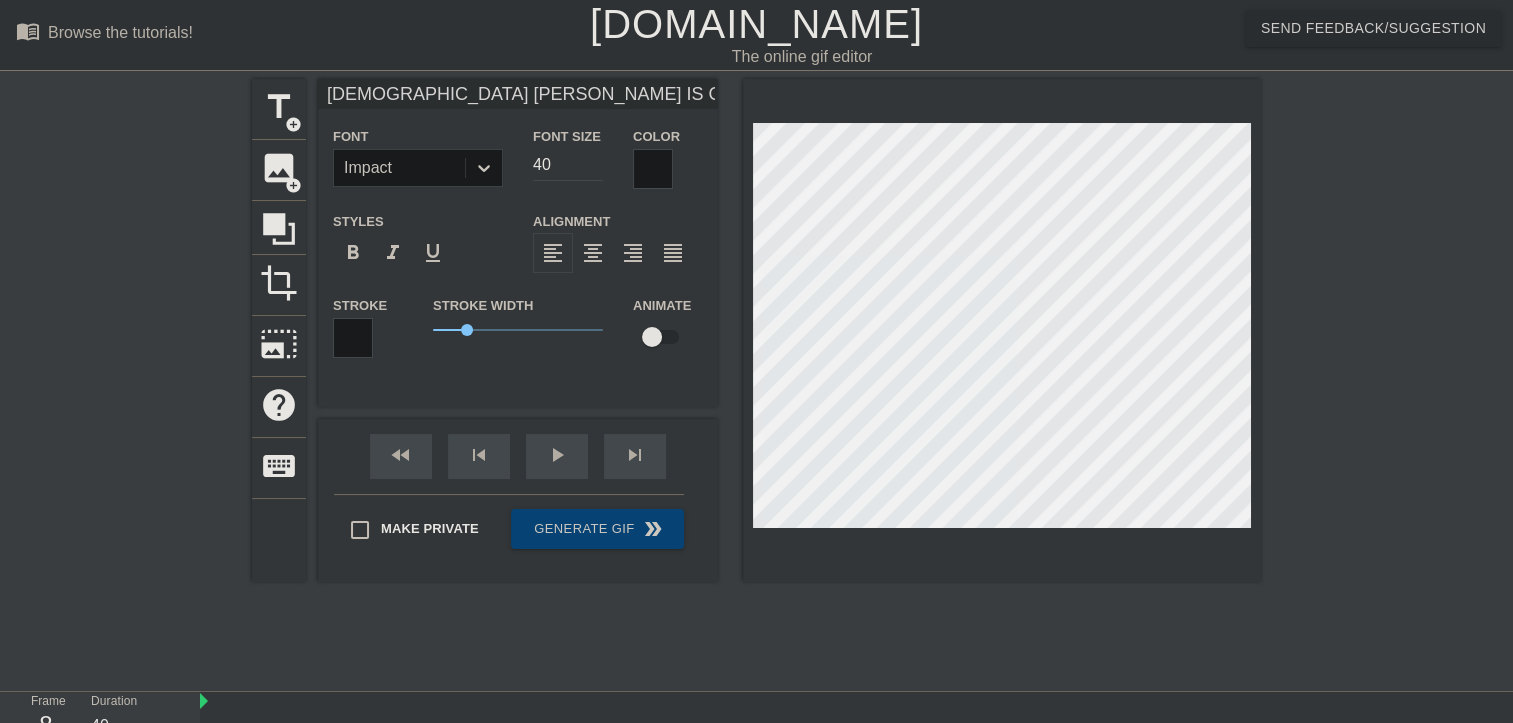 type on "30" 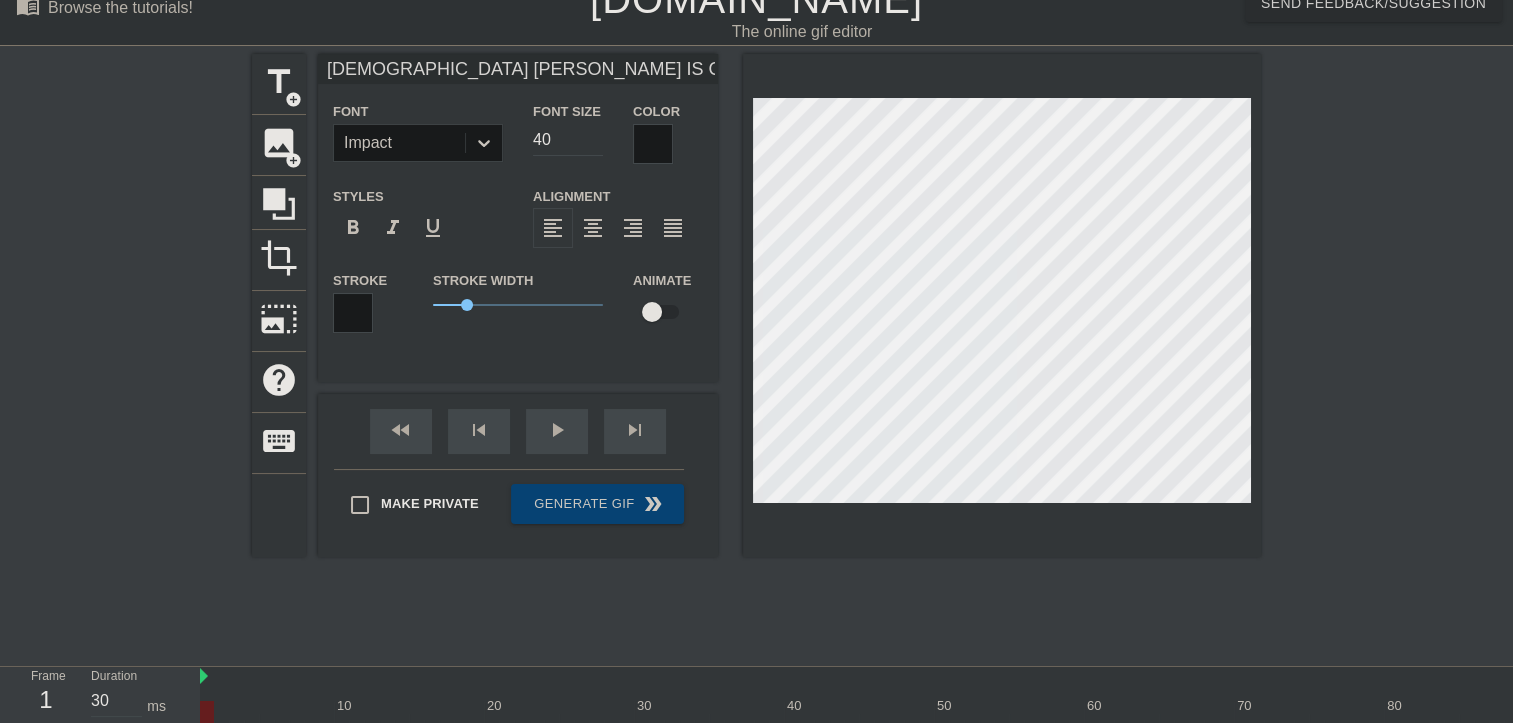scroll, scrollTop: 36, scrollLeft: 0, axis: vertical 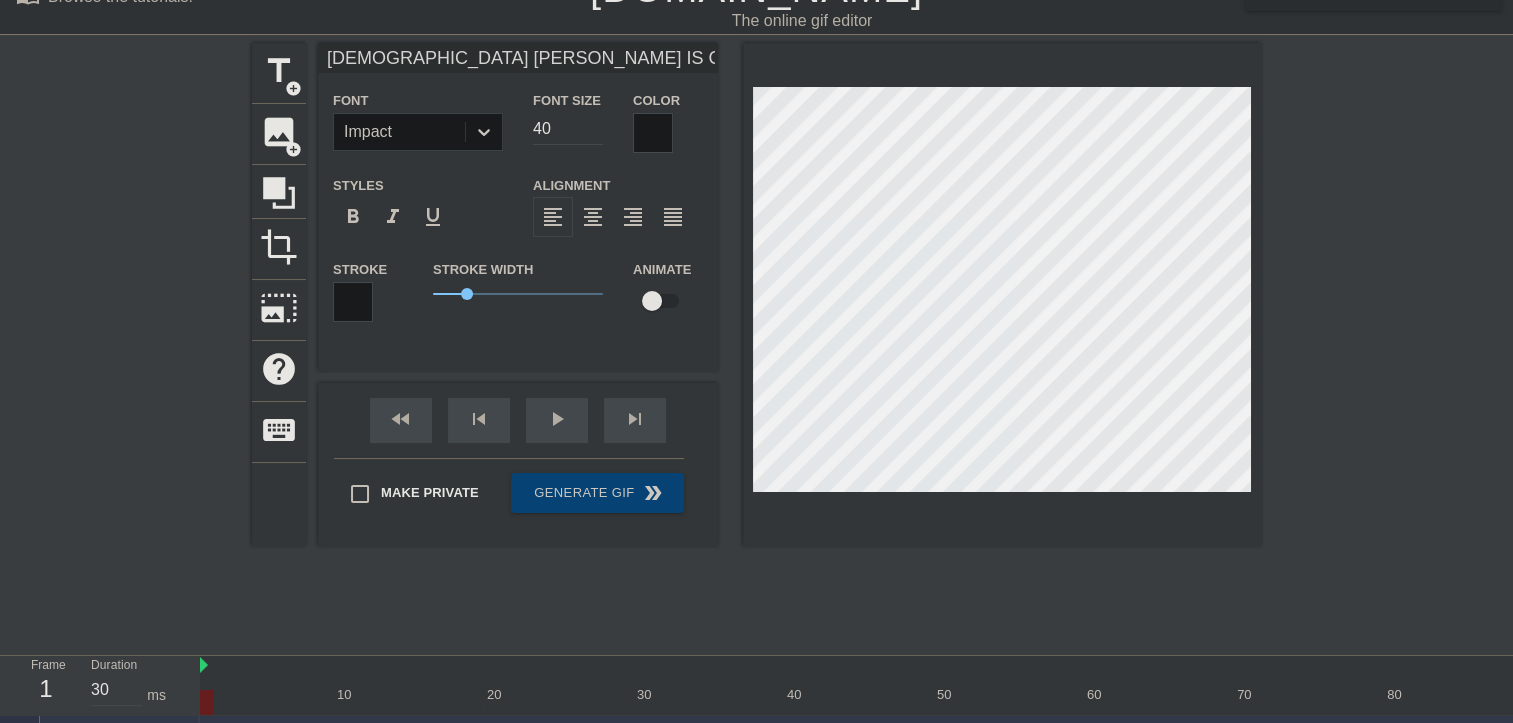 click at bounding box center (139, 783) 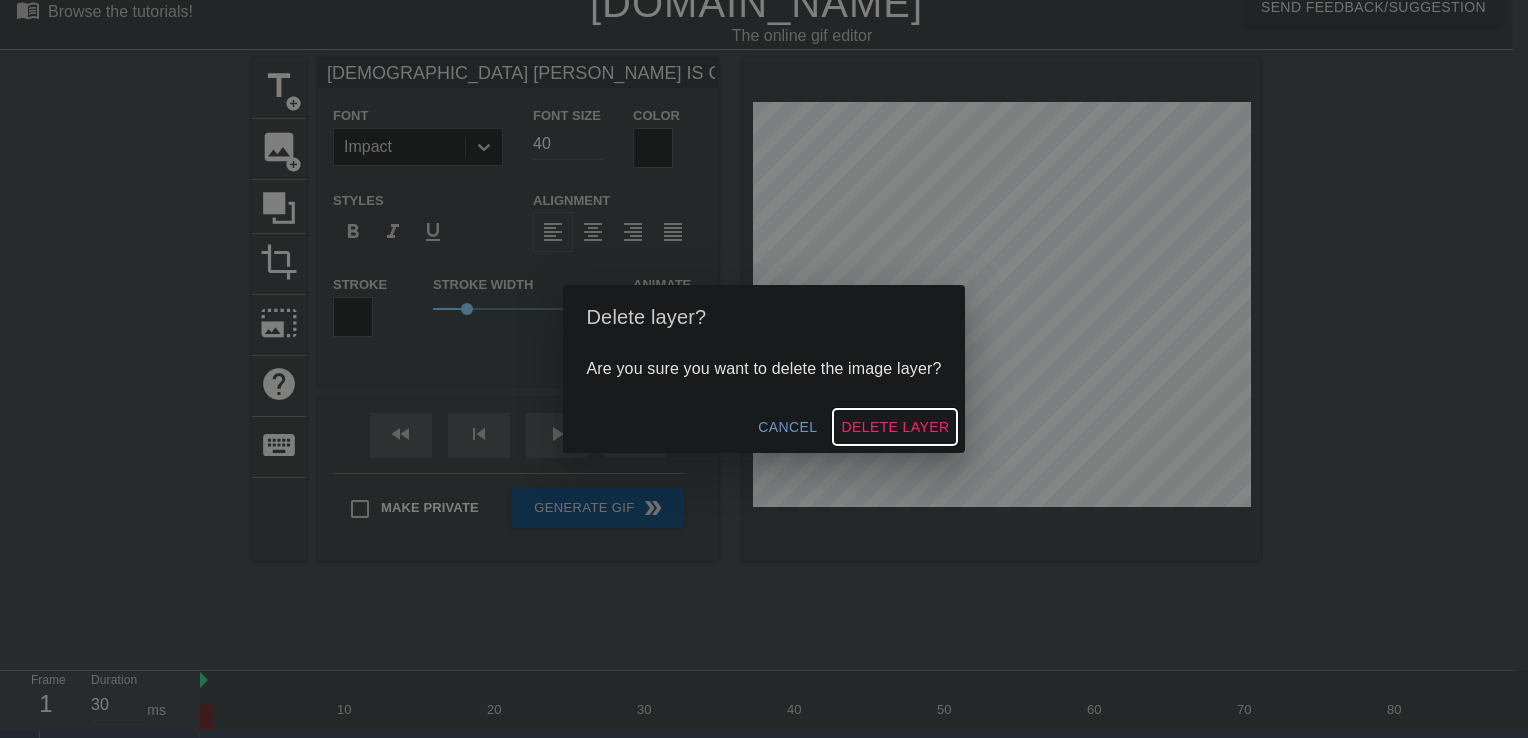 click on "Delete Layer" at bounding box center (895, 427) 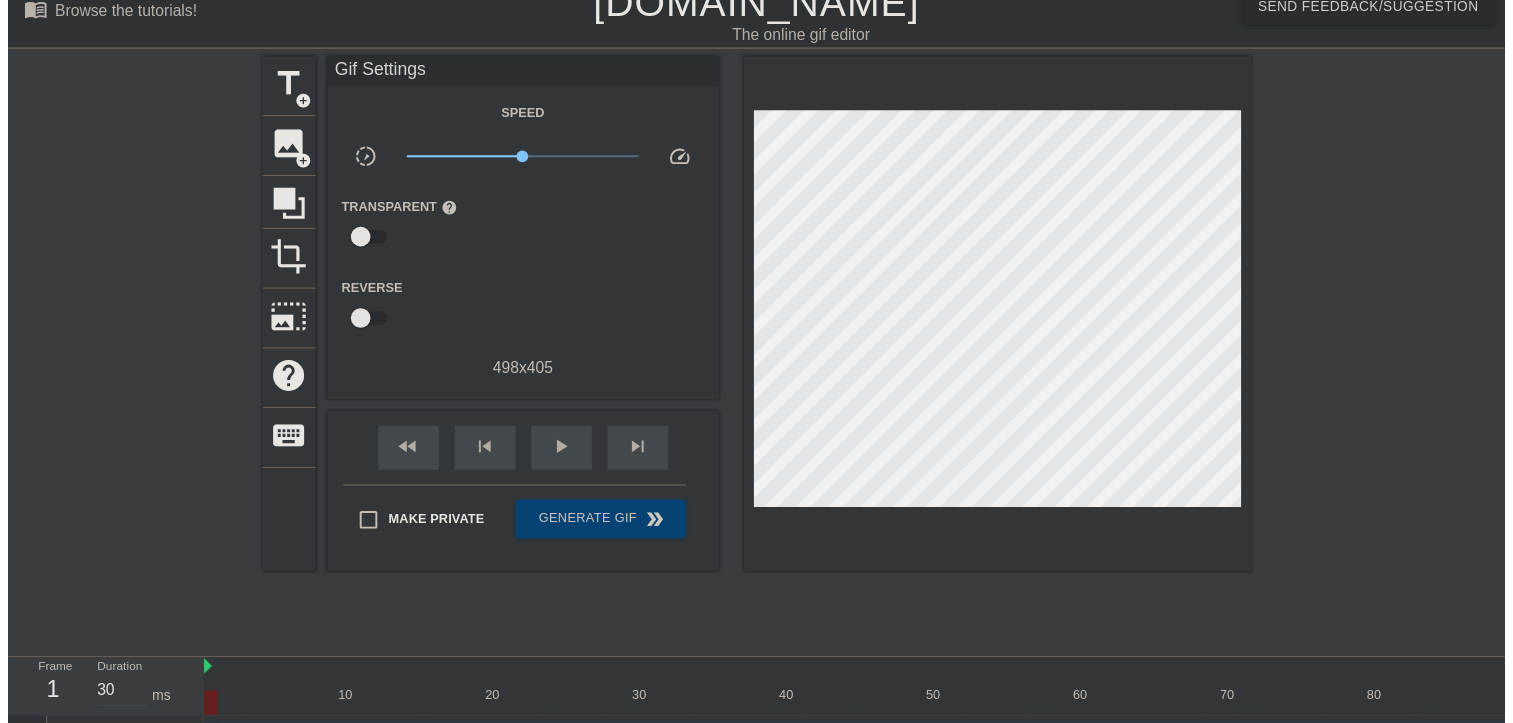 scroll, scrollTop: 12, scrollLeft: 0, axis: vertical 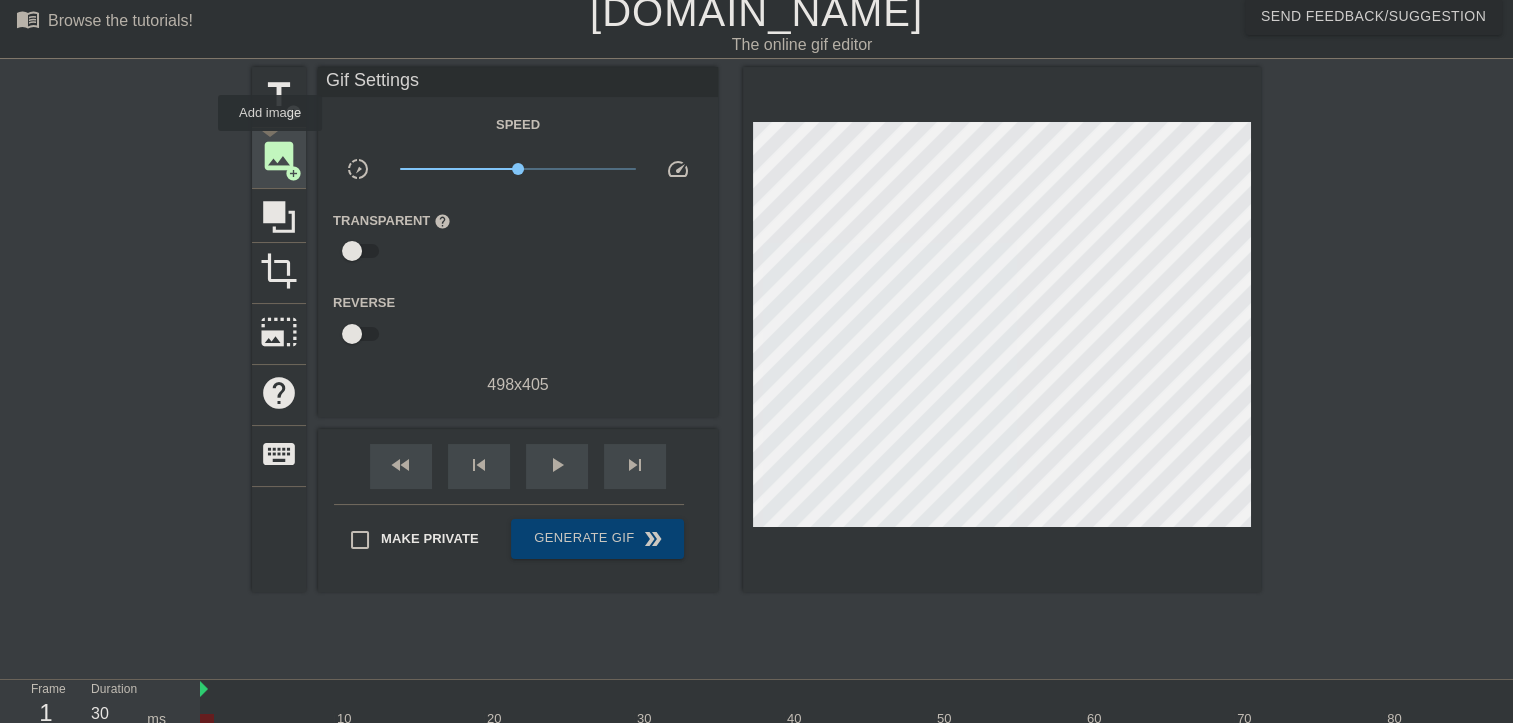 click on "image" at bounding box center (279, 156) 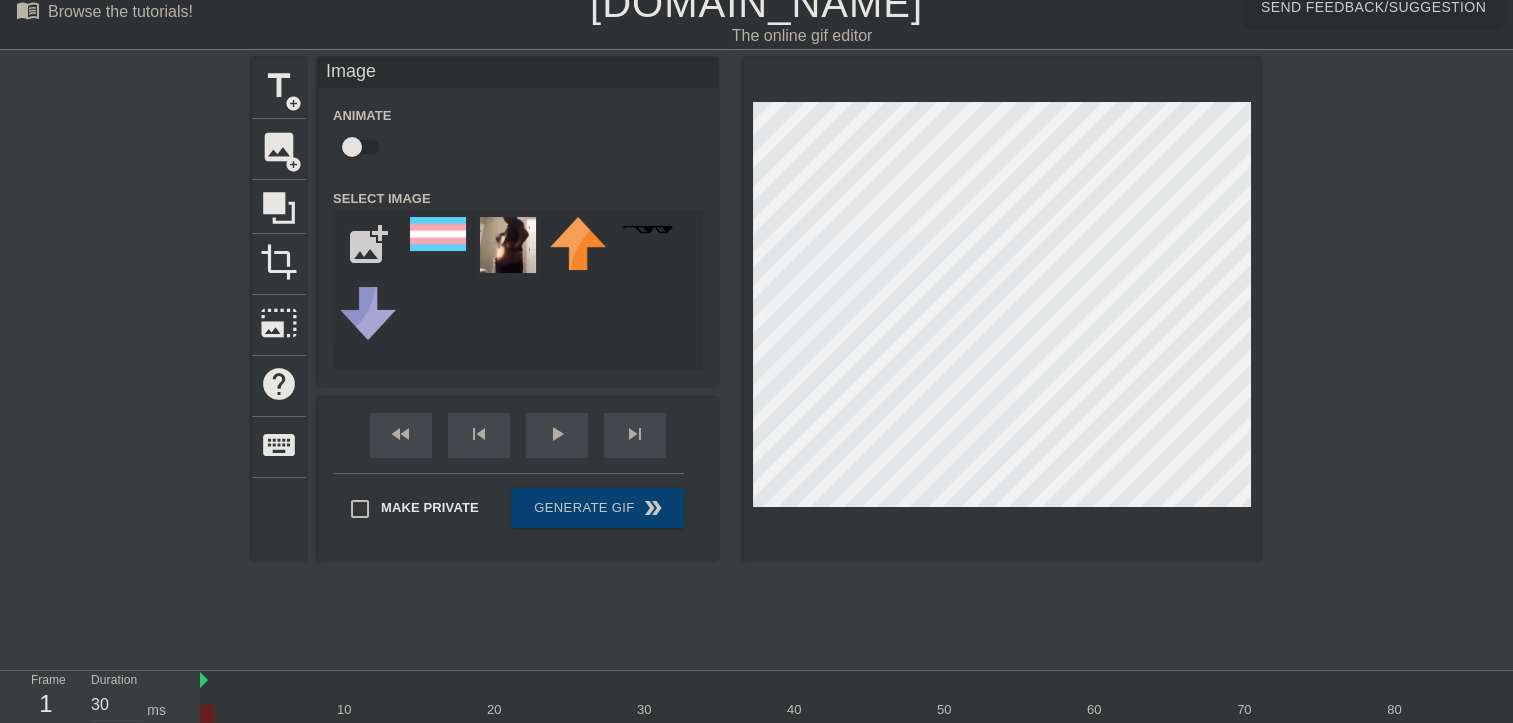 click at bounding box center [352, 147] 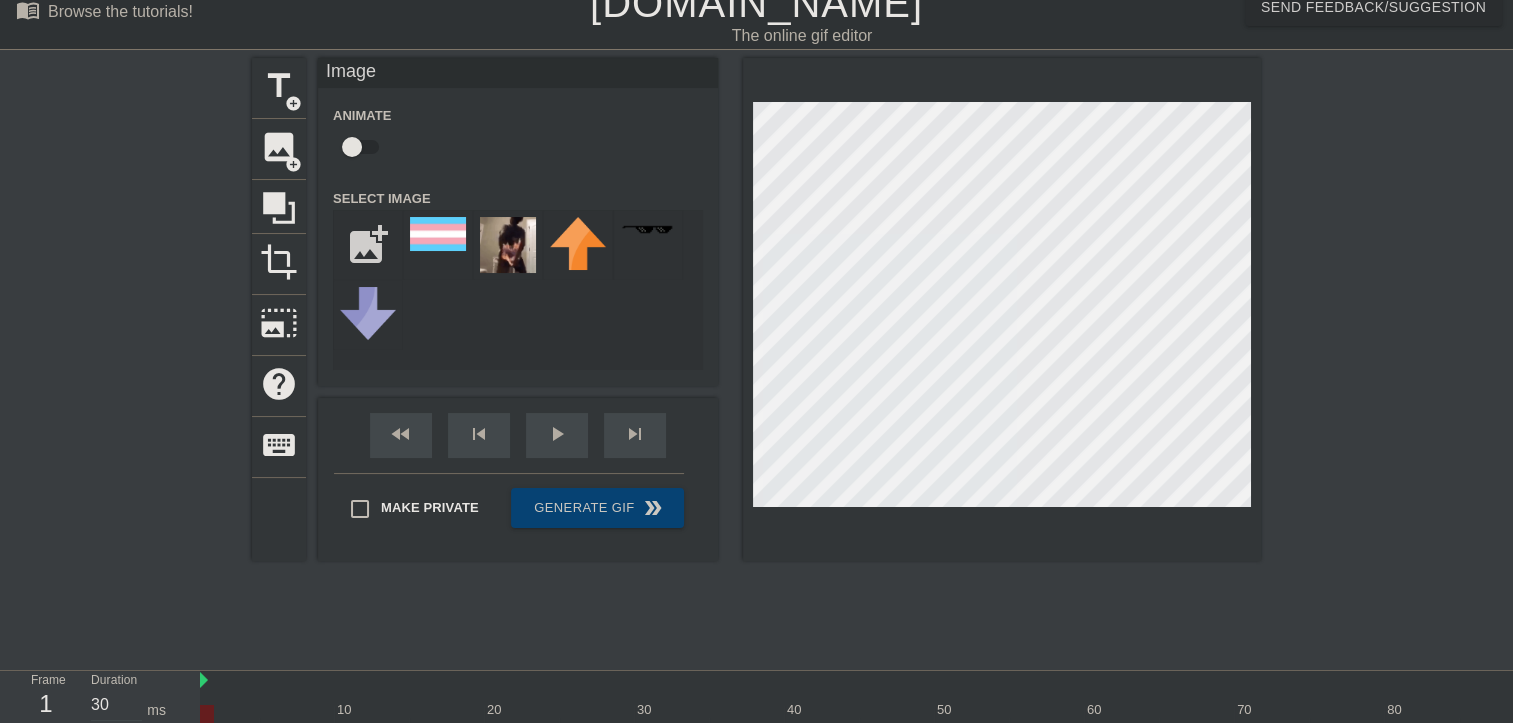 checkbox on "true" 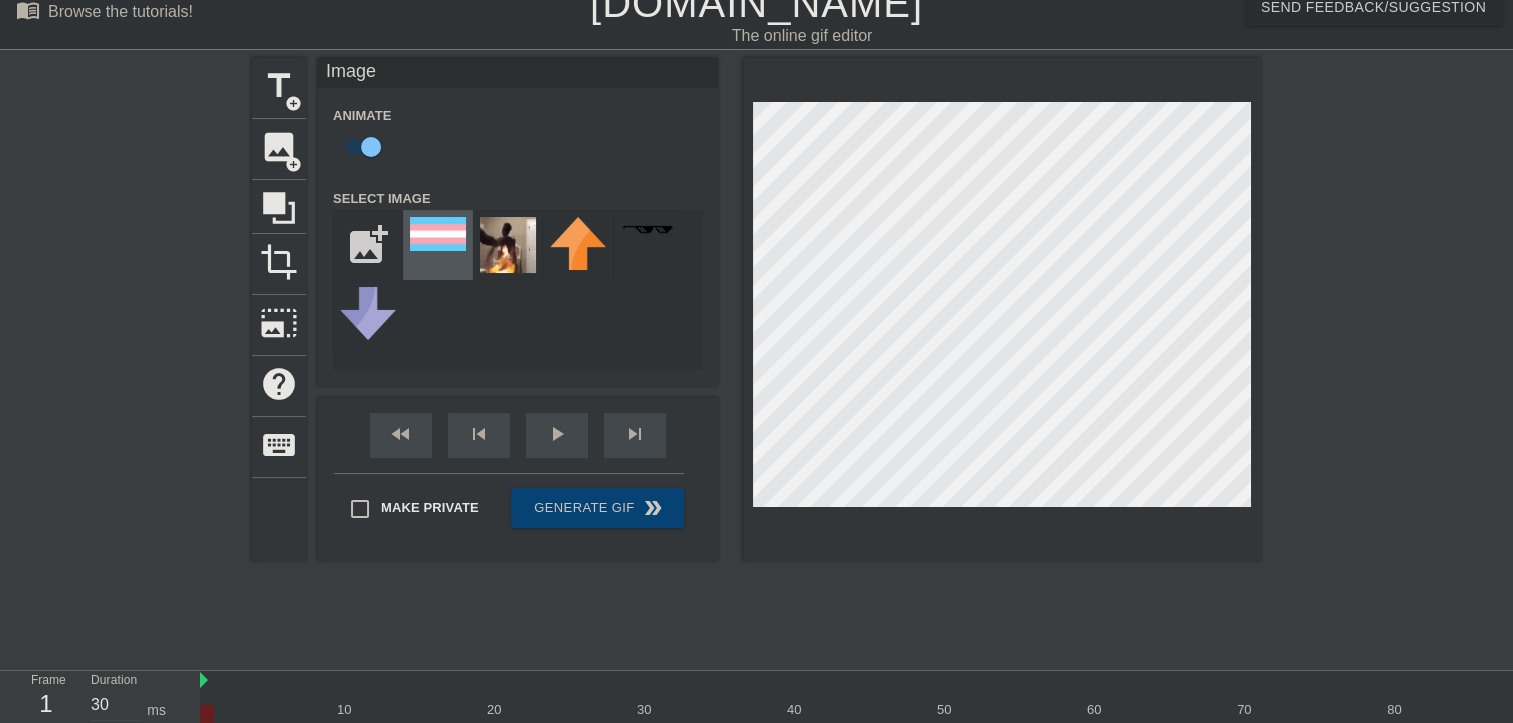 click at bounding box center (438, 234) 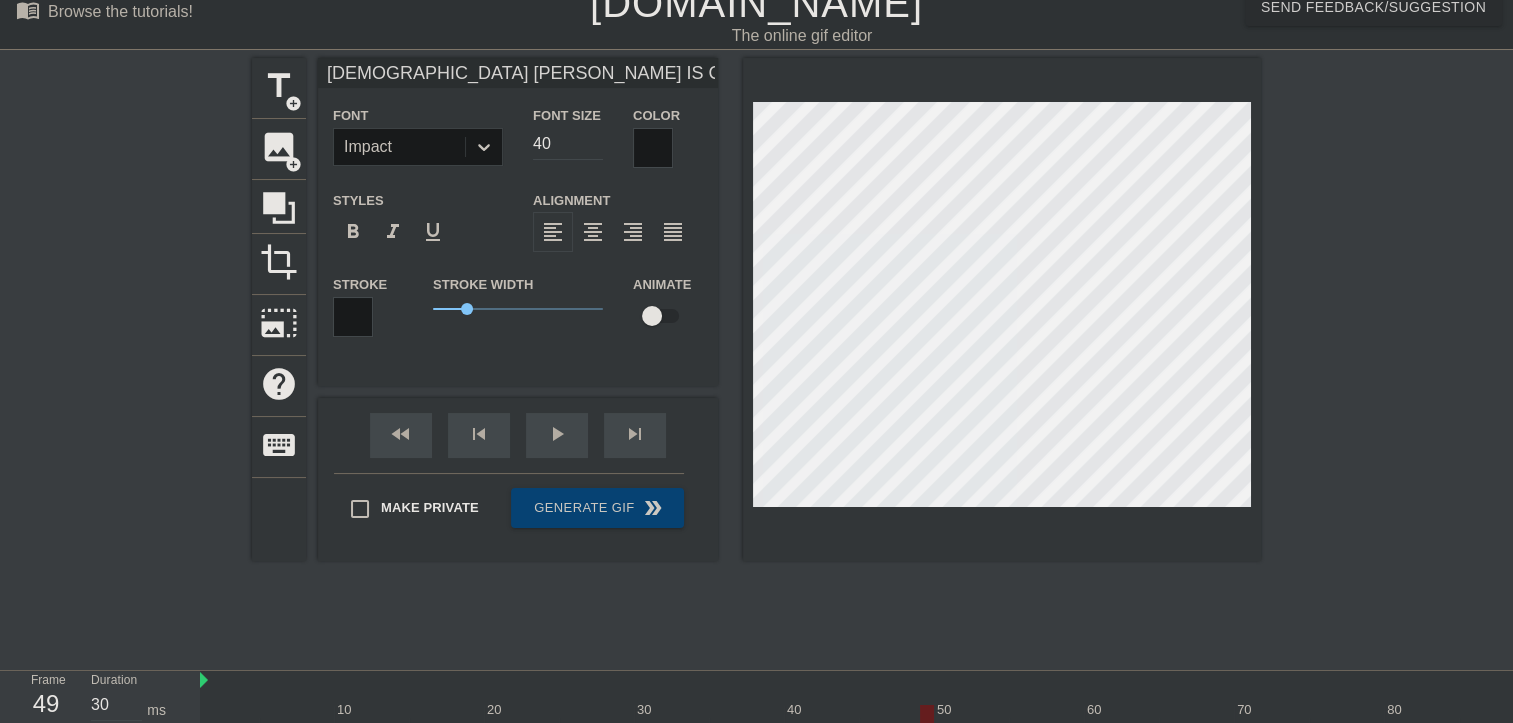 type on "40" 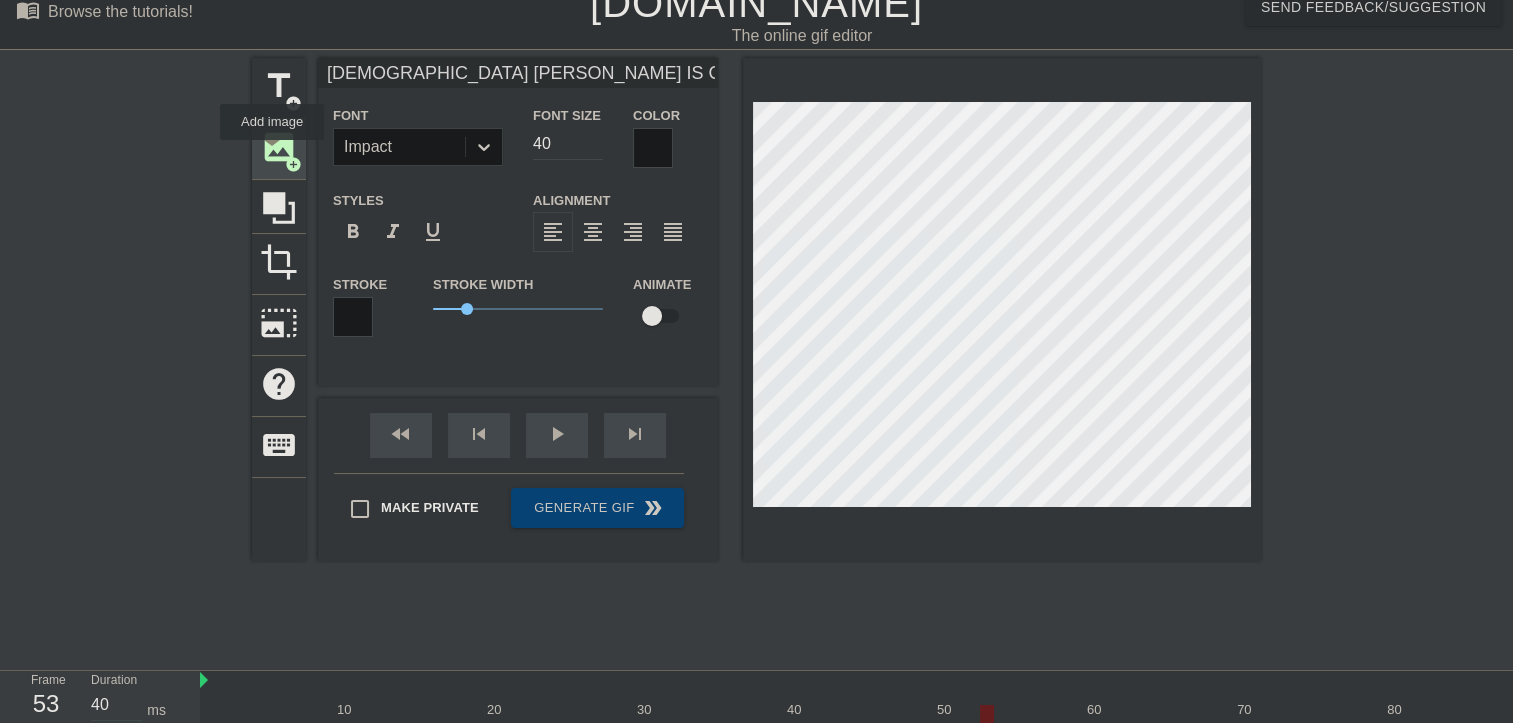 click on "add_circle" at bounding box center (293, 164) 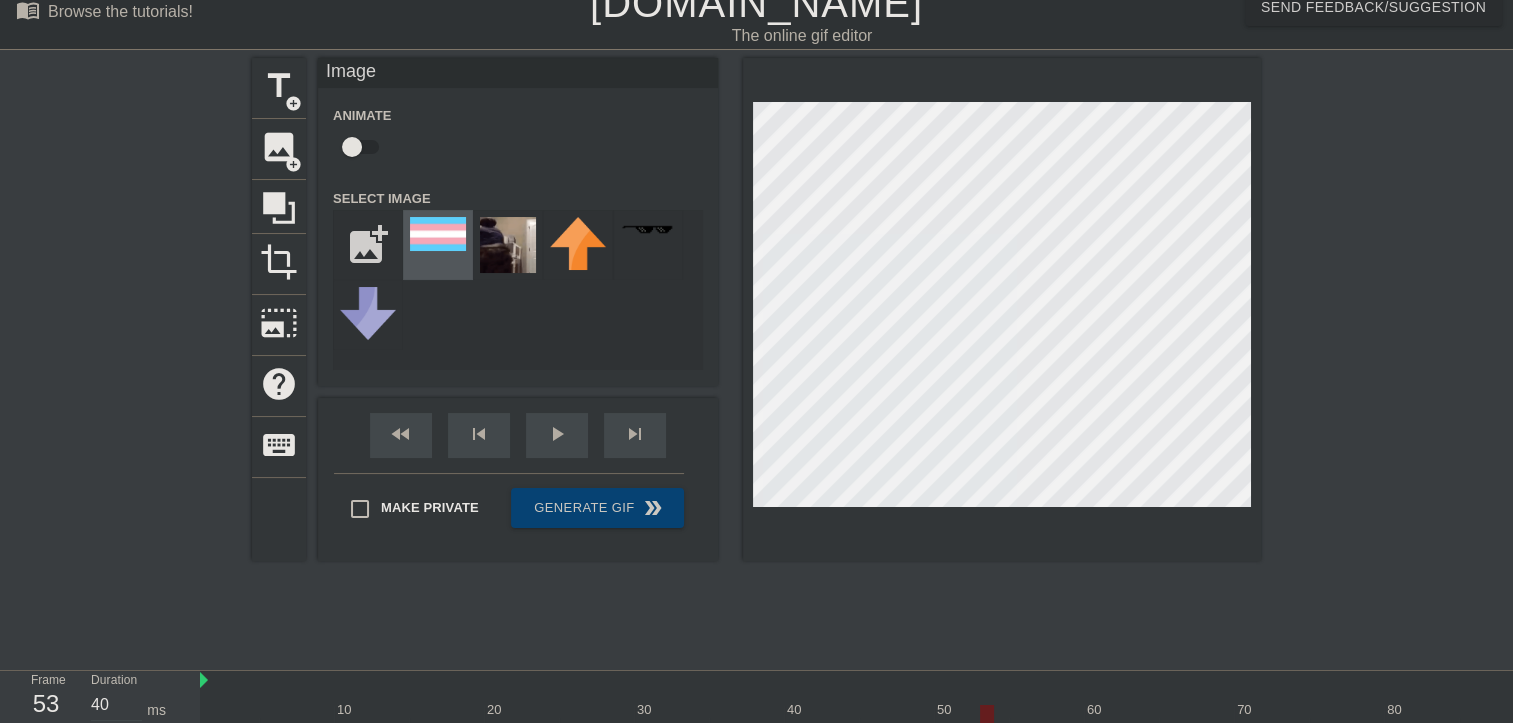 click at bounding box center (438, 234) 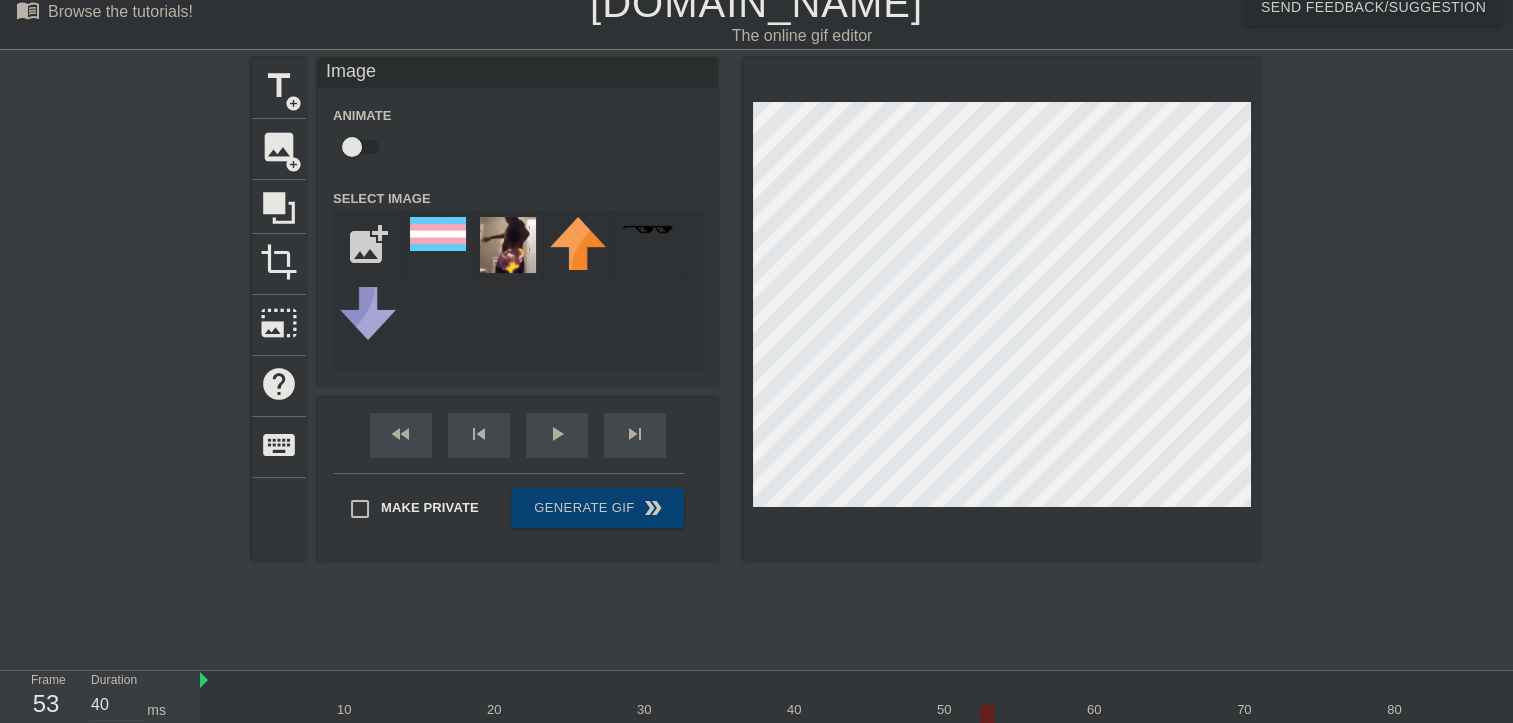 click at bounding box center [352, 147] 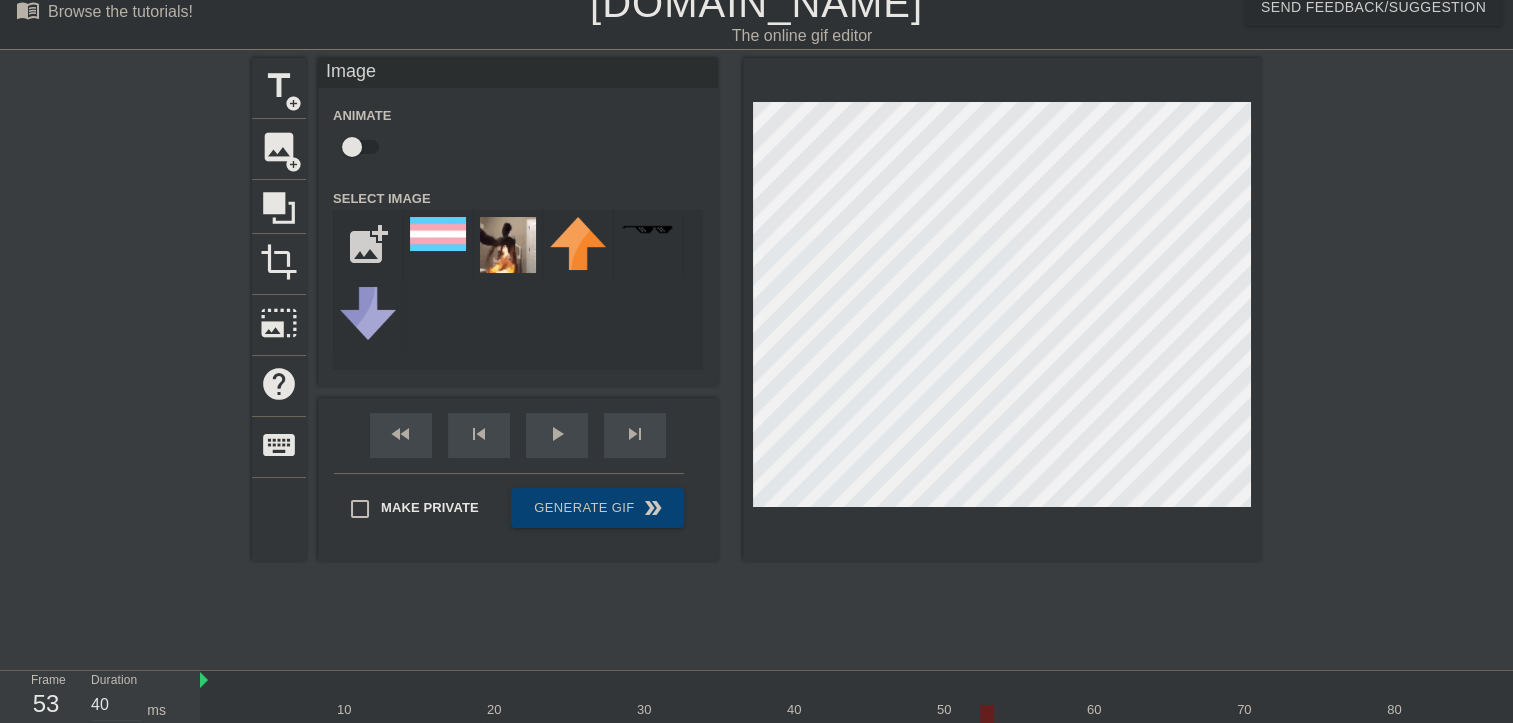 checkbox on "true" 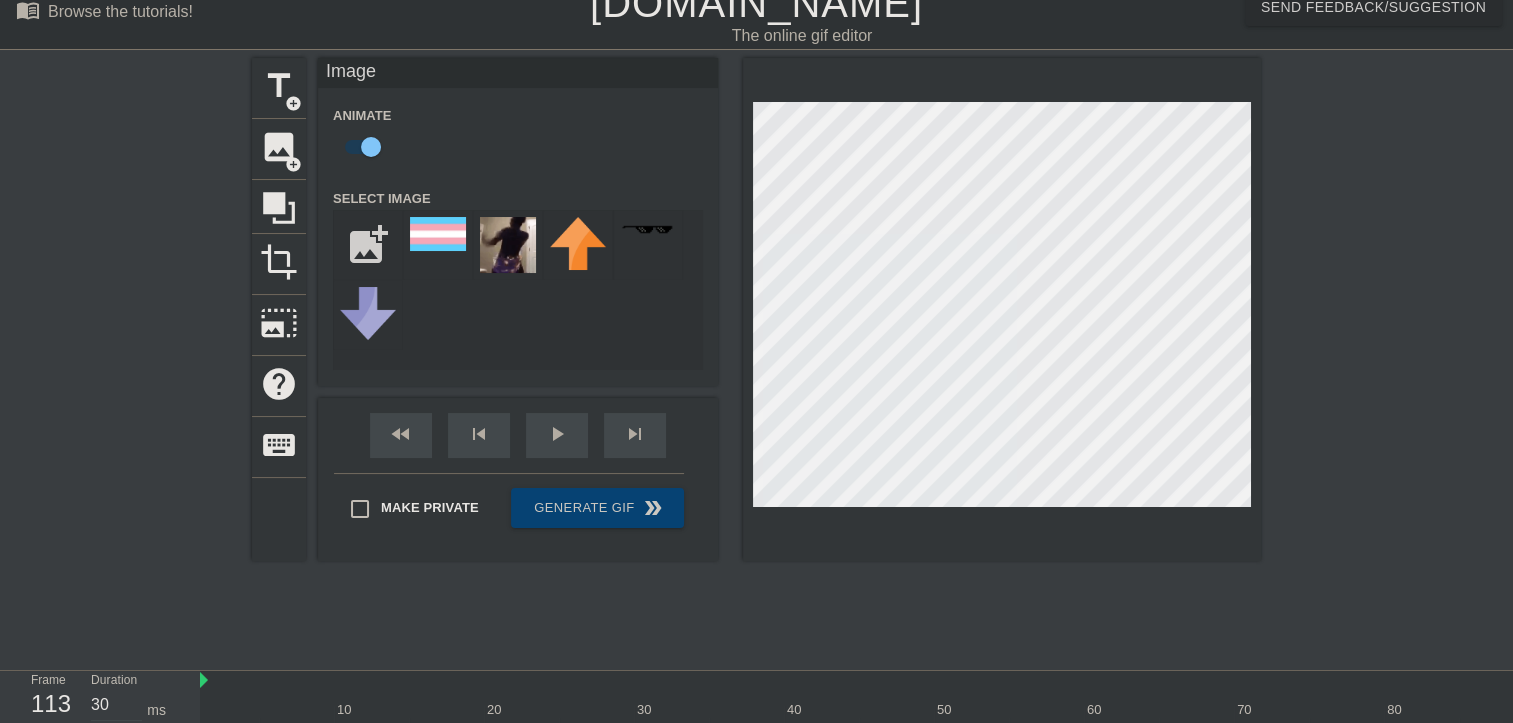 click on "menu_book Browse the tutorials! [DOMAIN_NAME] The online gif editor Send Feedback/Suggestion     title add_circle image add_circle crop photo_size_select_large help keyboard Image Animate Select Image add_photo_alternate fast_rewind skip_previous play_arrow skip_next Make Private Generate Gif double_arrow     Frame 113 Duration 30 ms                                       10                                         20                                         30                                         40                                         50                                         60                                         70                                         80                                         90                                         100" at bounding box center (756, 422) 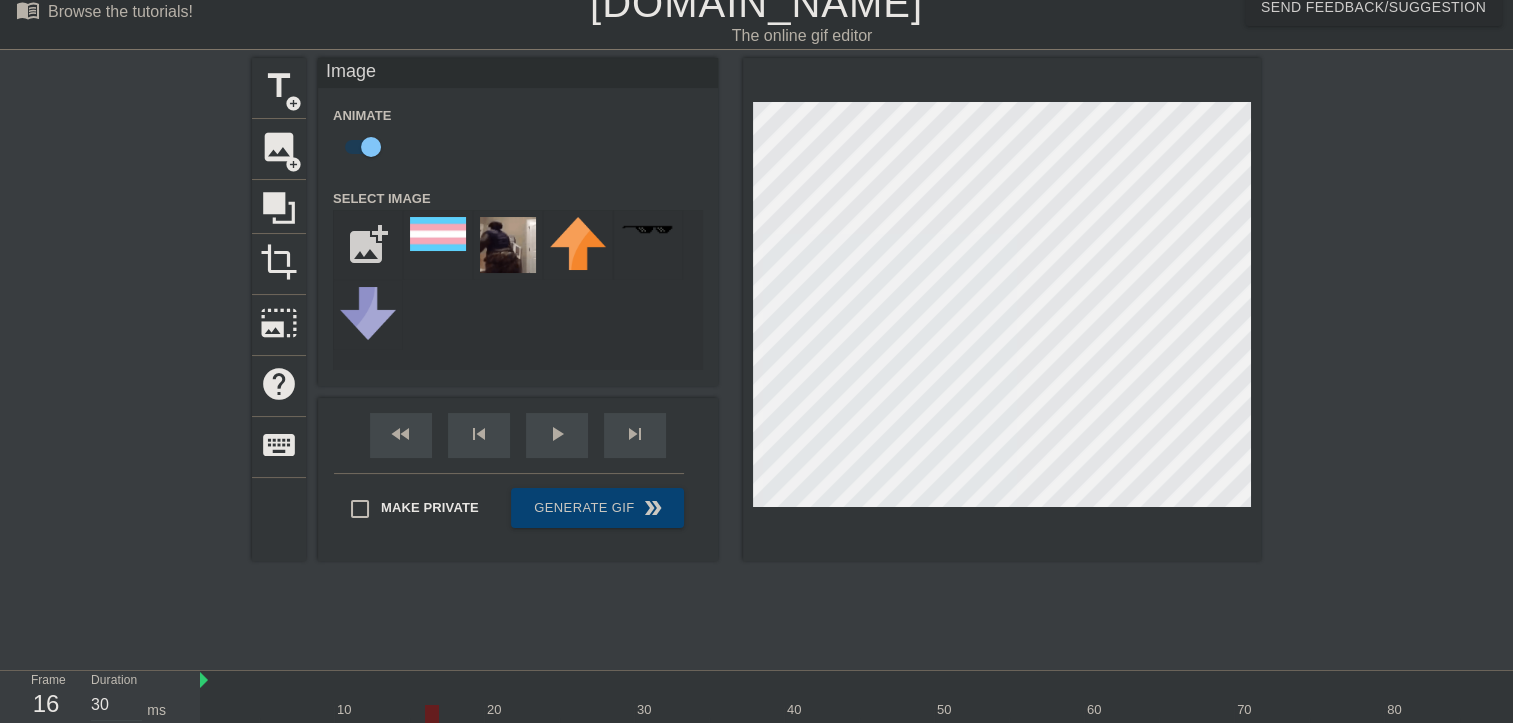 click on "title add_circle image add_circle crop photo_size_select_large help keyboard Image Animate Select Image add_photo_alternate fast_rewind skip_previous play_arrow skip_next Make Private Generate Gif double_arrow" at bounding box center [756, 309] 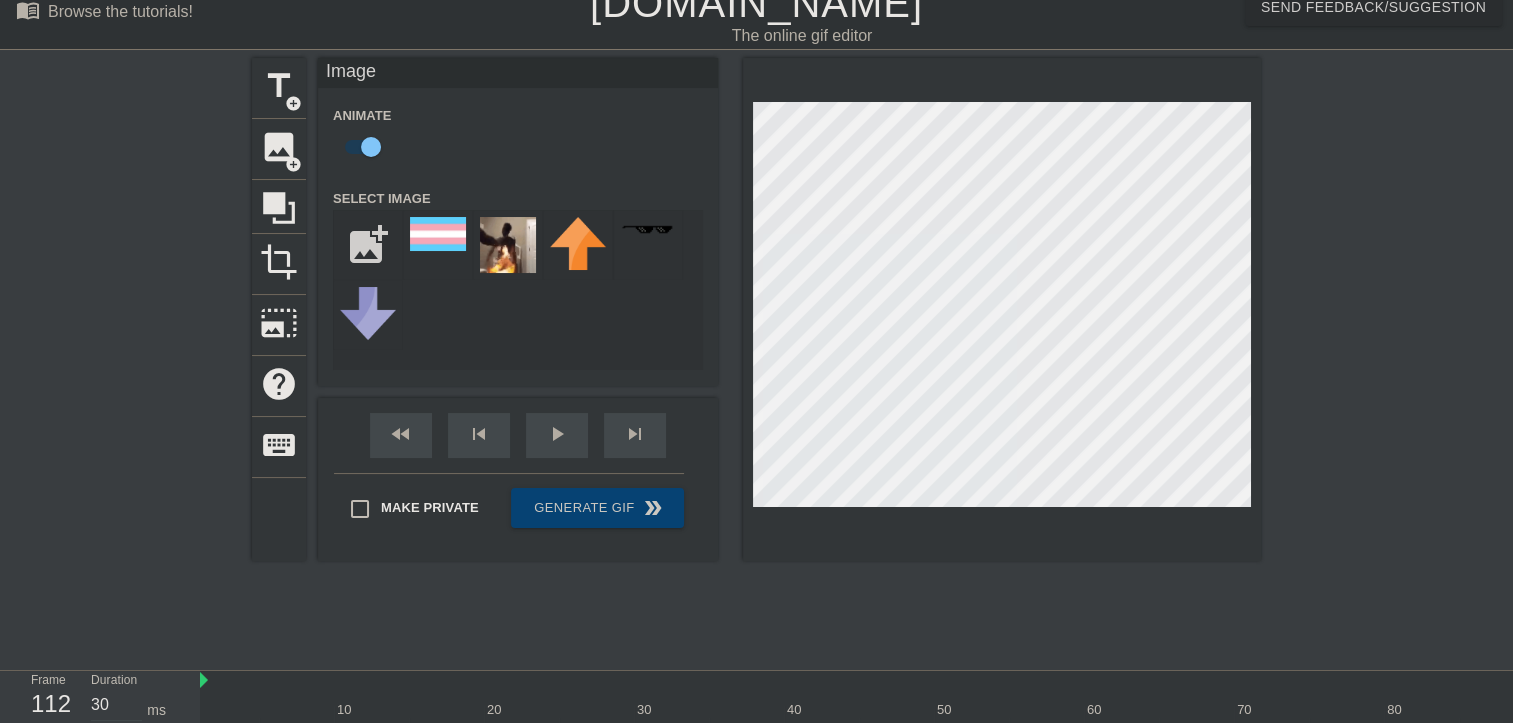 click on "title add_circle image add_circle crop photo_size_select_large help keyboard Image Animate Select Image add_photo_alternate fast_rewind skip_previous play_arrow skip_next Make Private Generate Gif double_arrow" at bounding box center [756, 358] 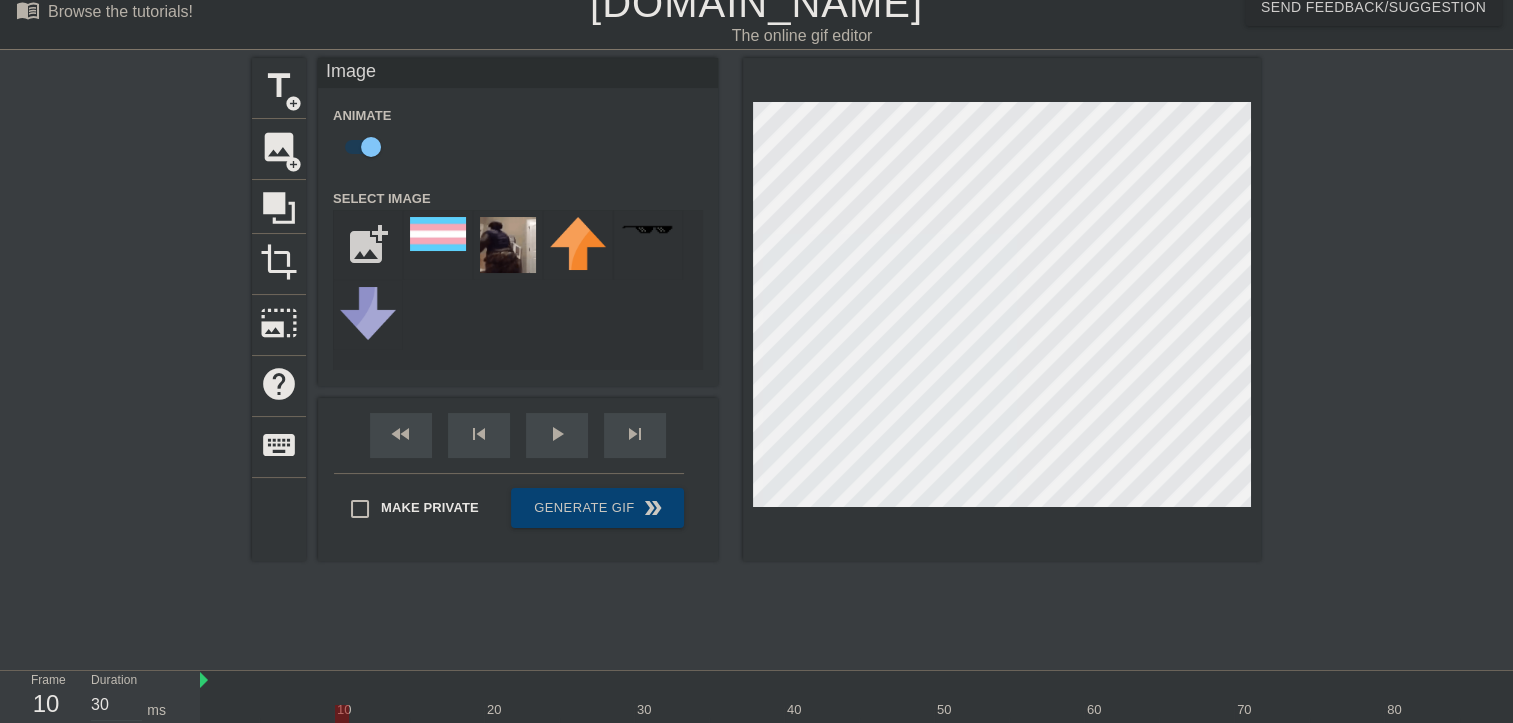type on "40" 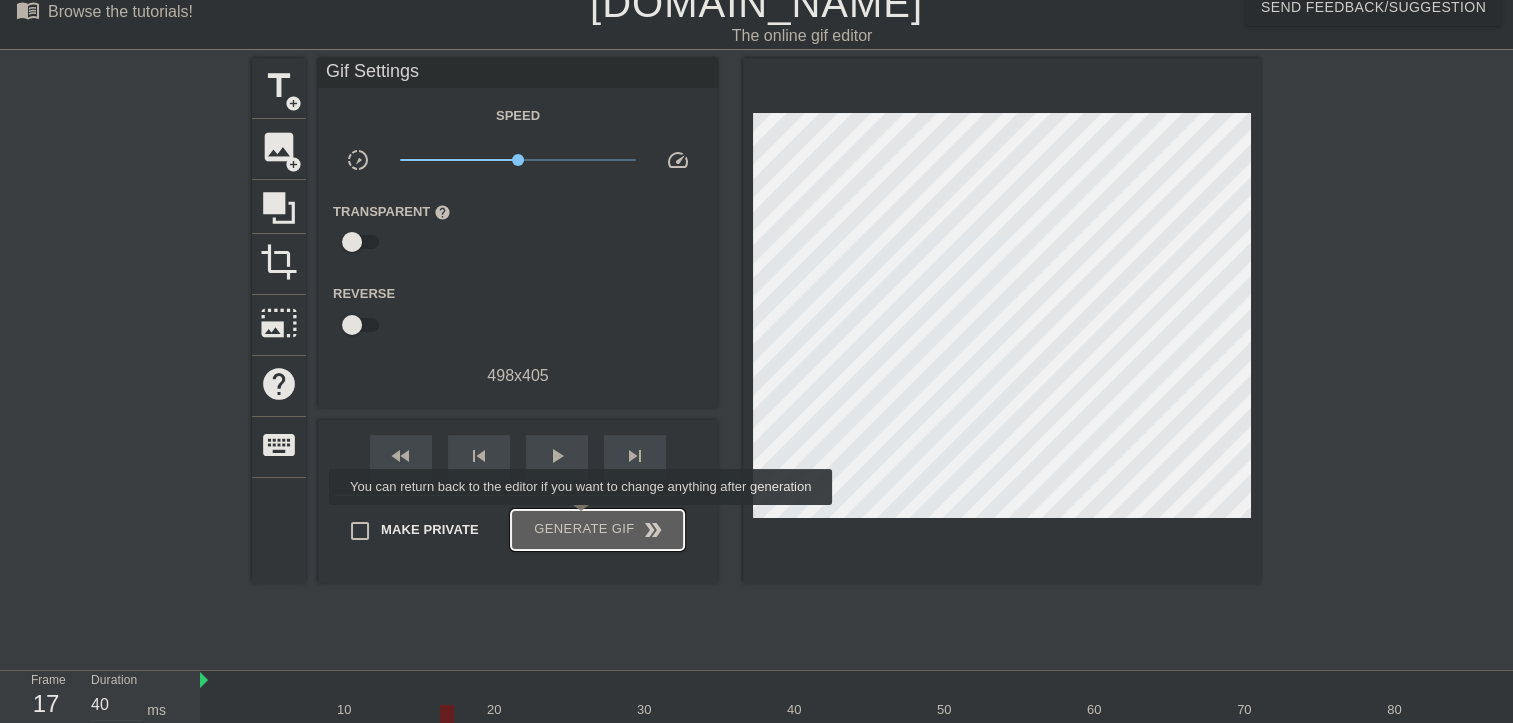 click on "Generate Gif double_arrow" at bounding box center [597, 530] 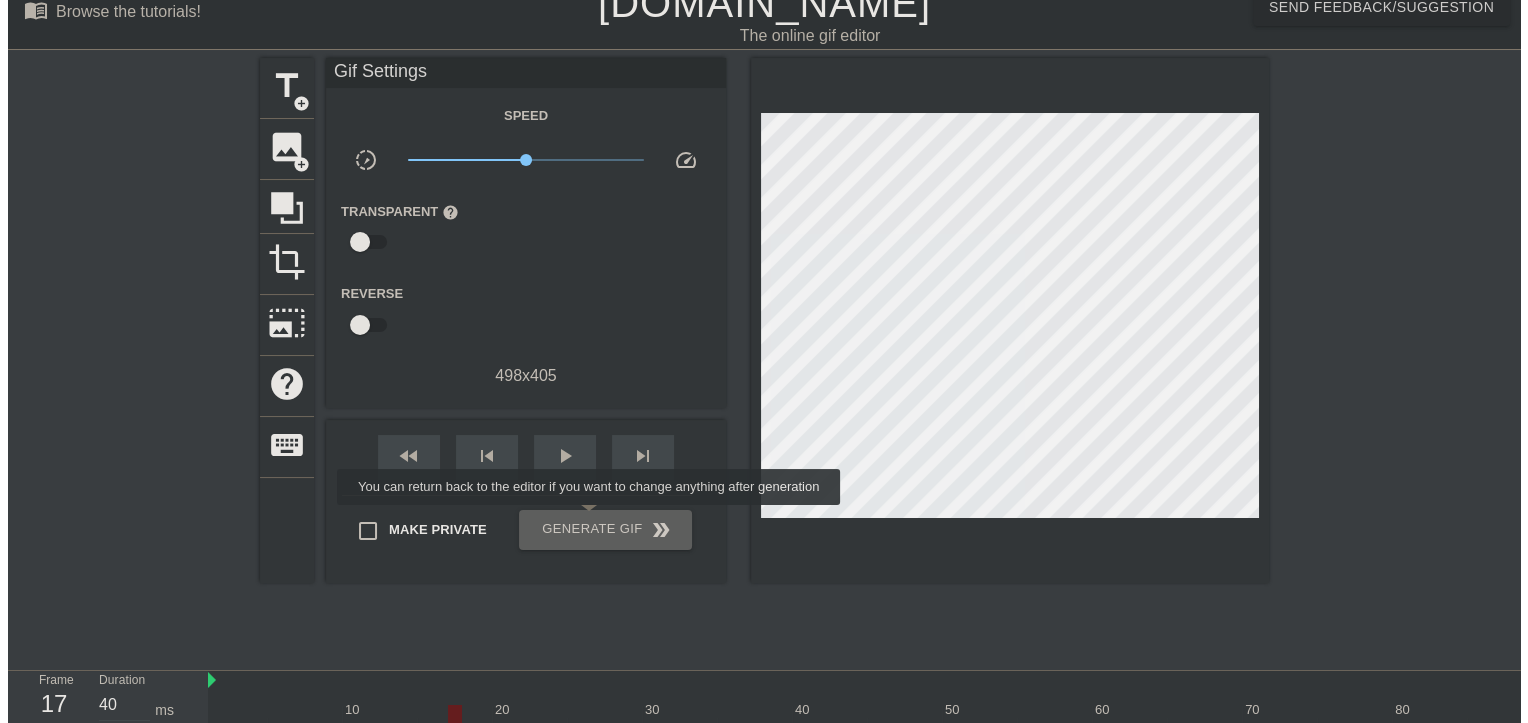 scroll, scrollTop: 0, scrollLeft: 0, axis: both 